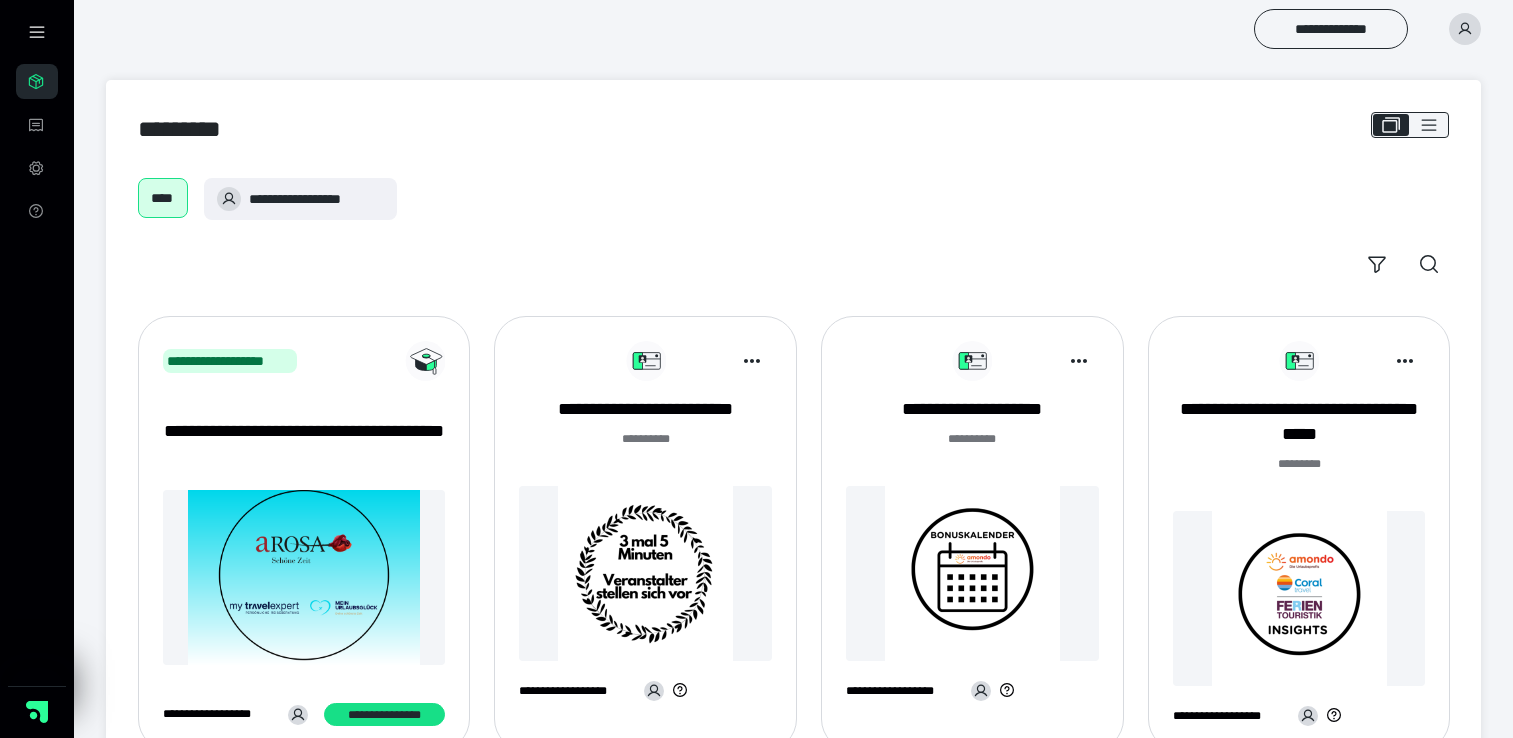 scroll, scrollTop: 0, scrollLeft: 0, axis: both 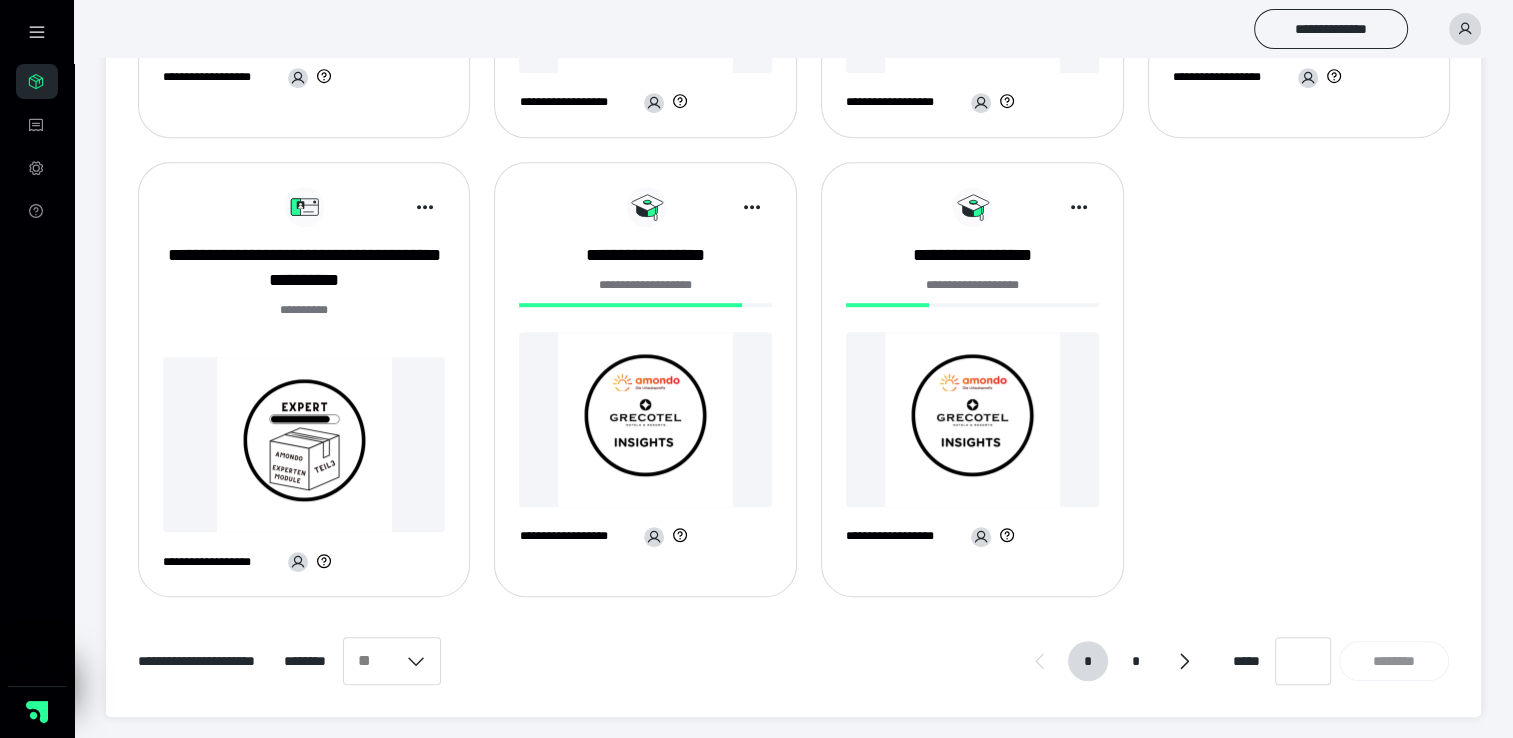 click at bounding box center [304, 444] 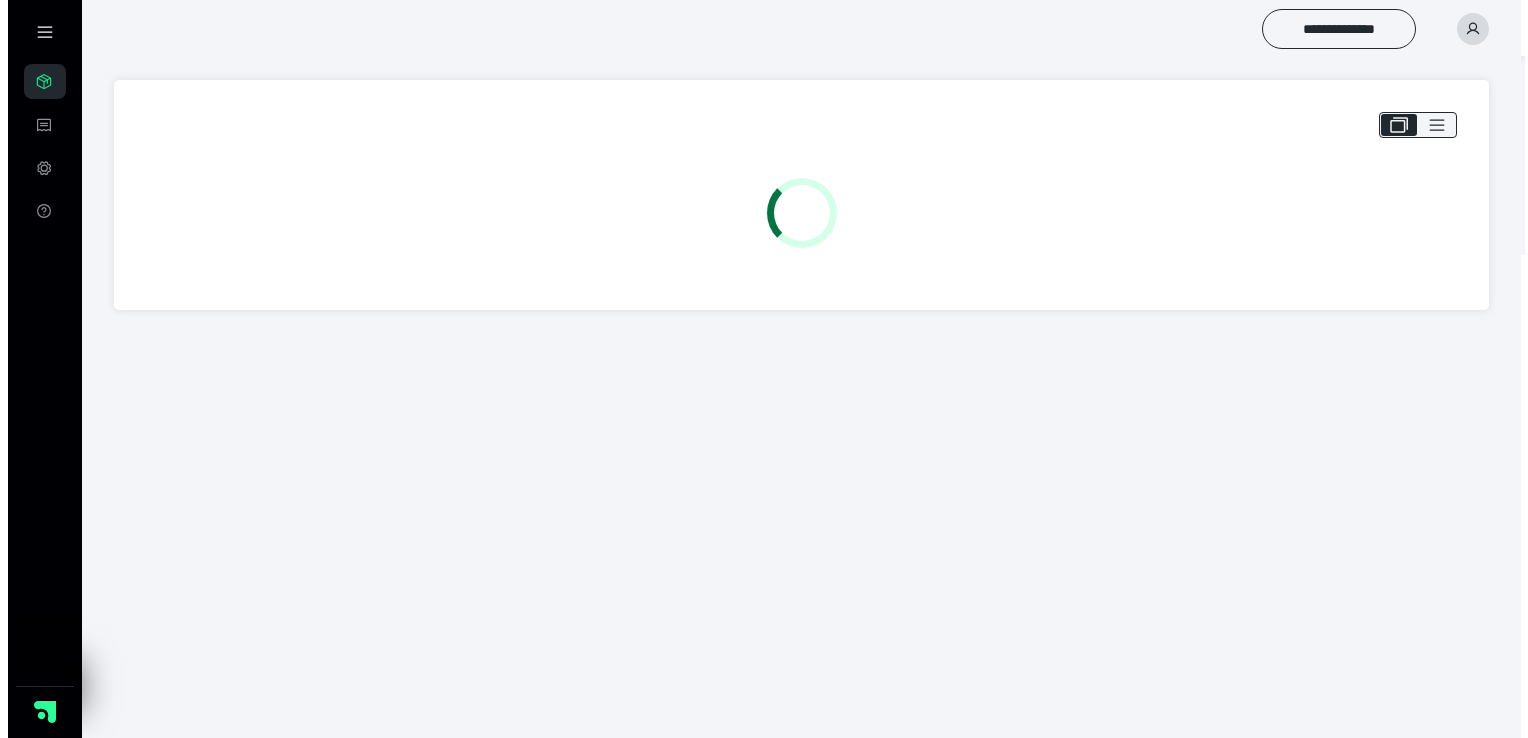 scroll, scrollTop: 0, scrollLeft: 0, axis: both 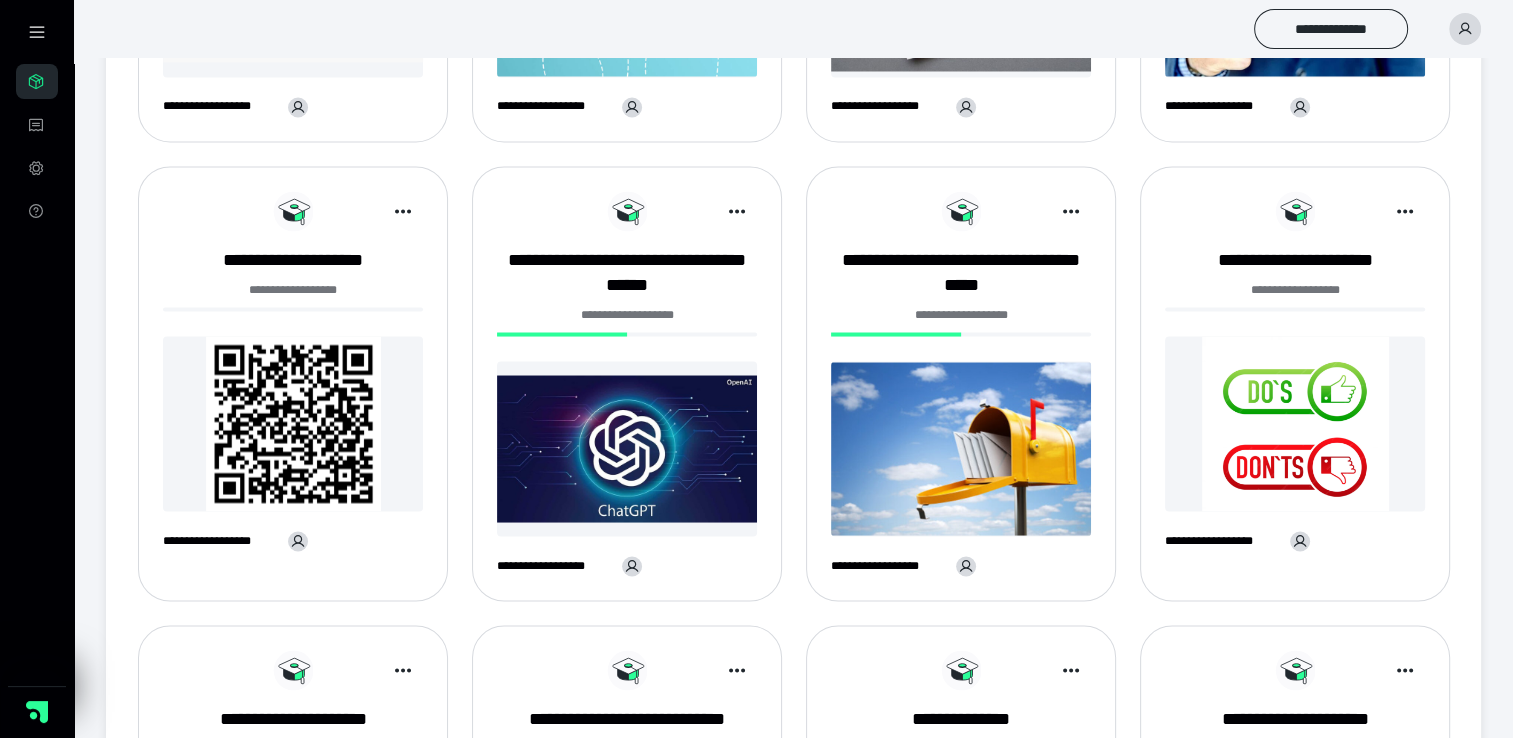 click at bounding box center (1295, 423) 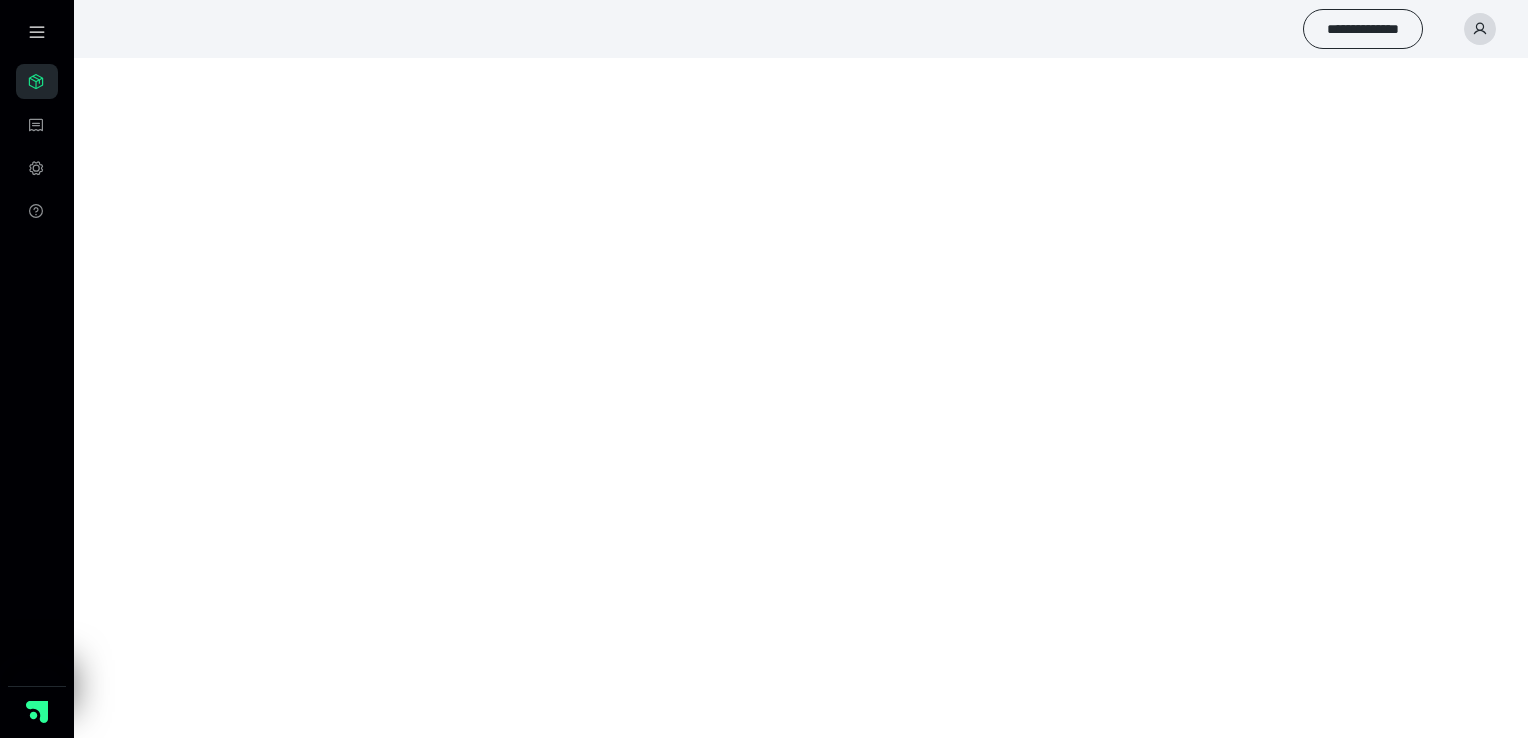 scroll, scrollTop: 0, scrollLeft: 0, axis: both 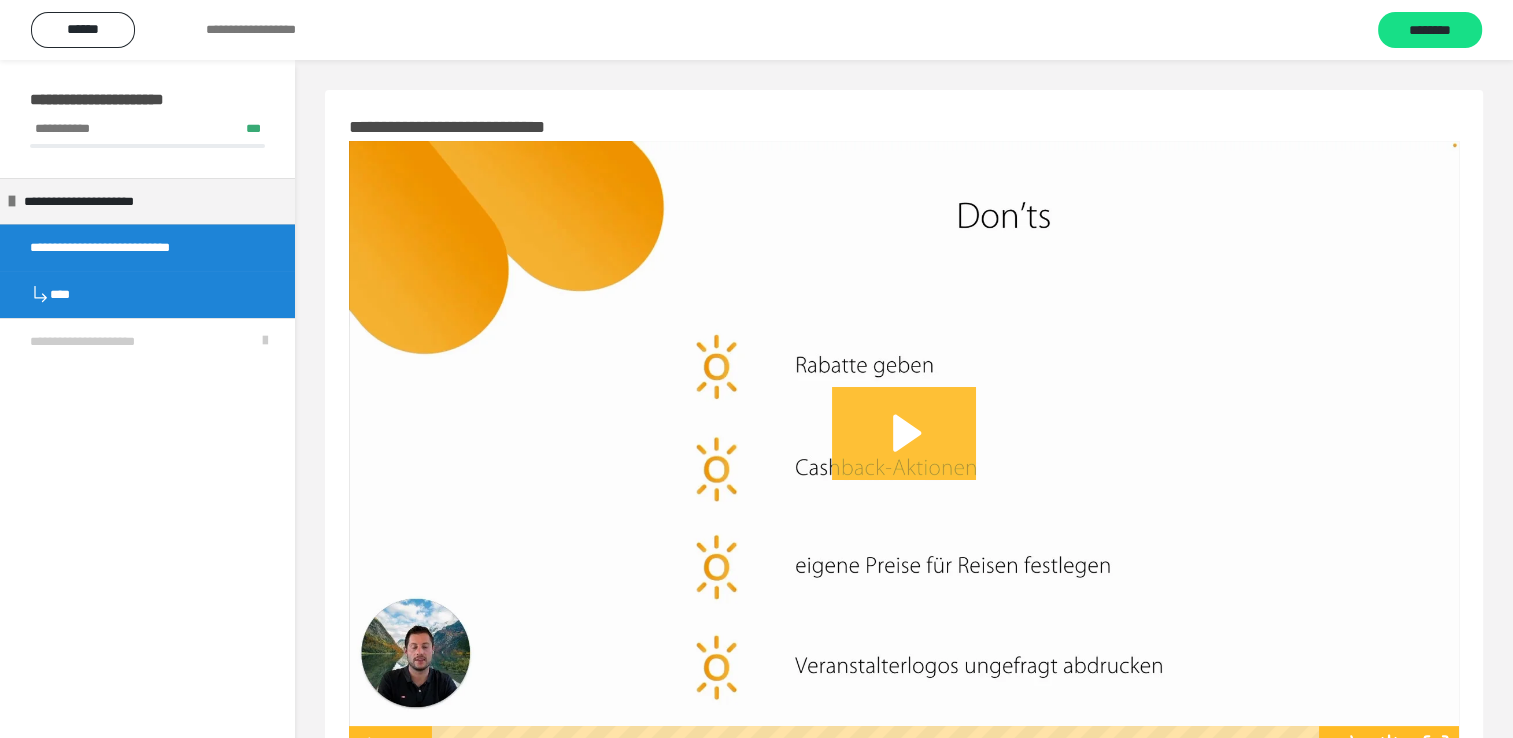 click 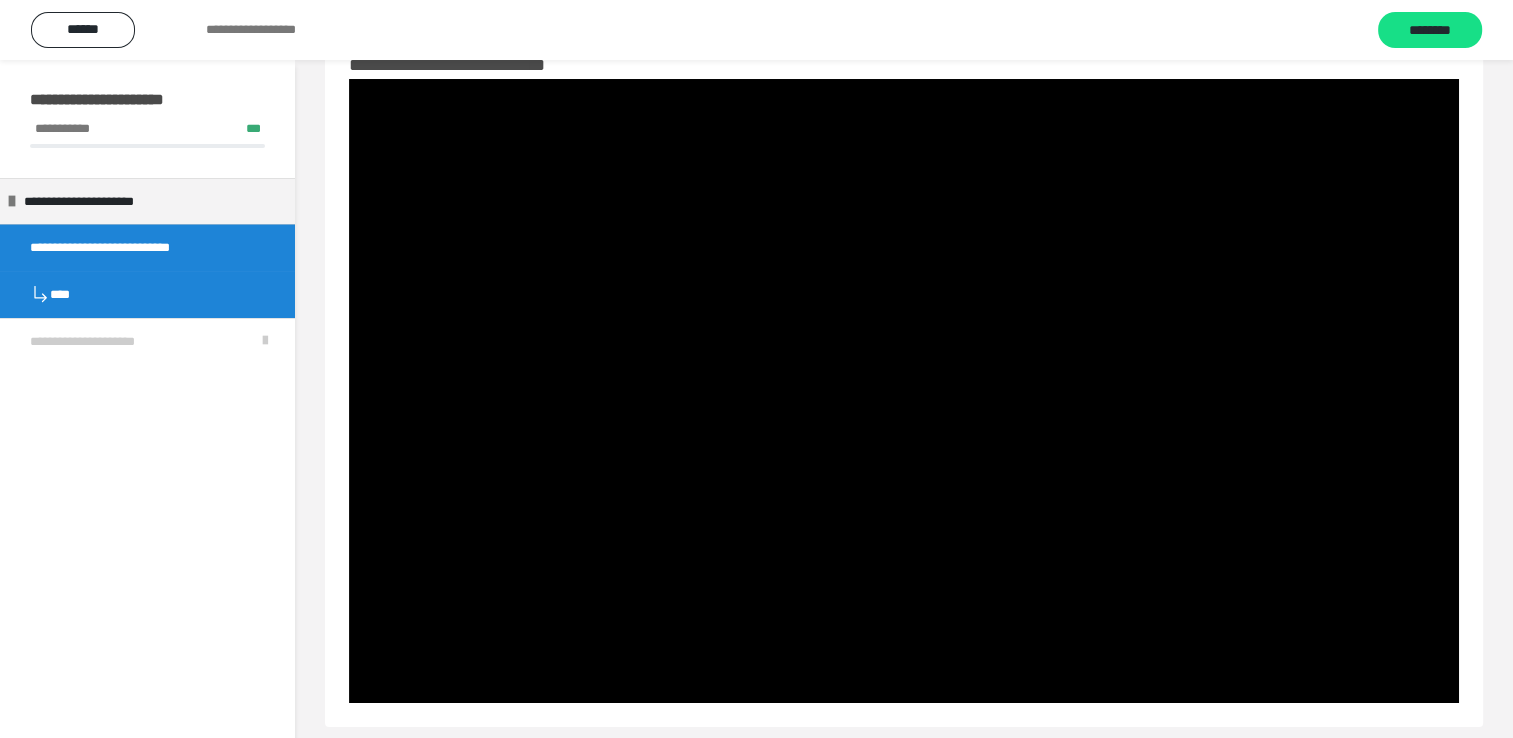 scroll, scrollTop: 80, scrollLeft: 0, axis: vertical 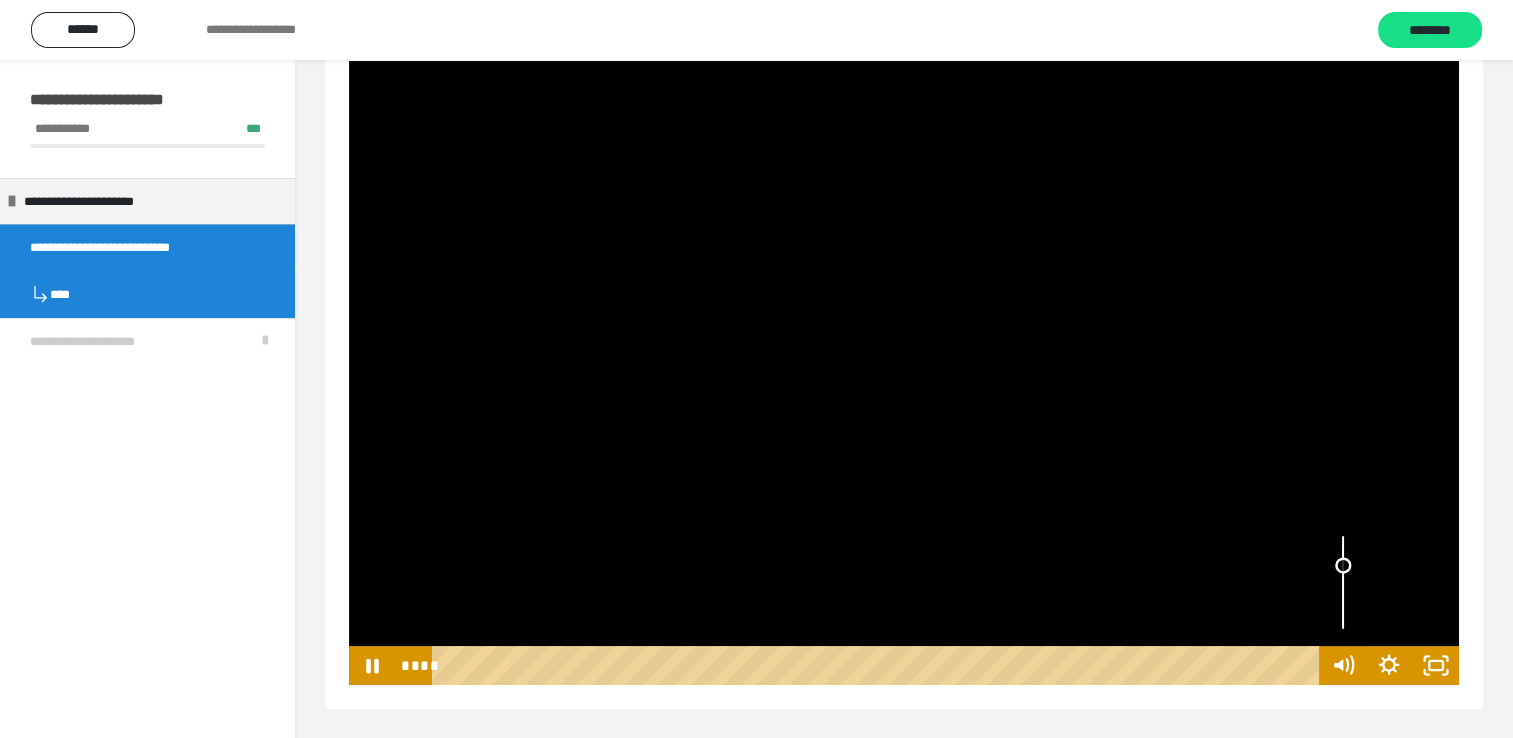 click at bounding box center [1343, 582] 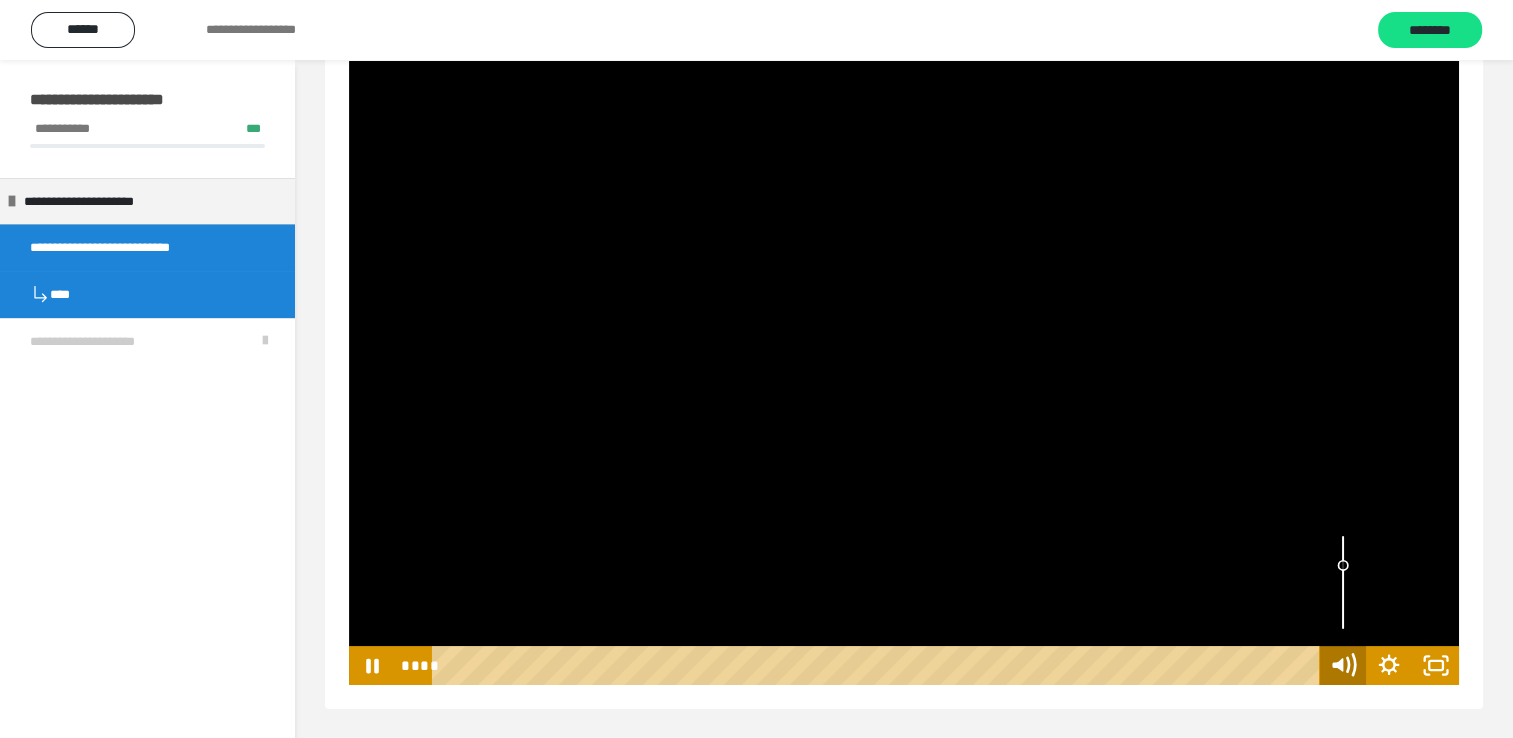 click 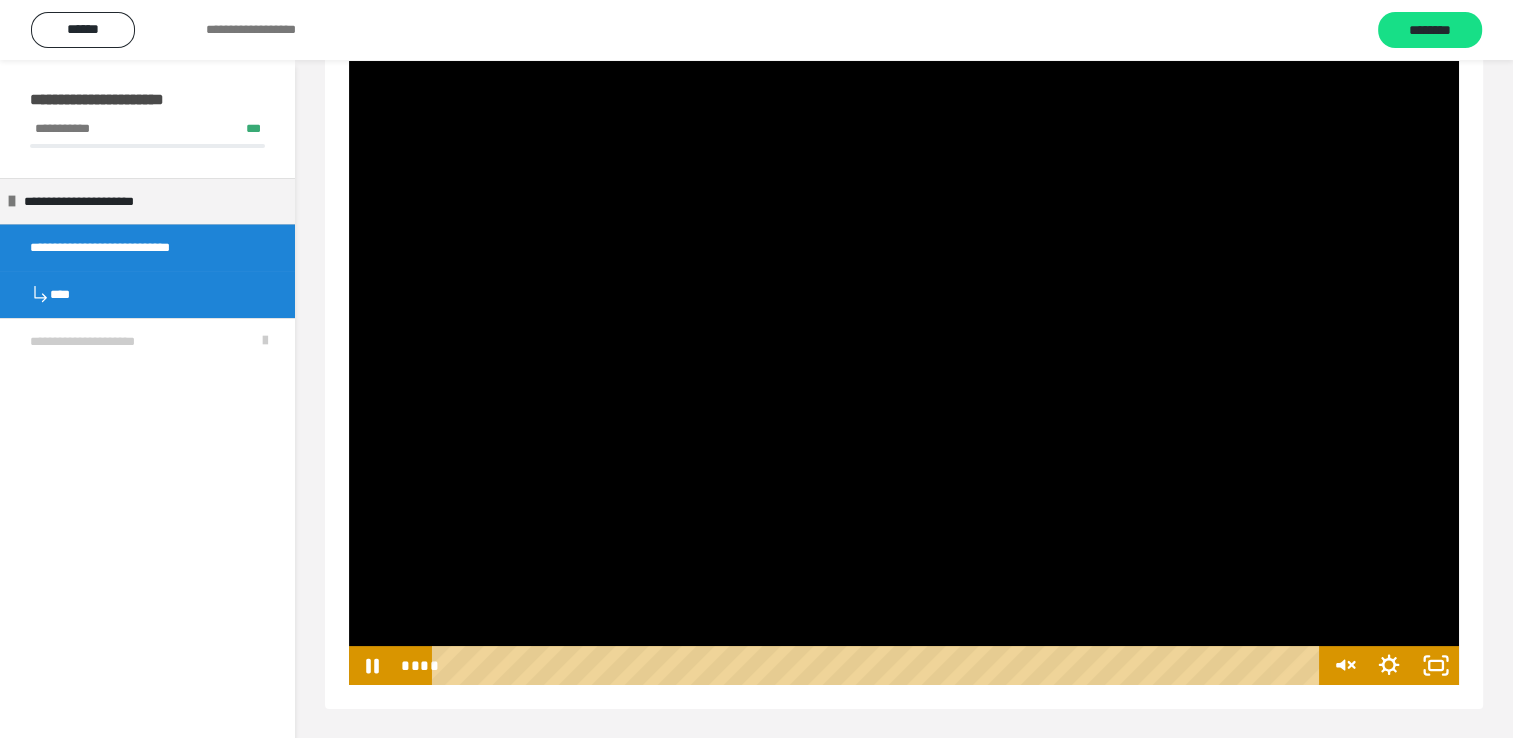 click at bounding box center [904, 373] 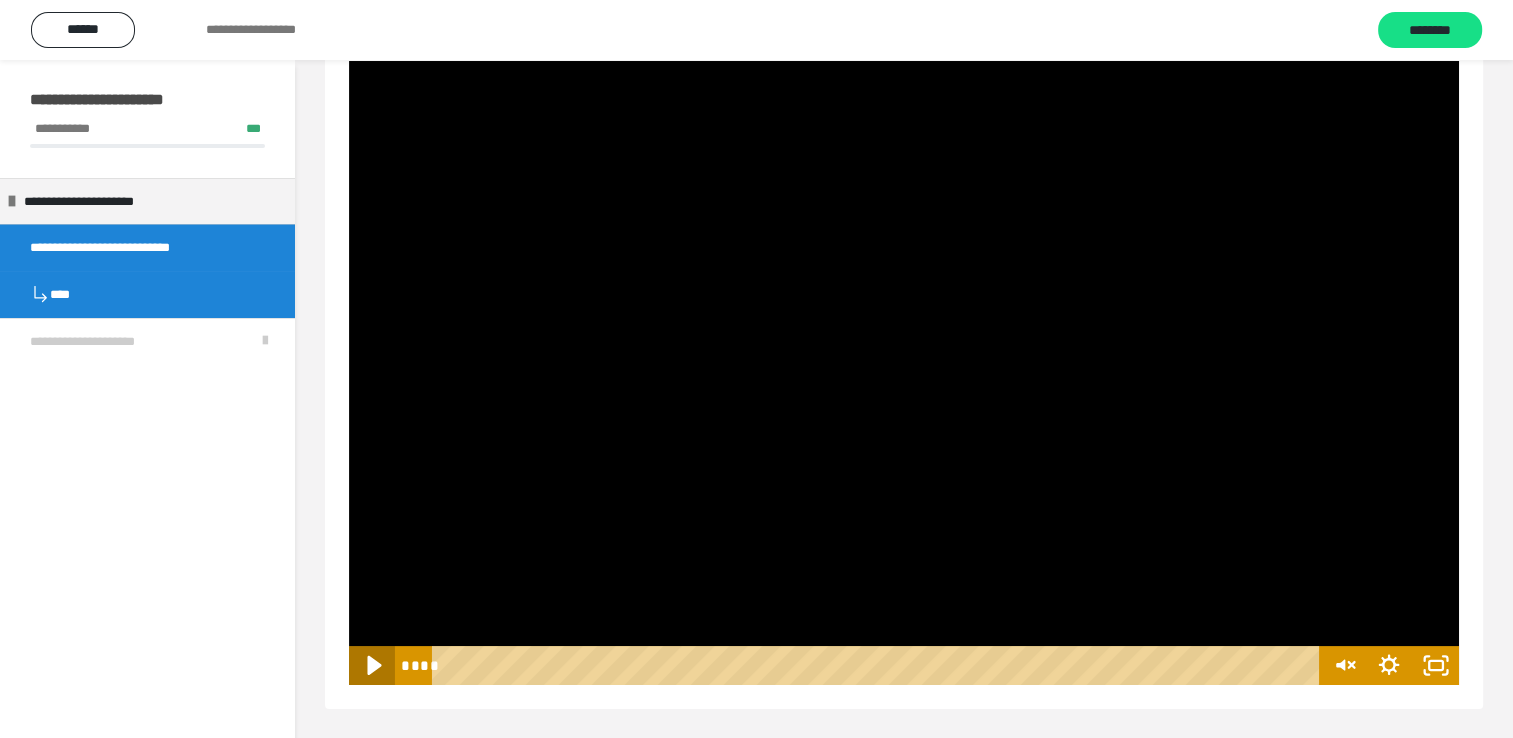 click 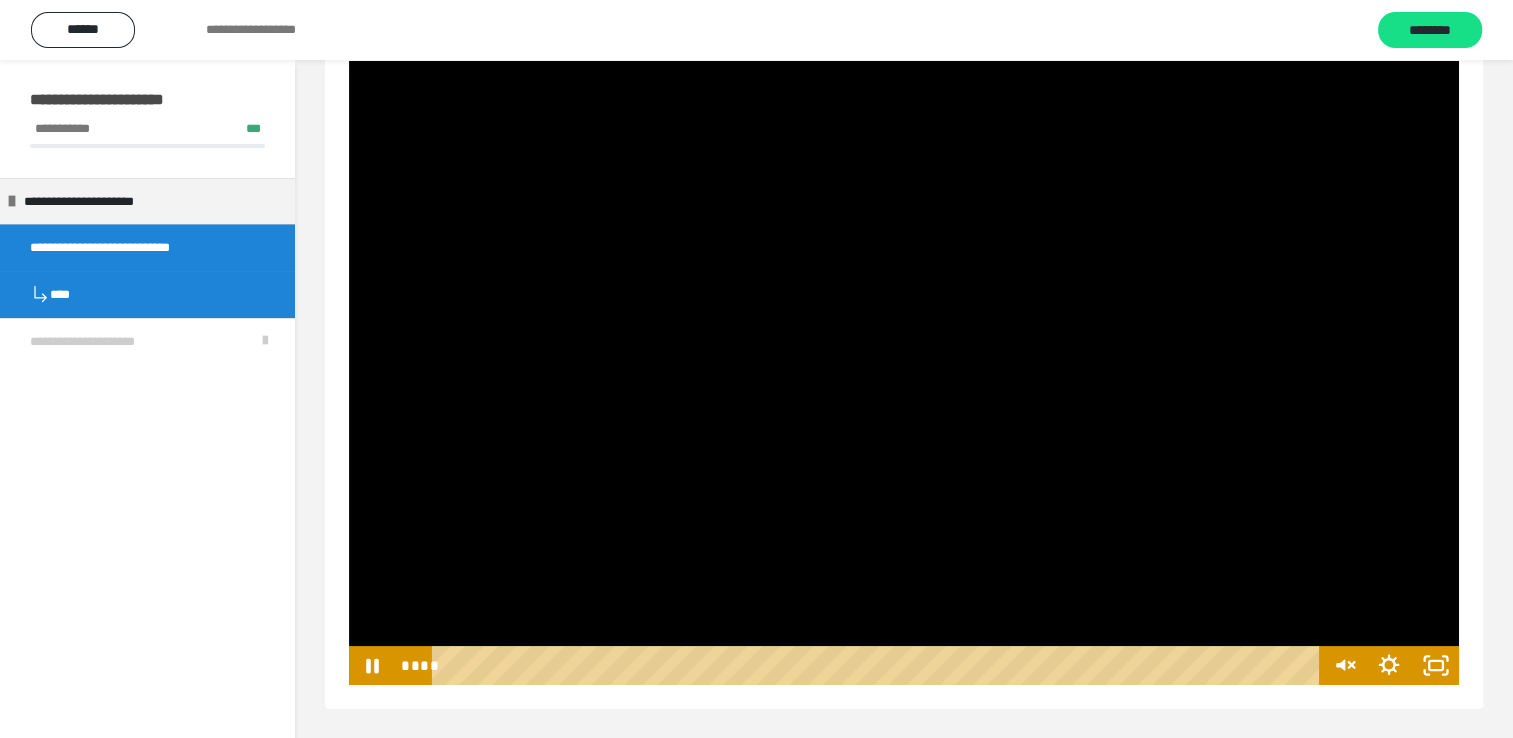 click at bounding box center (904, 373) 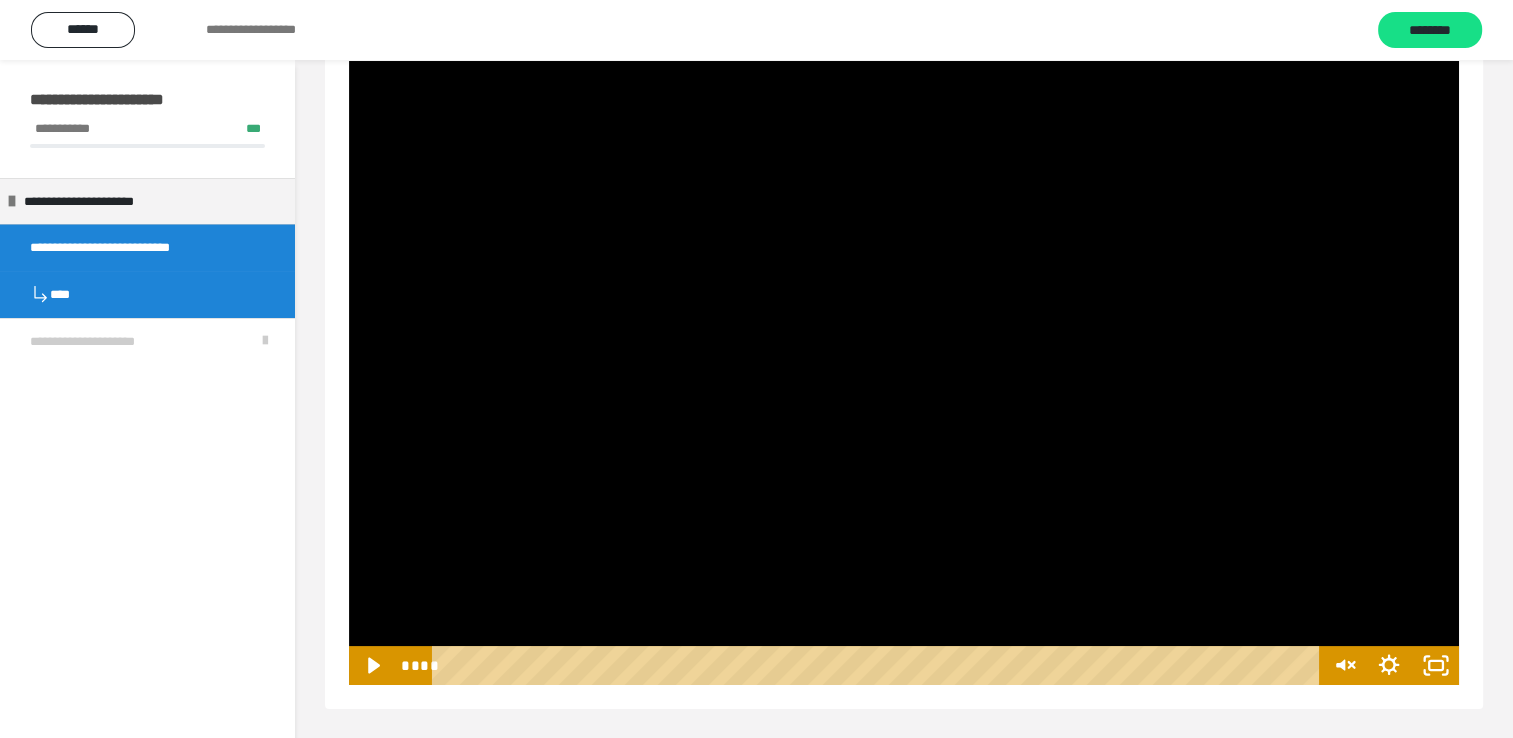 click at bounding box center (904, 373) 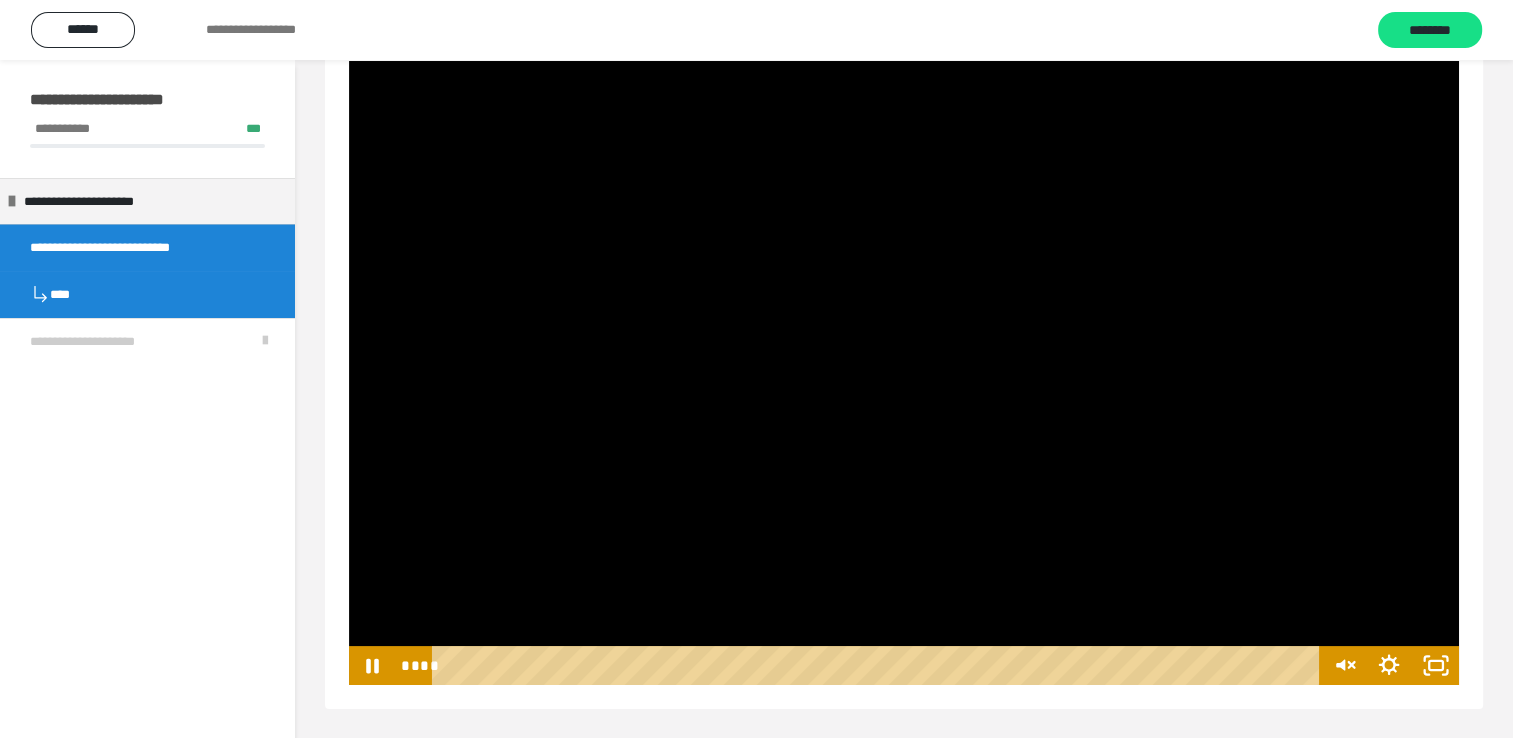 click at bounding box center (904, 373) 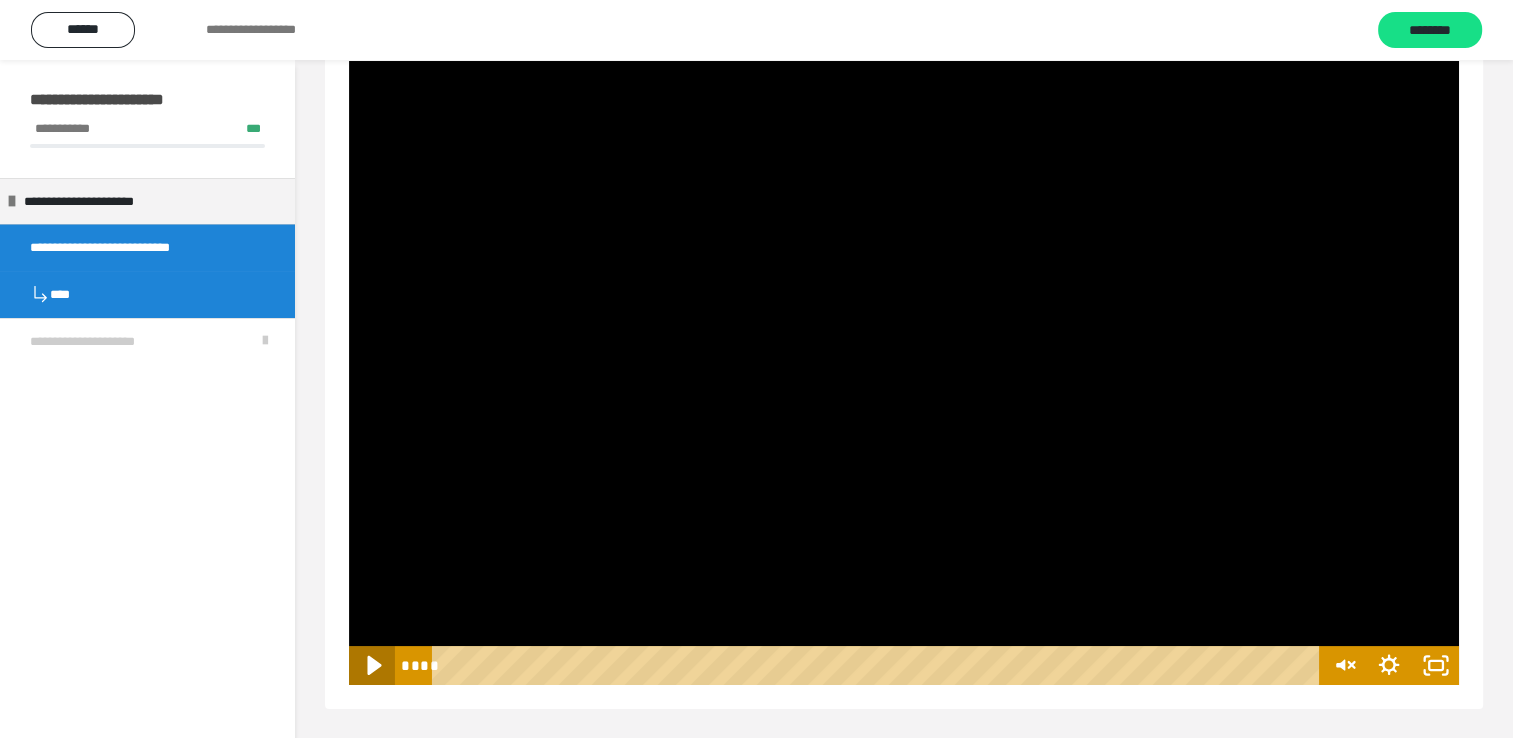 click 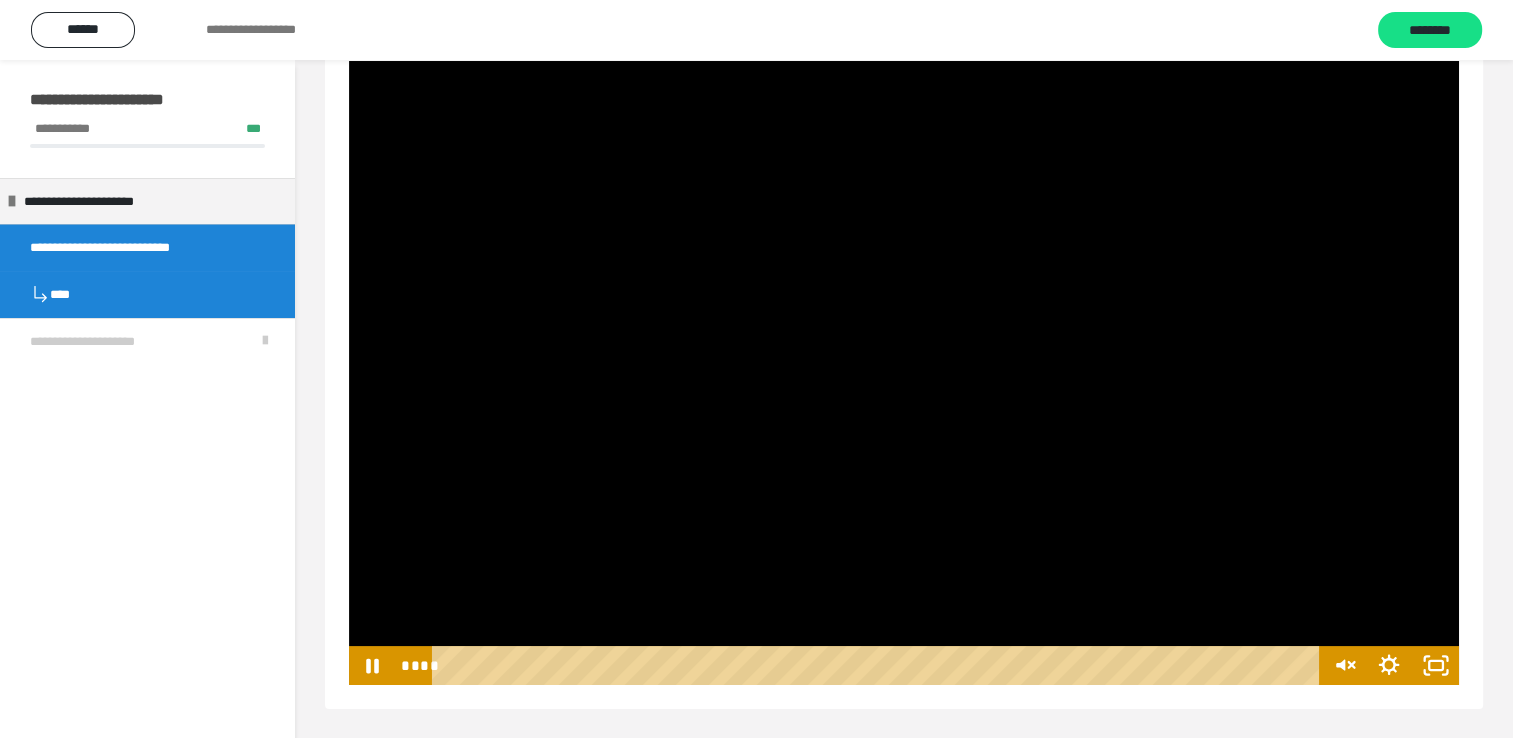 click at bounding box center [904, 373] 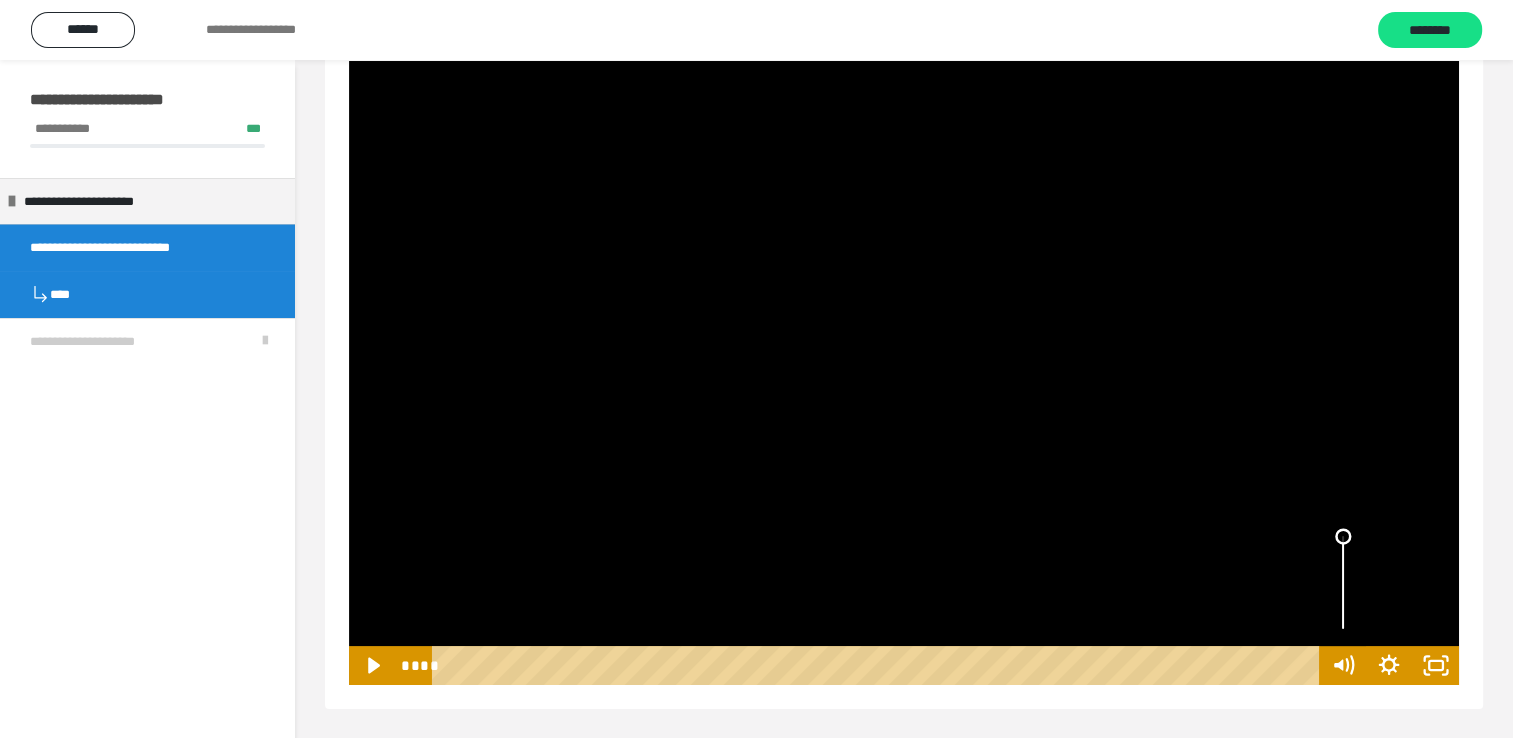 click at bounding box center (1343, 582) 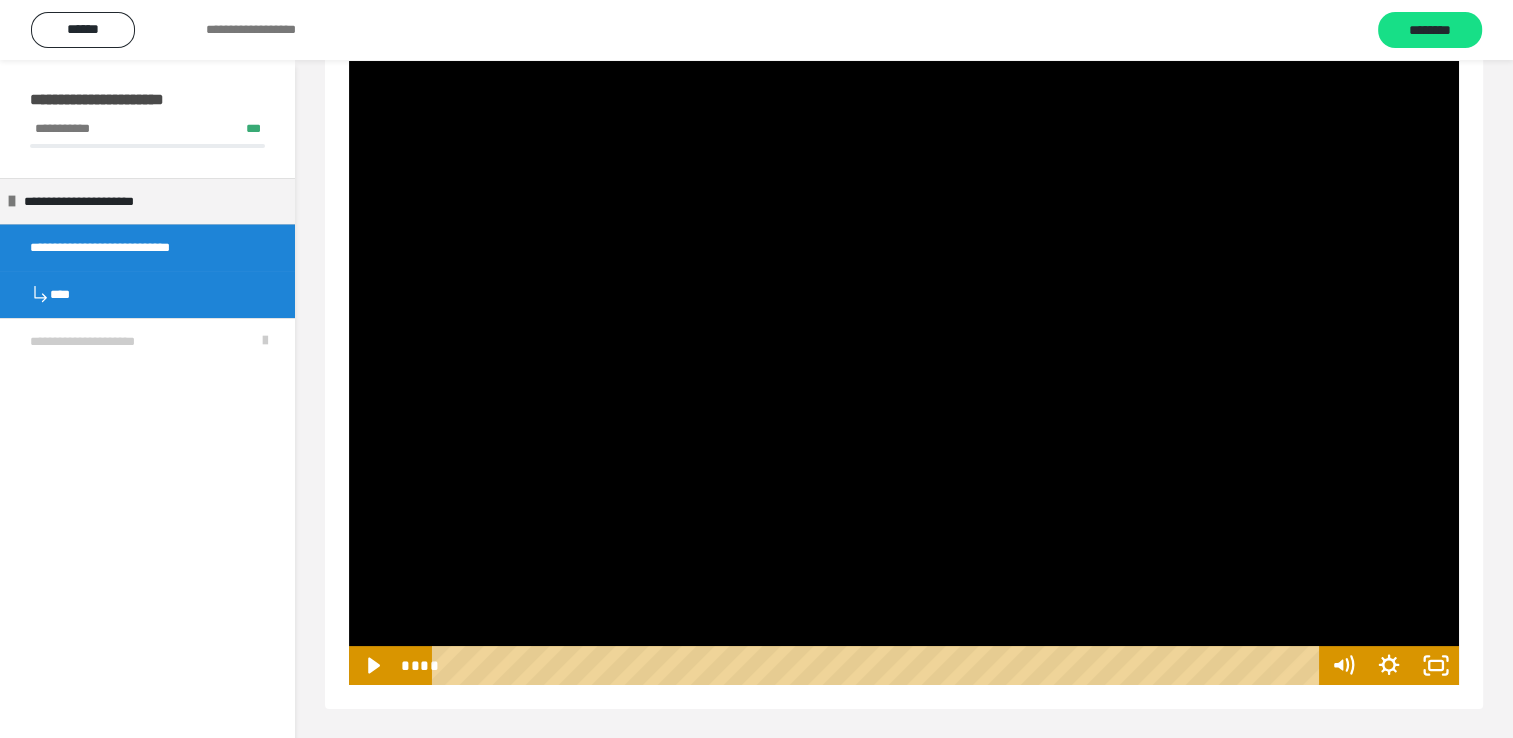 click at bounding box center (904, 373) 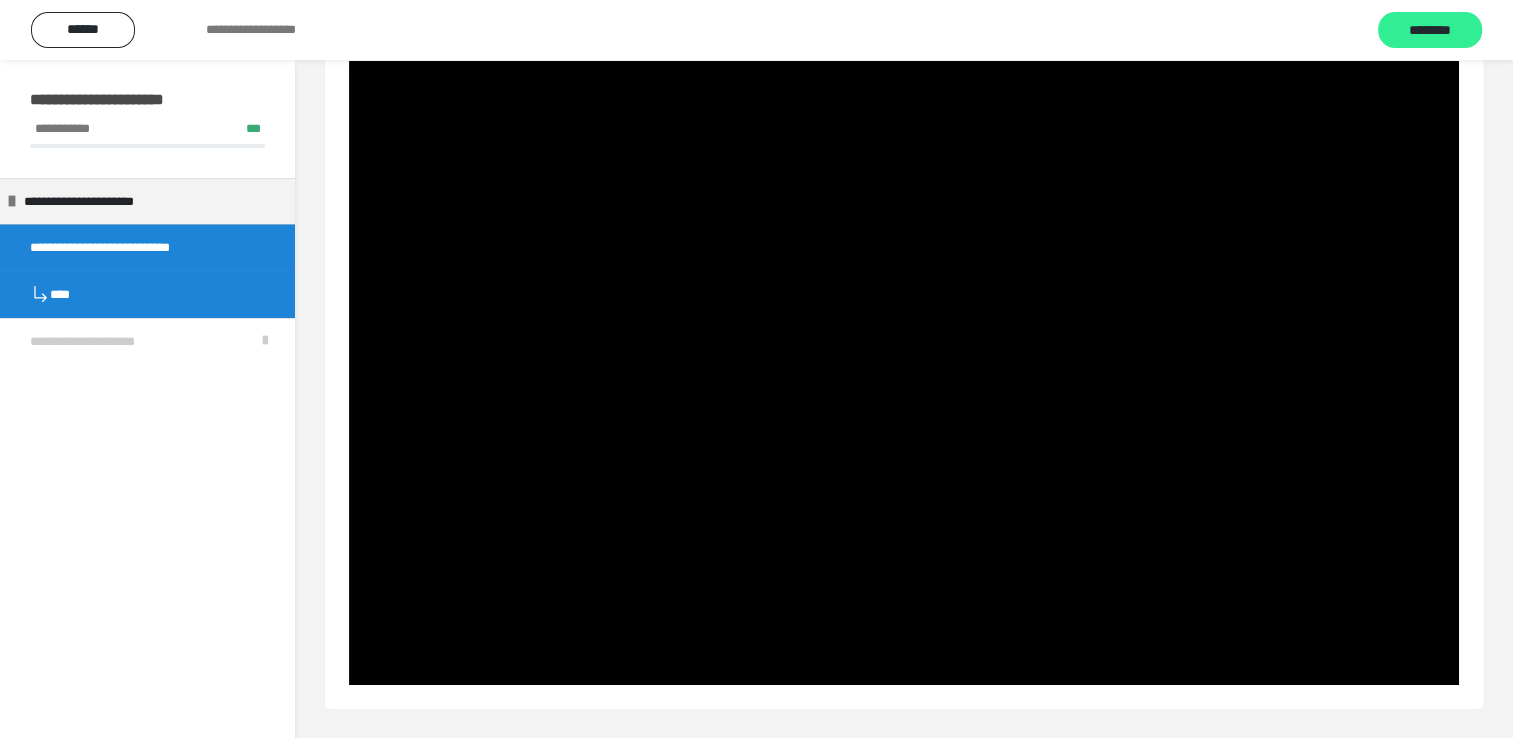 click on "********" at bounding box center (1430, 31) 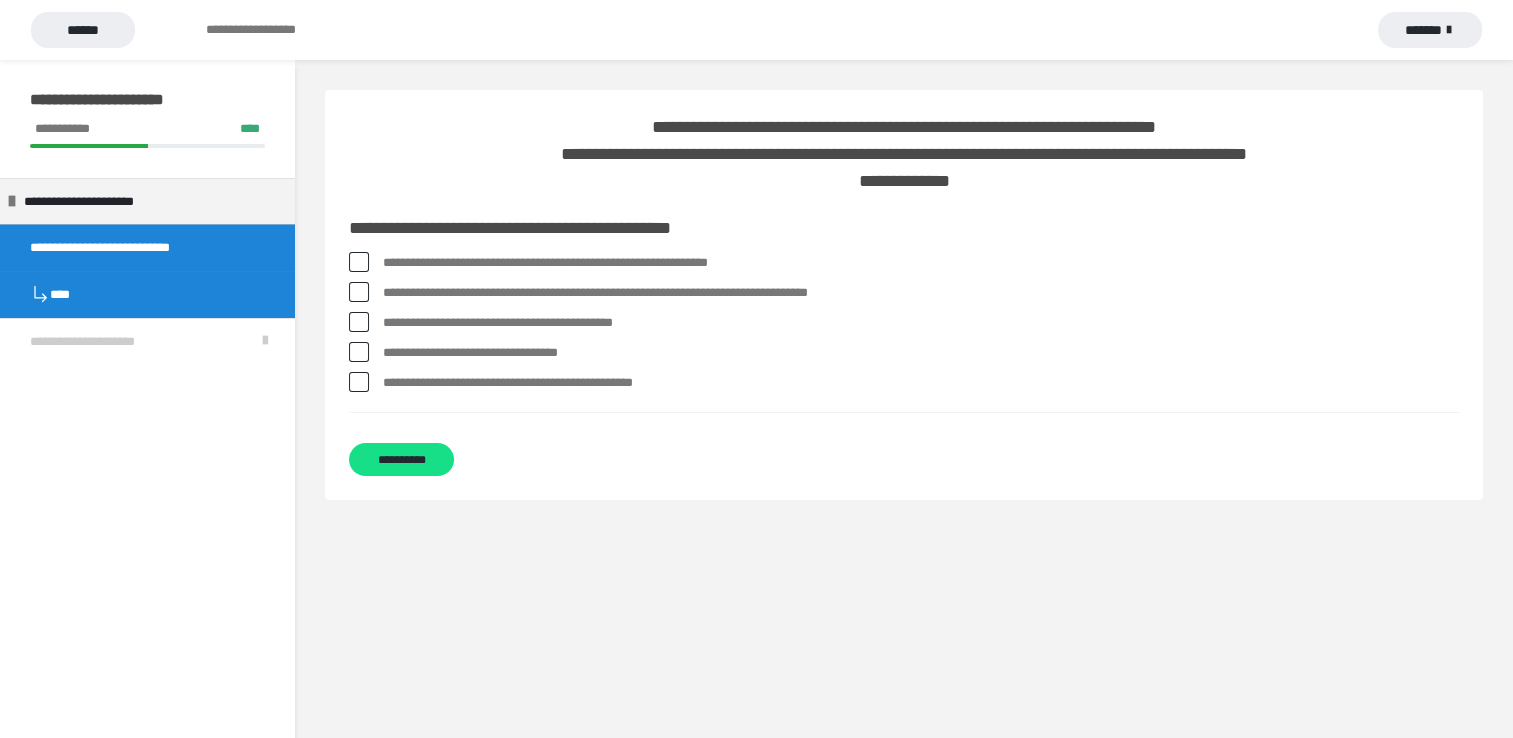click at bounding box center [359, 292] 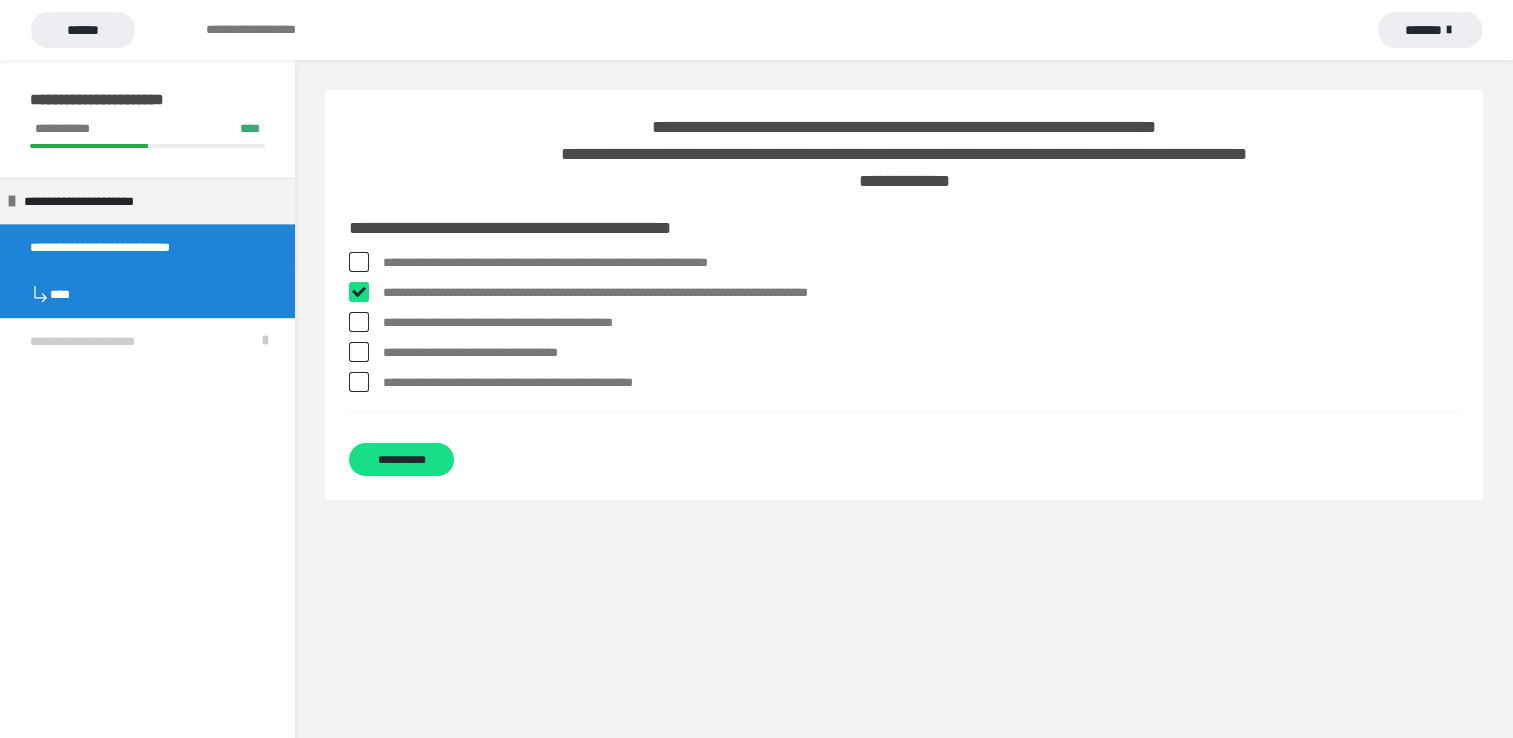 checkbox on "****" 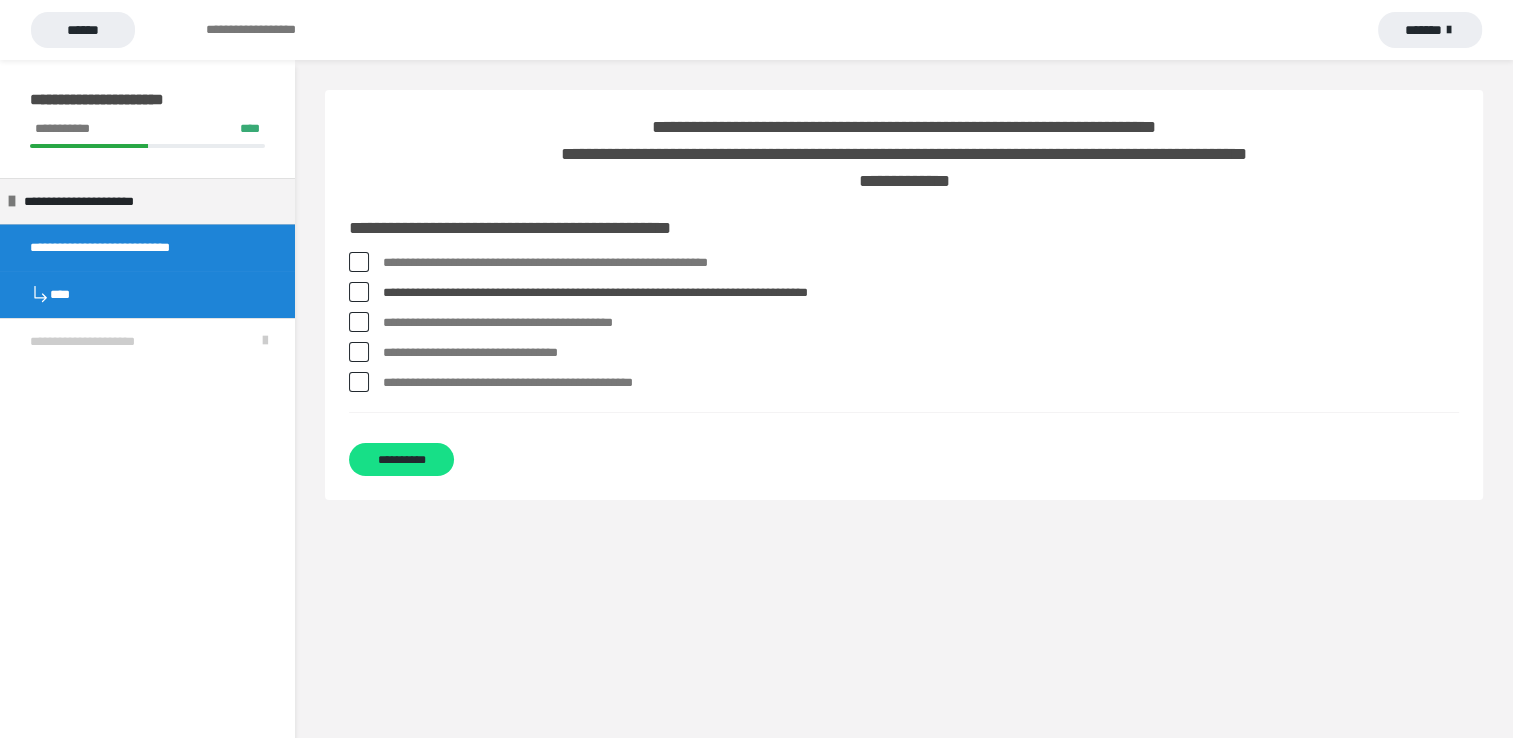 click at bounding box center [359, 322] 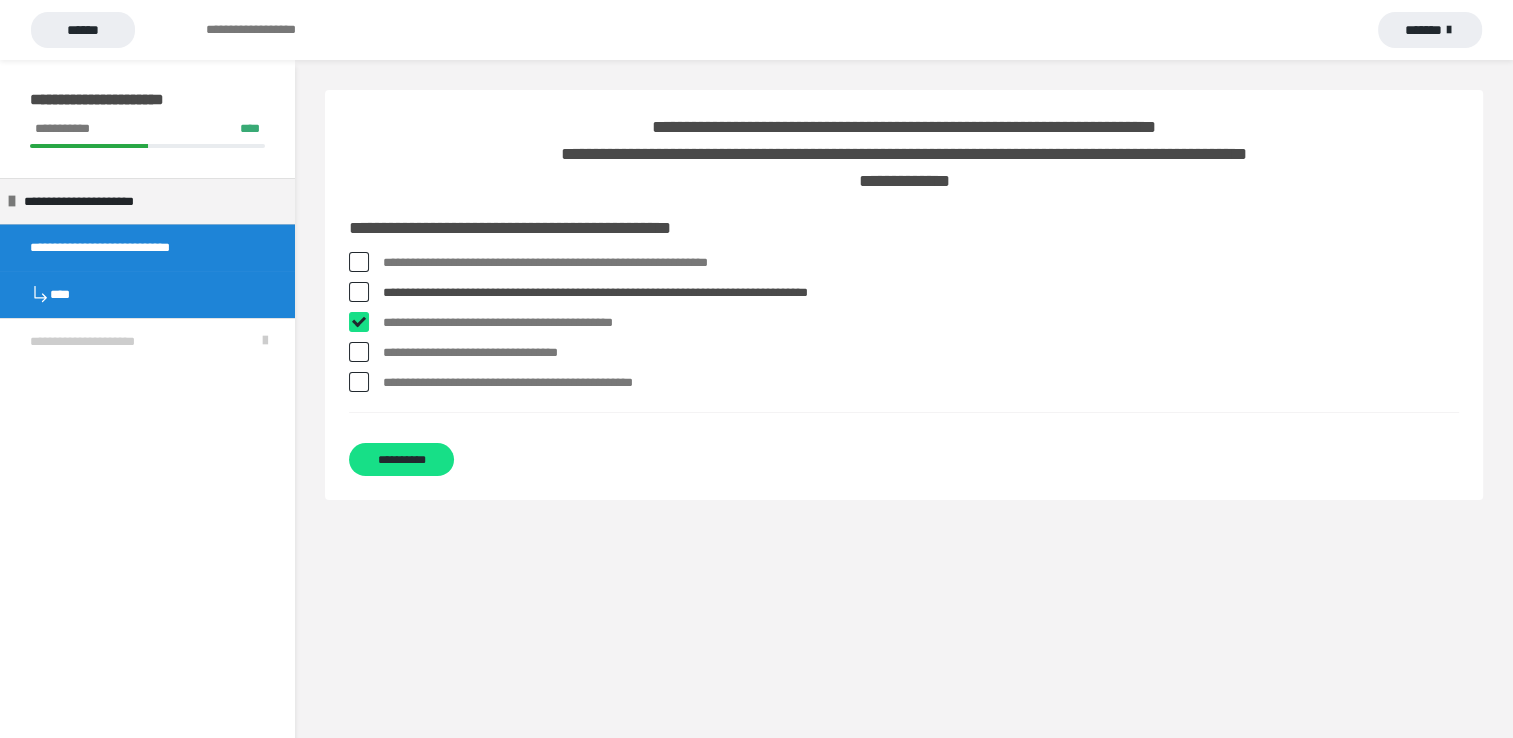 checkbox on "****" 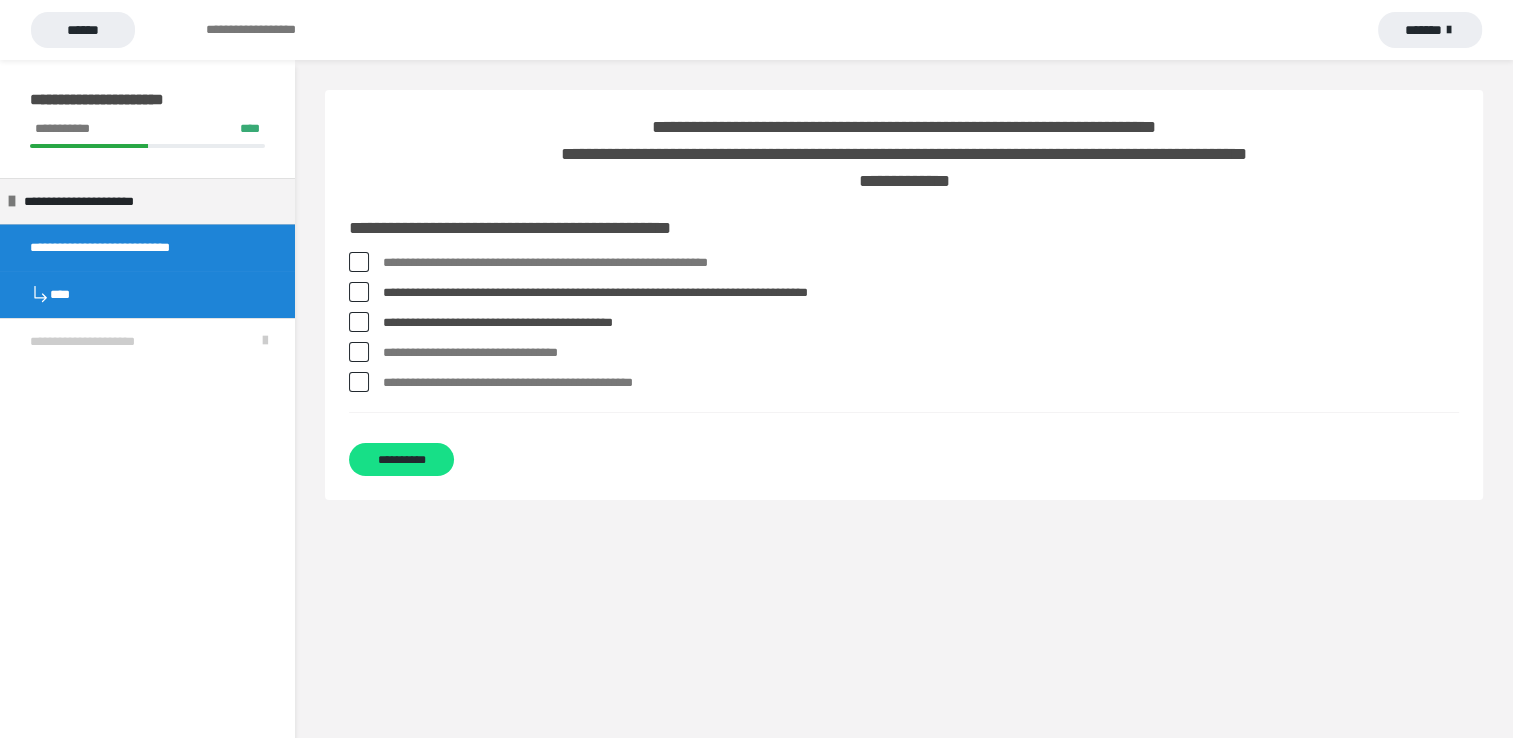 click at bounding box center (359, 352) 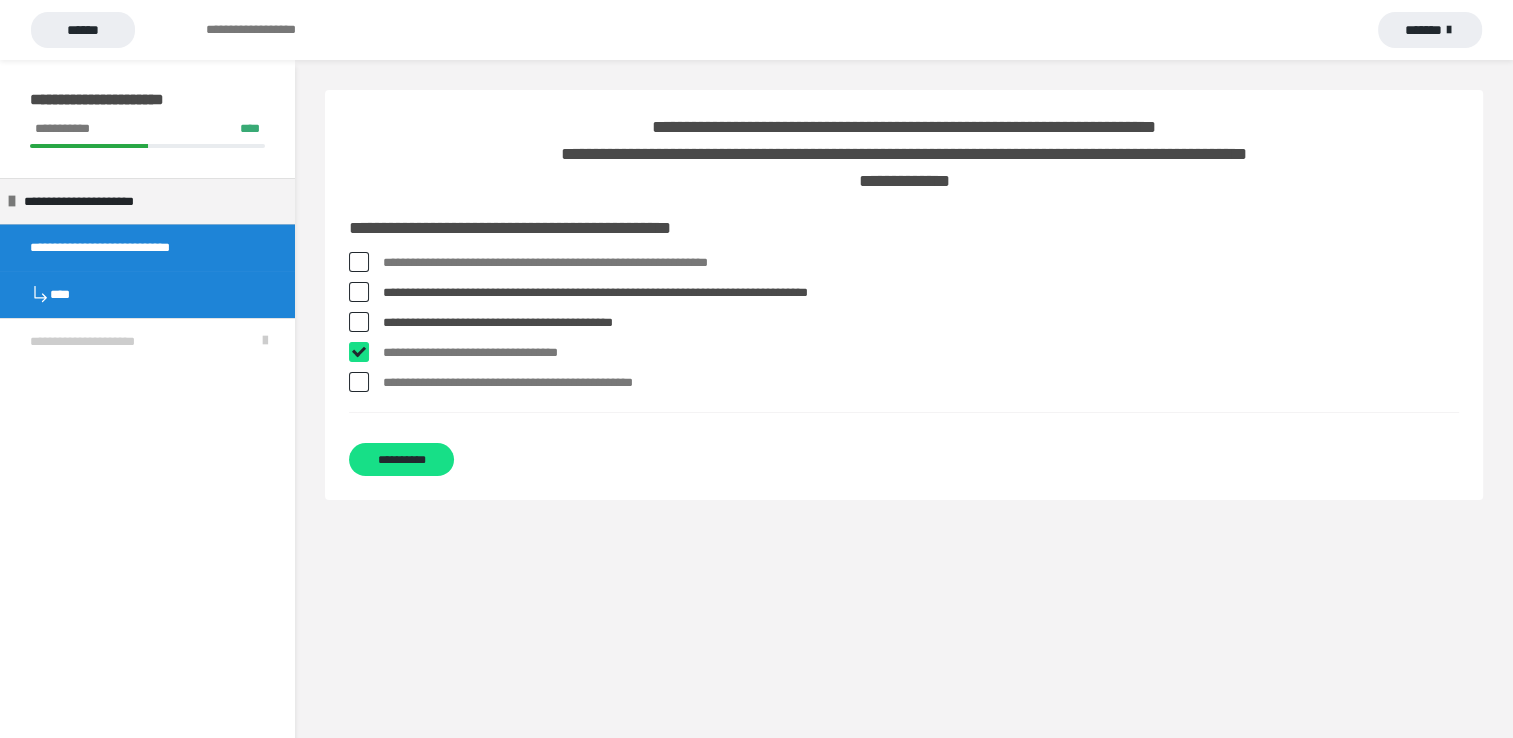 checkbox on "****" 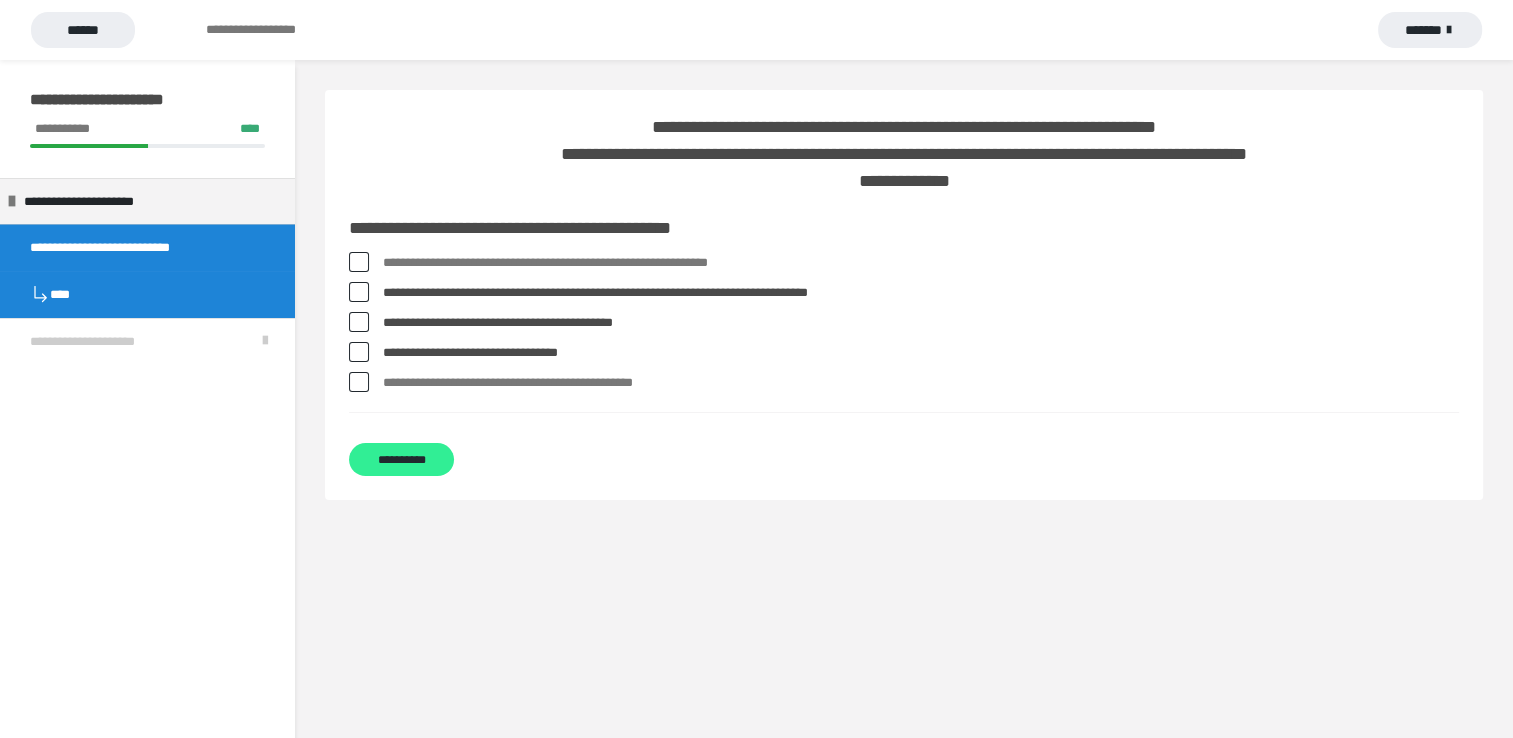 click on "**********" at bounding box center (401, 459) 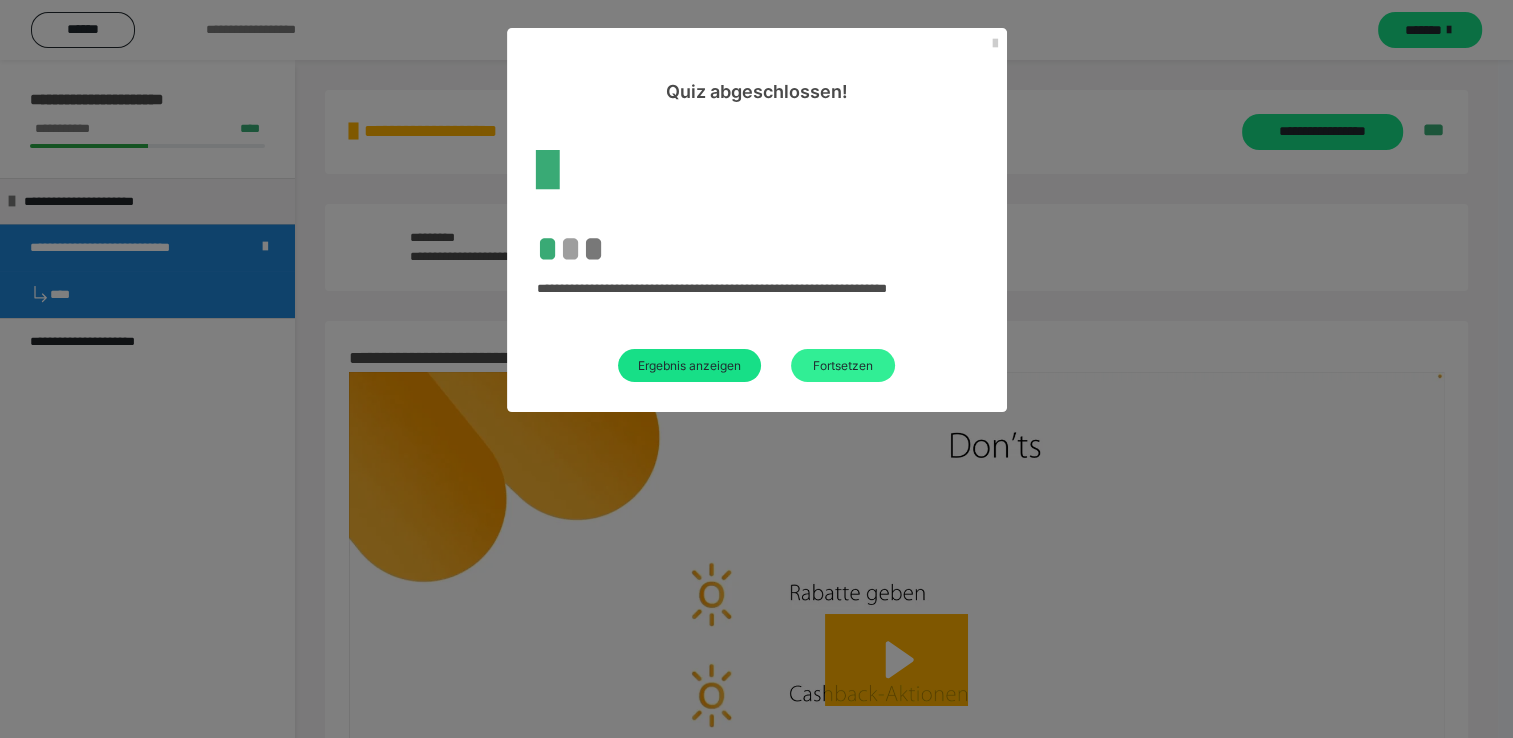 click on "Fortsetzen" at bounding box center [843, 365] 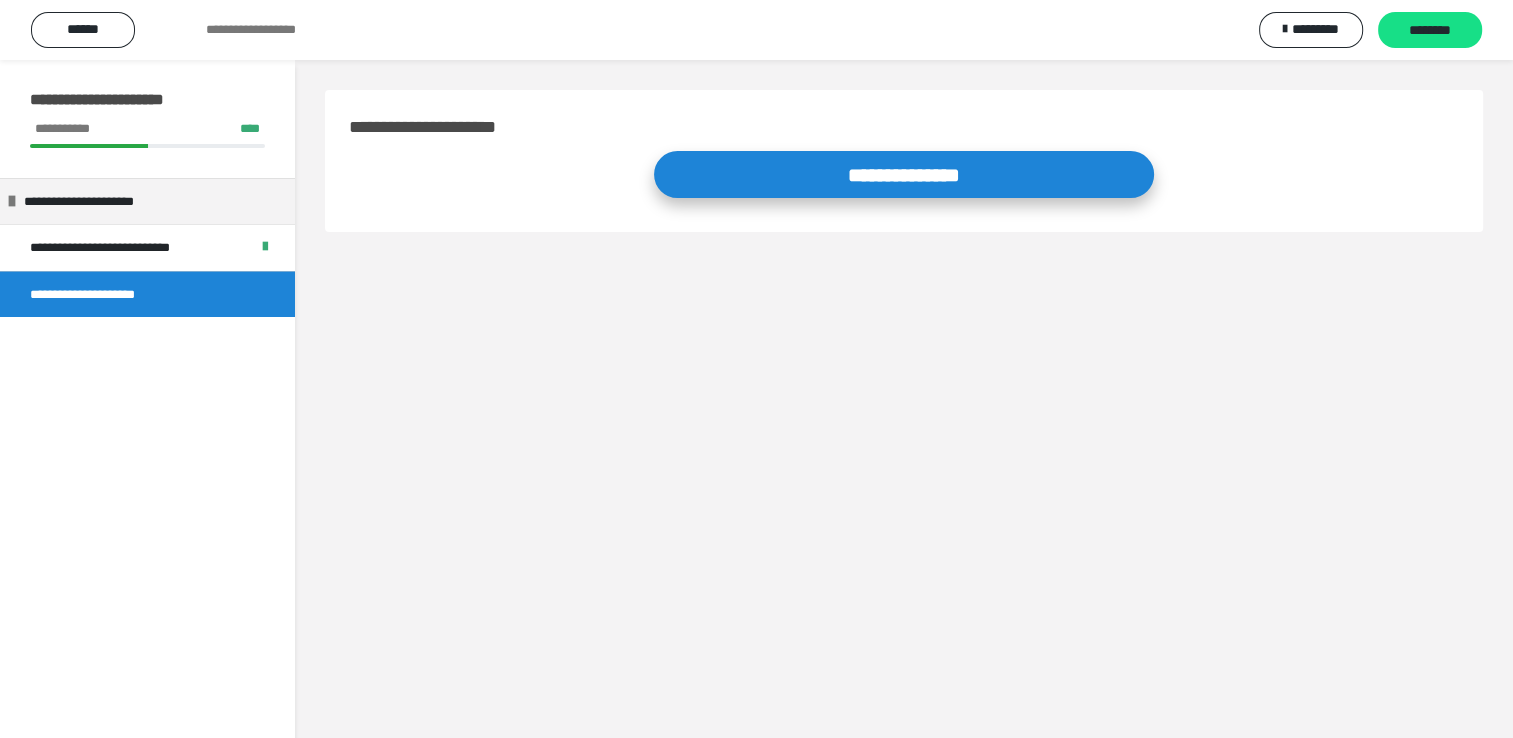 click on "**********" at bounding box center [904, 174] 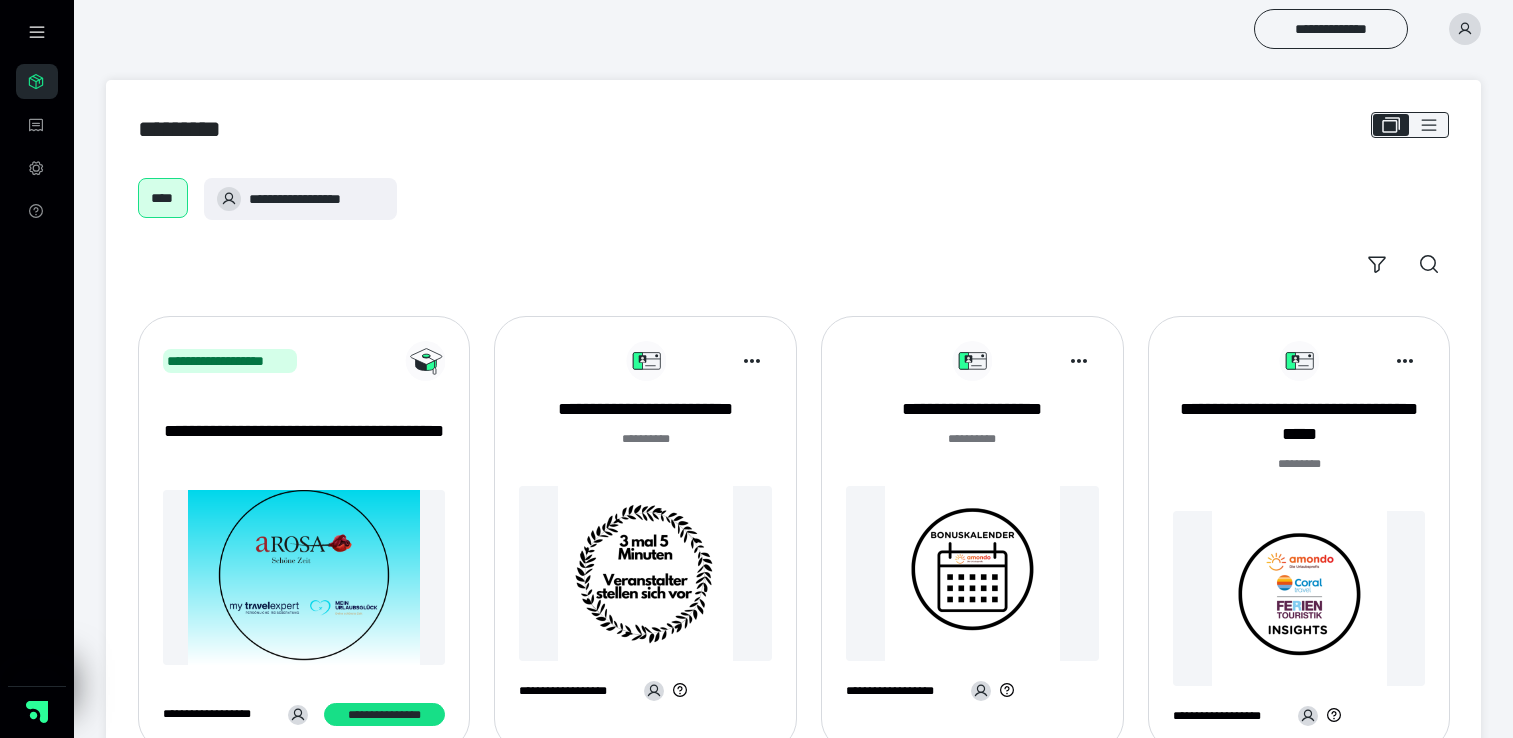 scroll, scrollTop: 0, scrollLeft: 0, axis: both 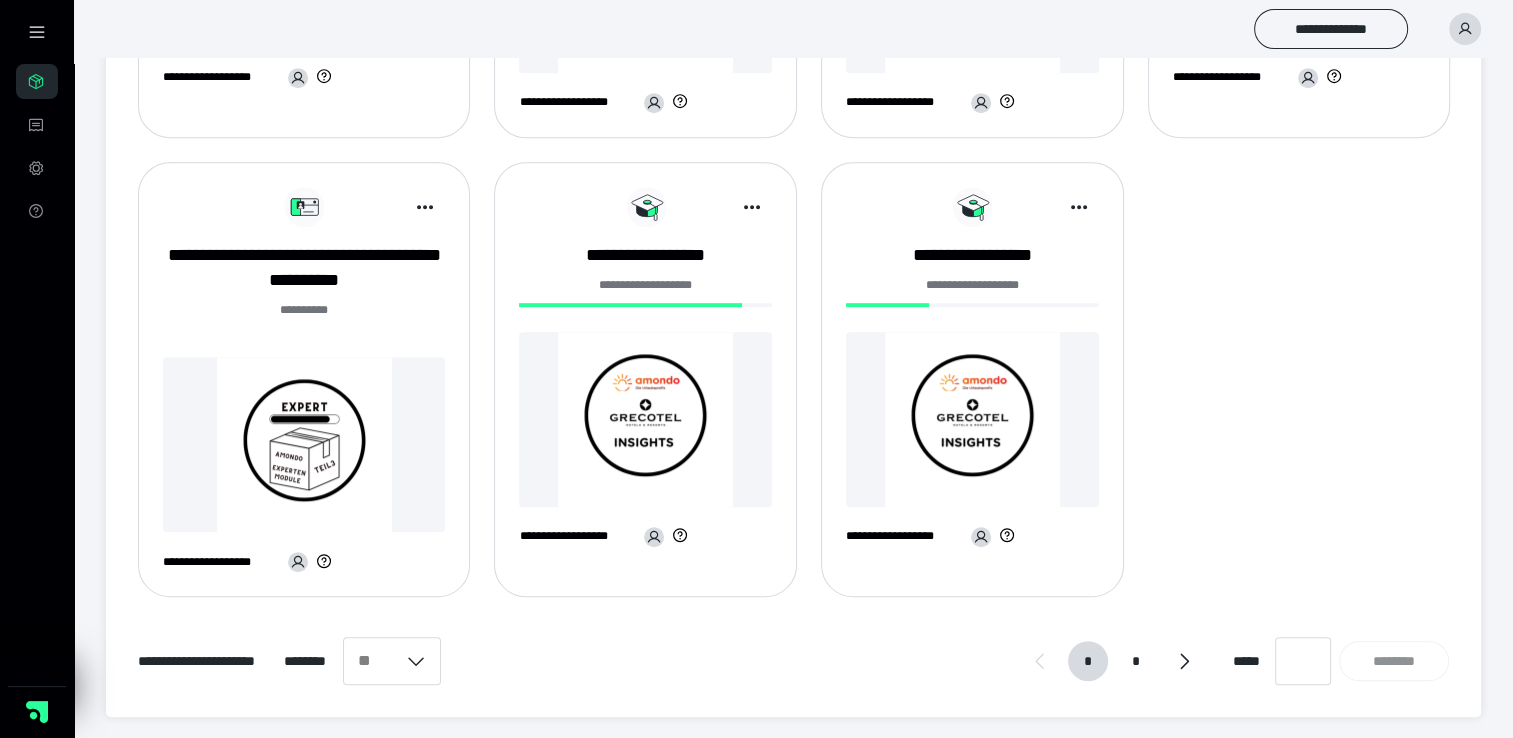 click at bounding box center (304, 444) 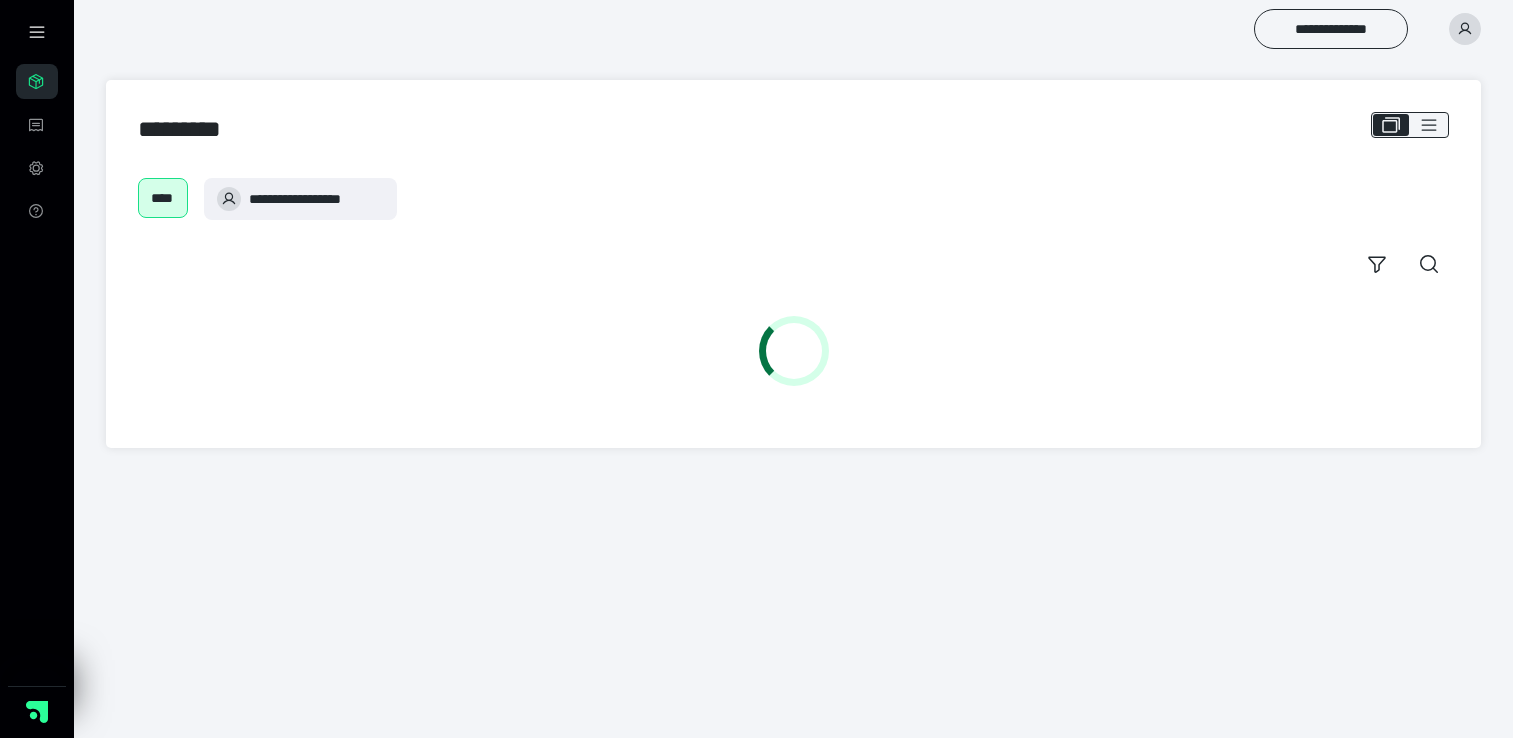 scroll, scrollTop: 0, scrollLeft: 0, axis: both 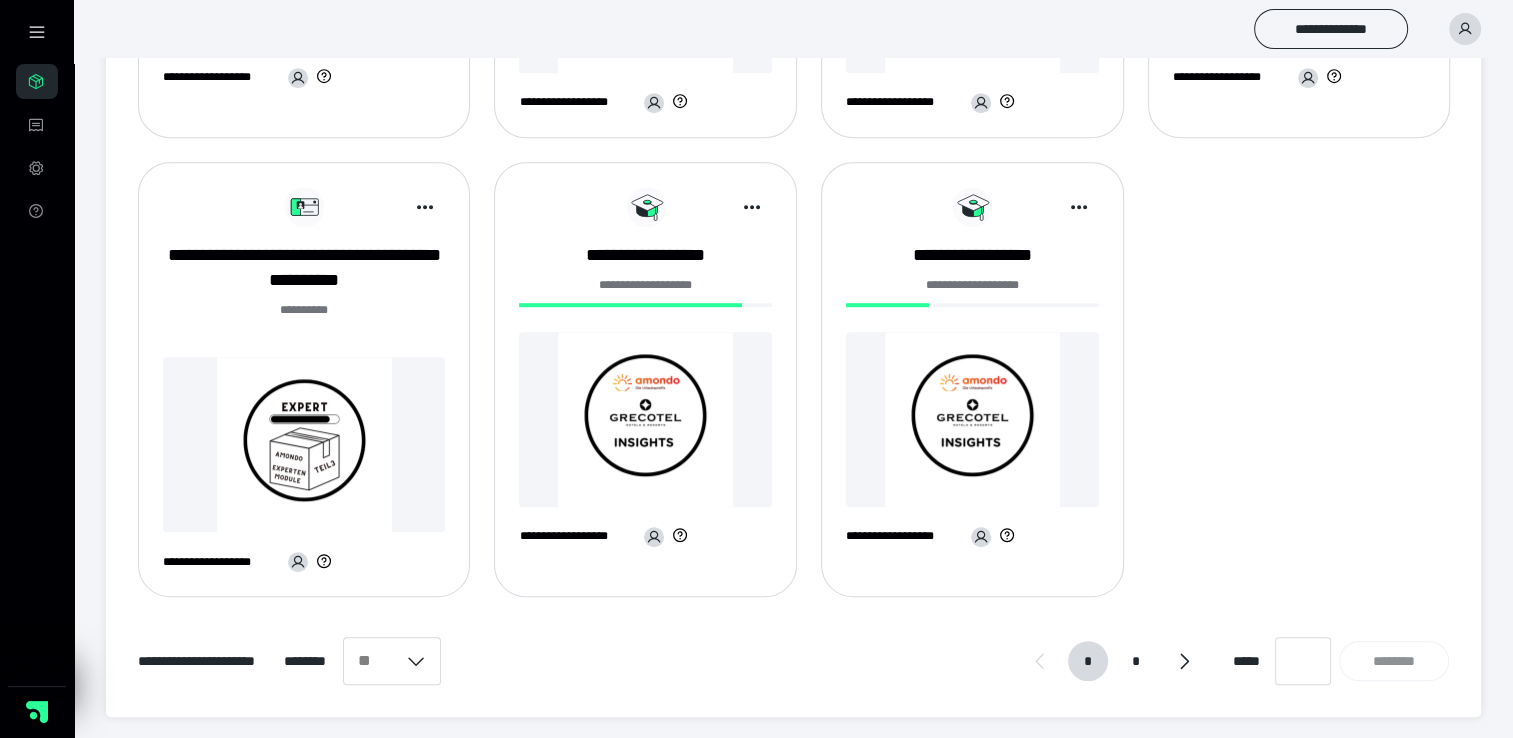click at bounding box center [304, 444] 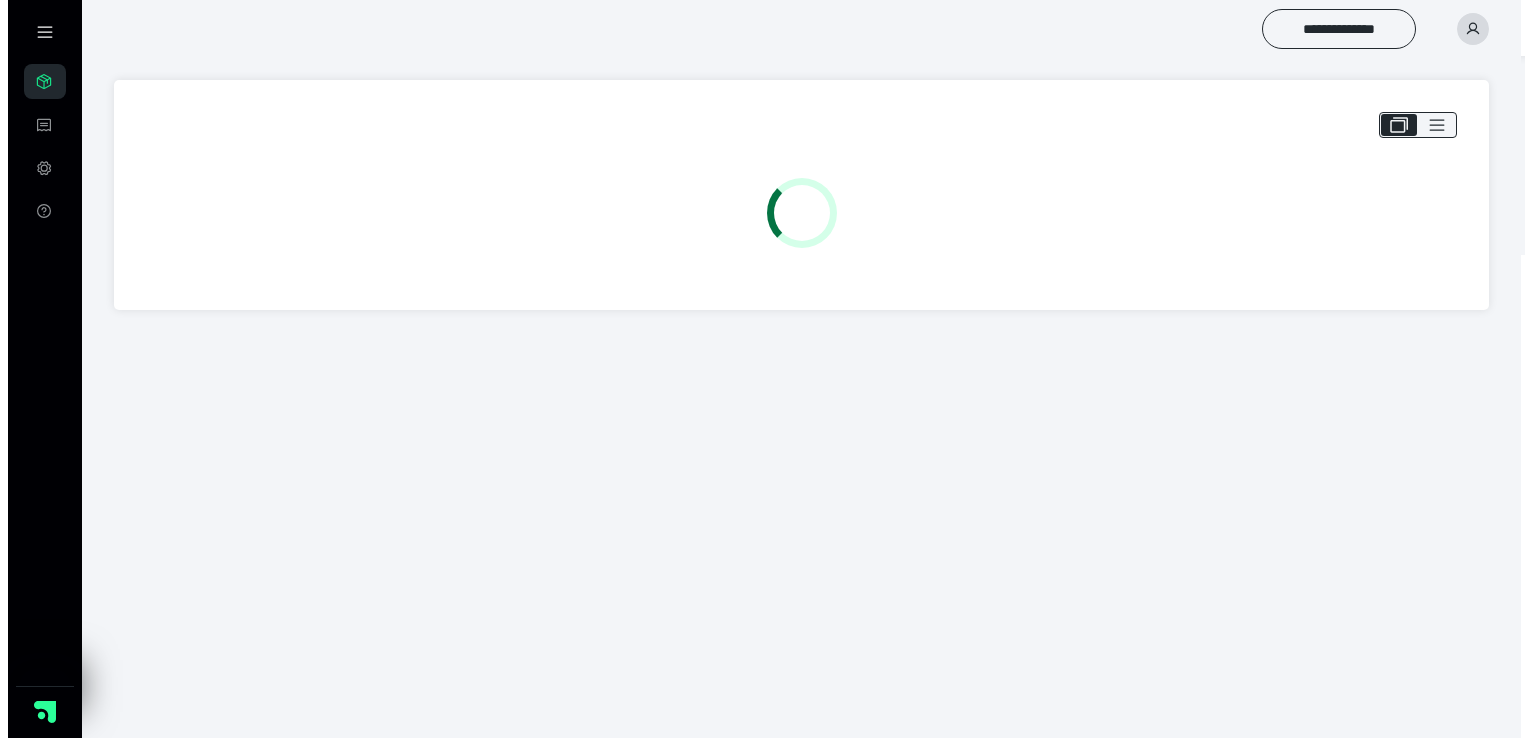 scroll, scrollTop: 0, scrollLeft: 0, axis: both 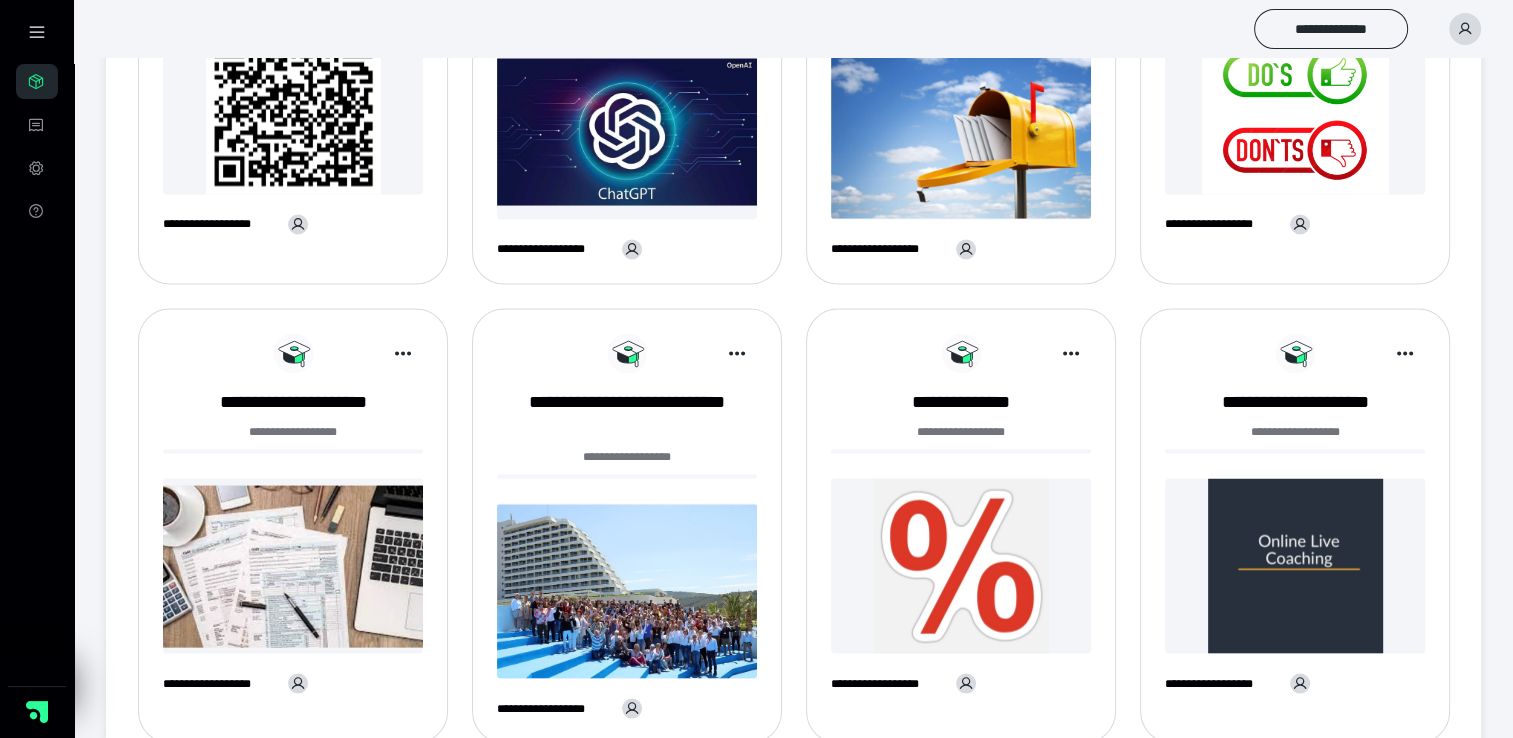 click at bounding box center (293, 566) 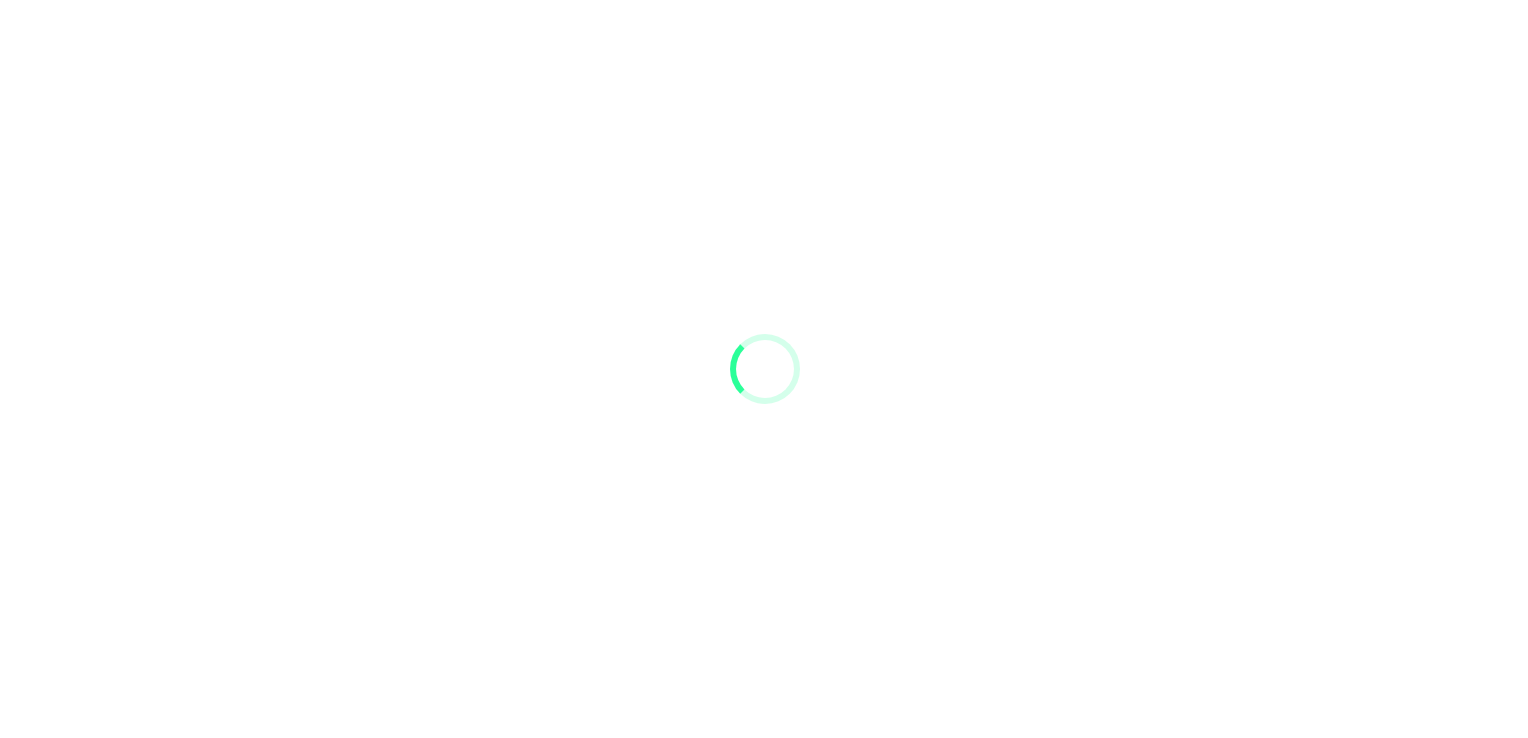 scroll, scrollTop: 0, scrollLeft: 0, axis: both 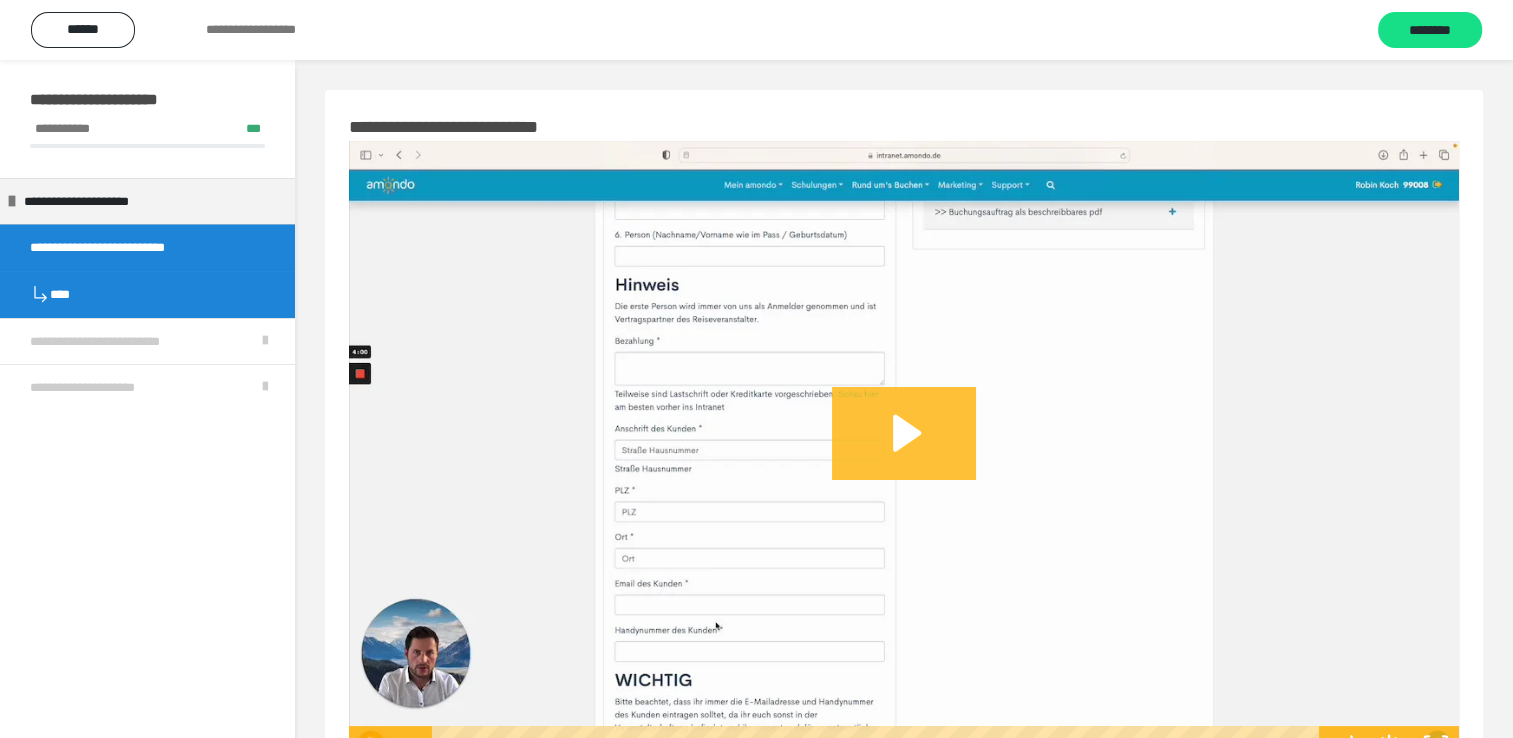 click 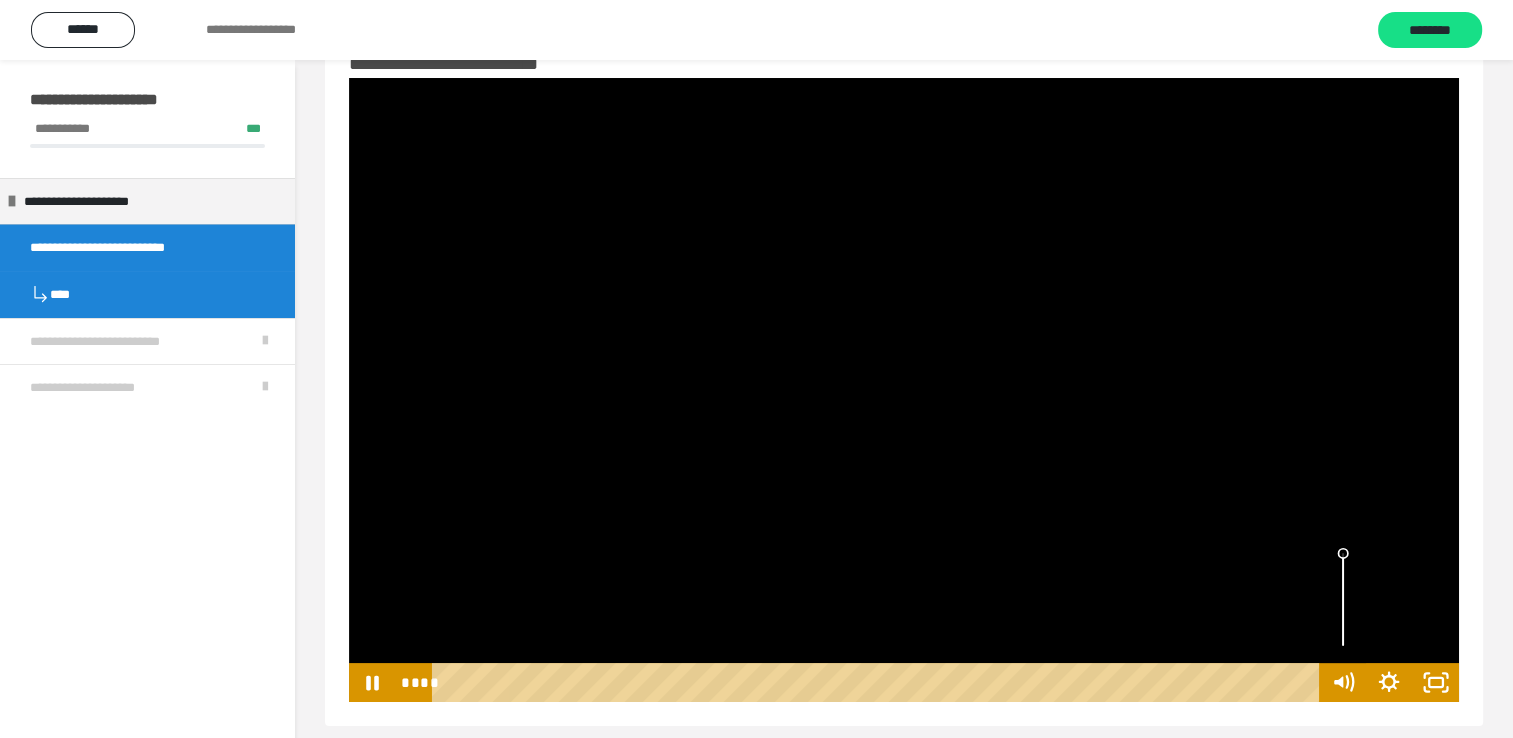 scroll, scrollTop: 80, scrollLeft: 0, axis: vertical 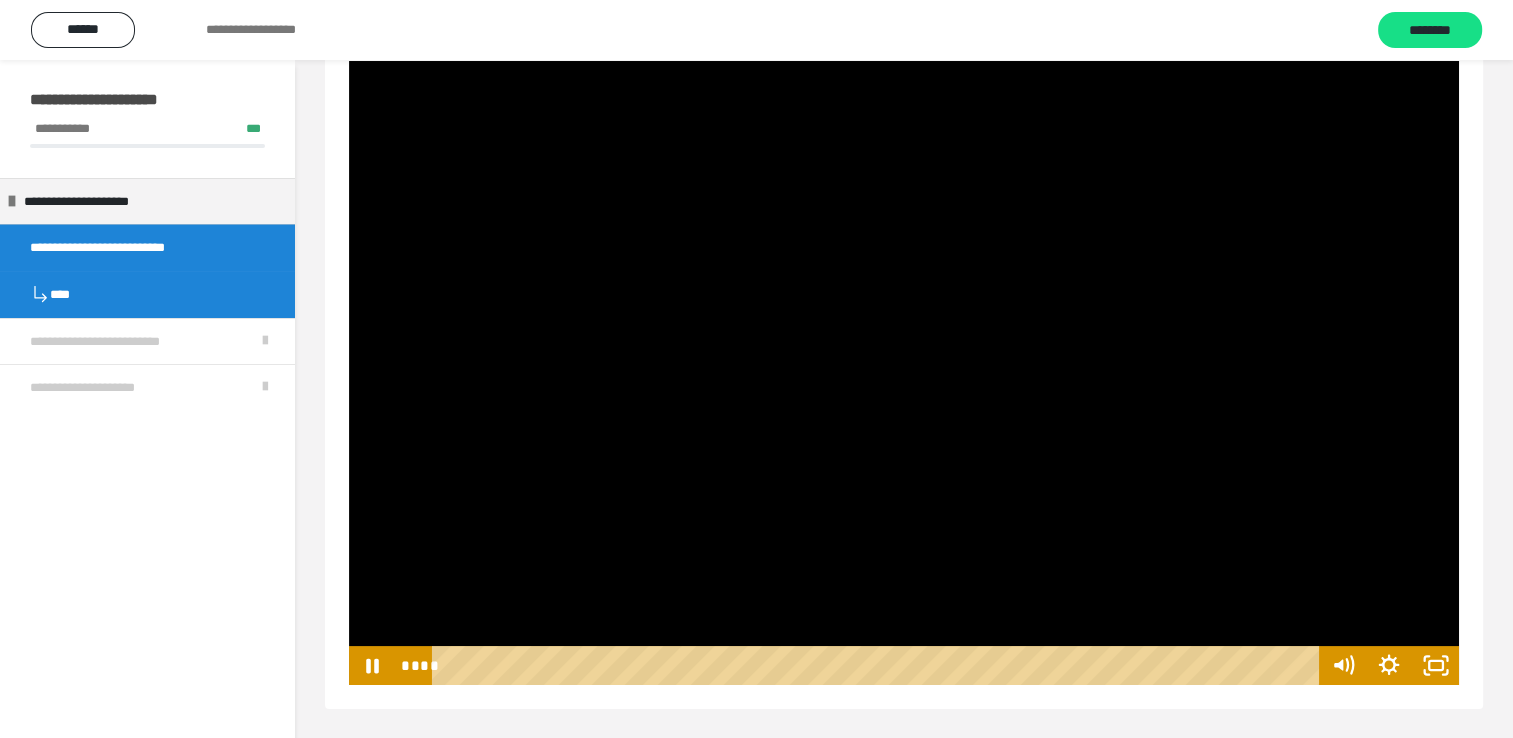 drag, startPoint x: 908, startPoint y: 519, endPoint x: 943, endPoint y: 507, distance: 37 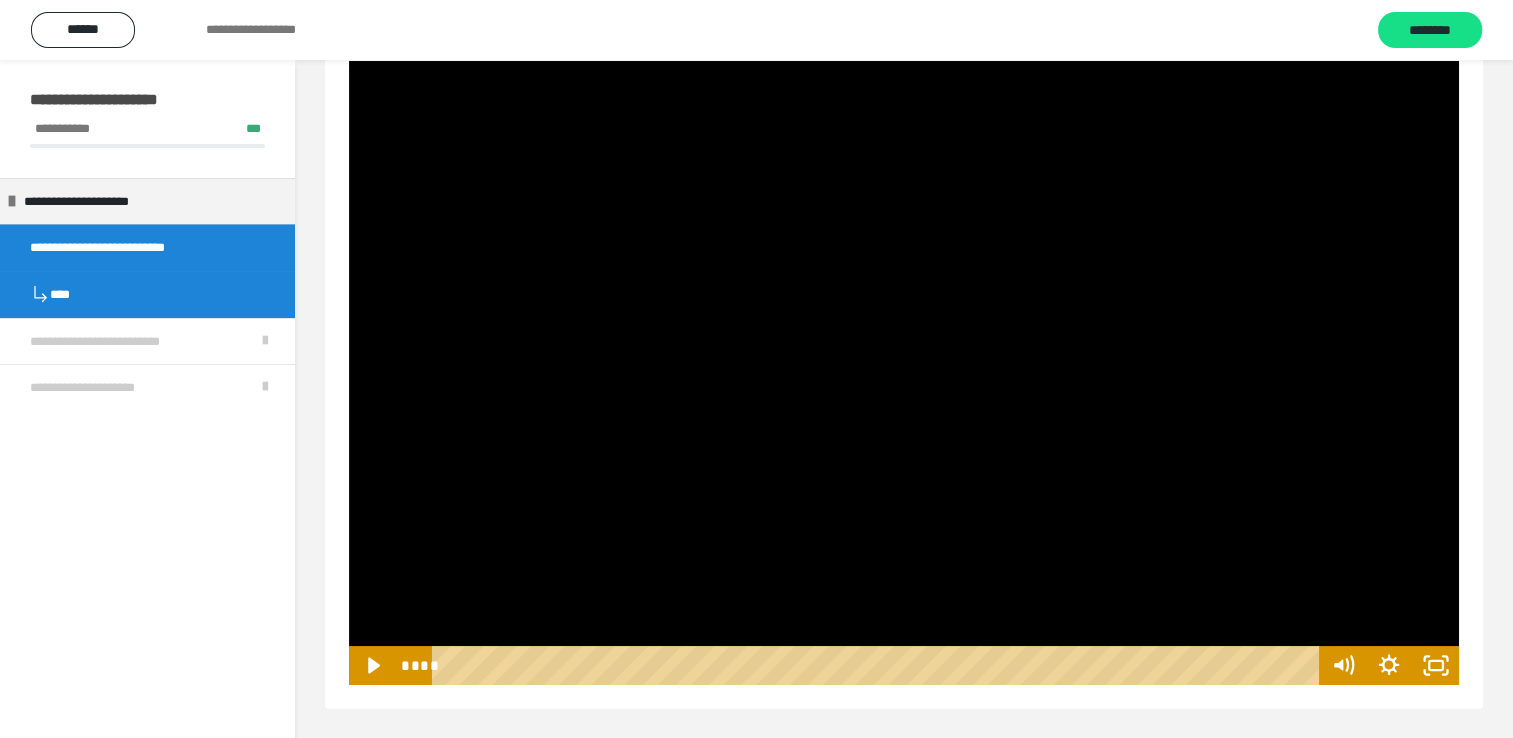 click at bounding box center [904, 373] 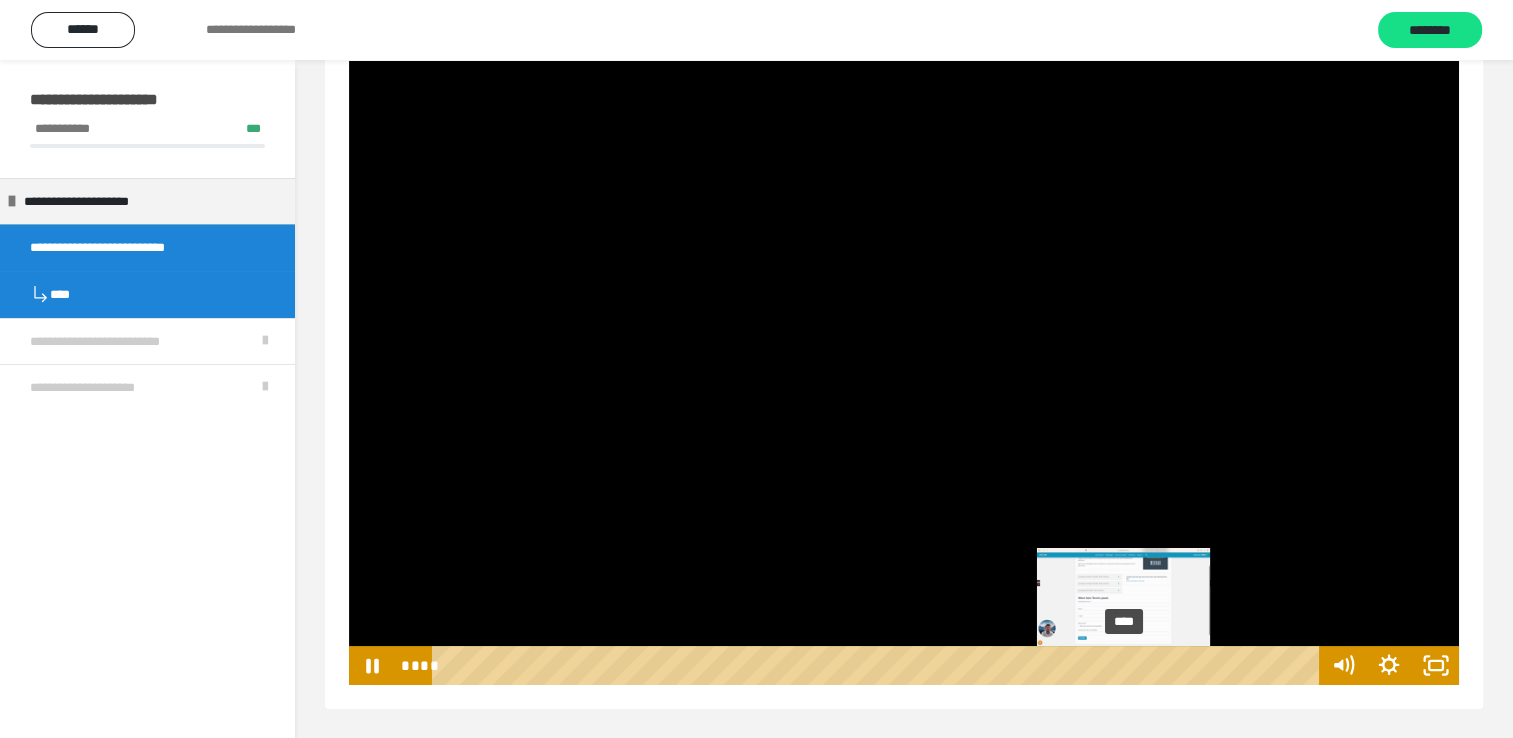 click on "****" at bounding box center [878, 665] 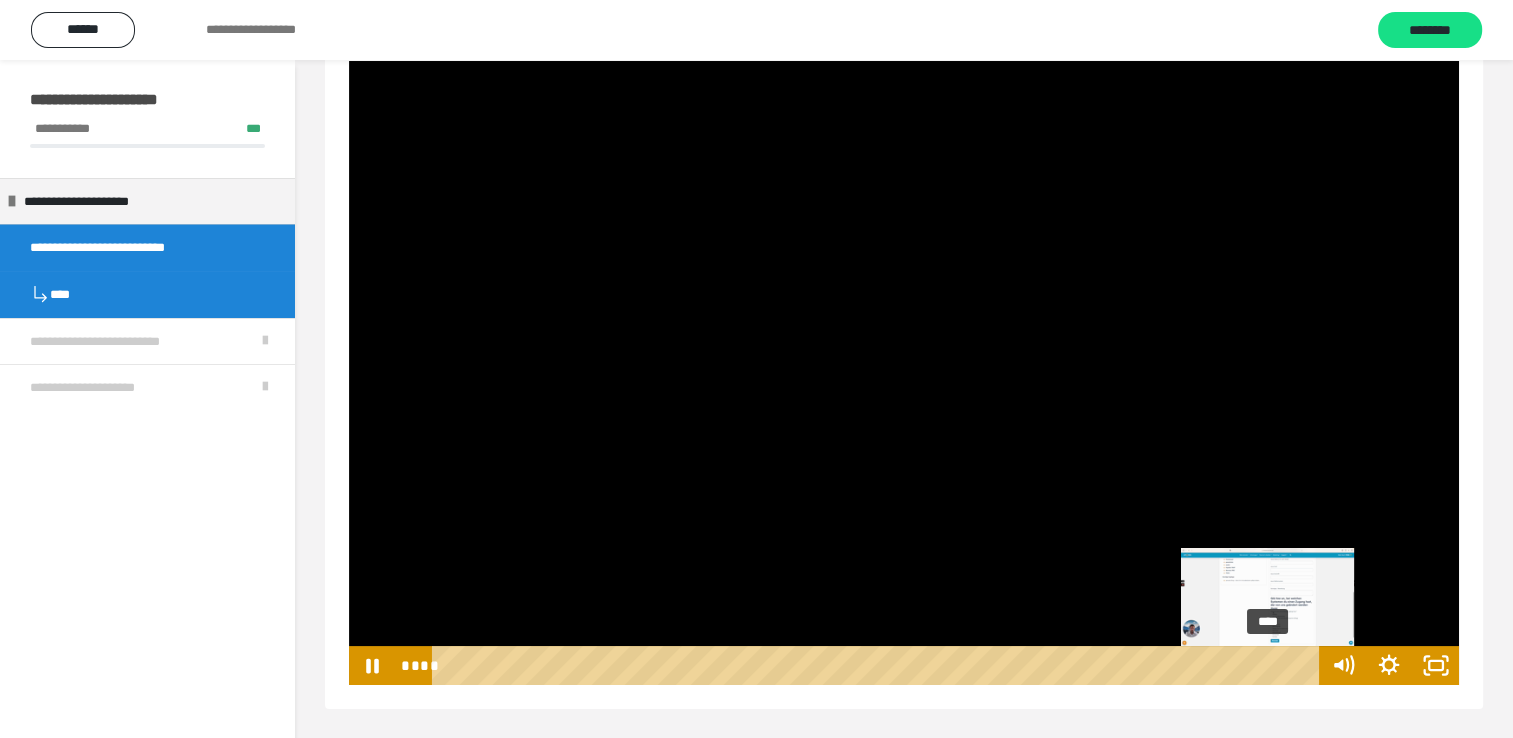 click on "****" at bounding box center (878, 665) 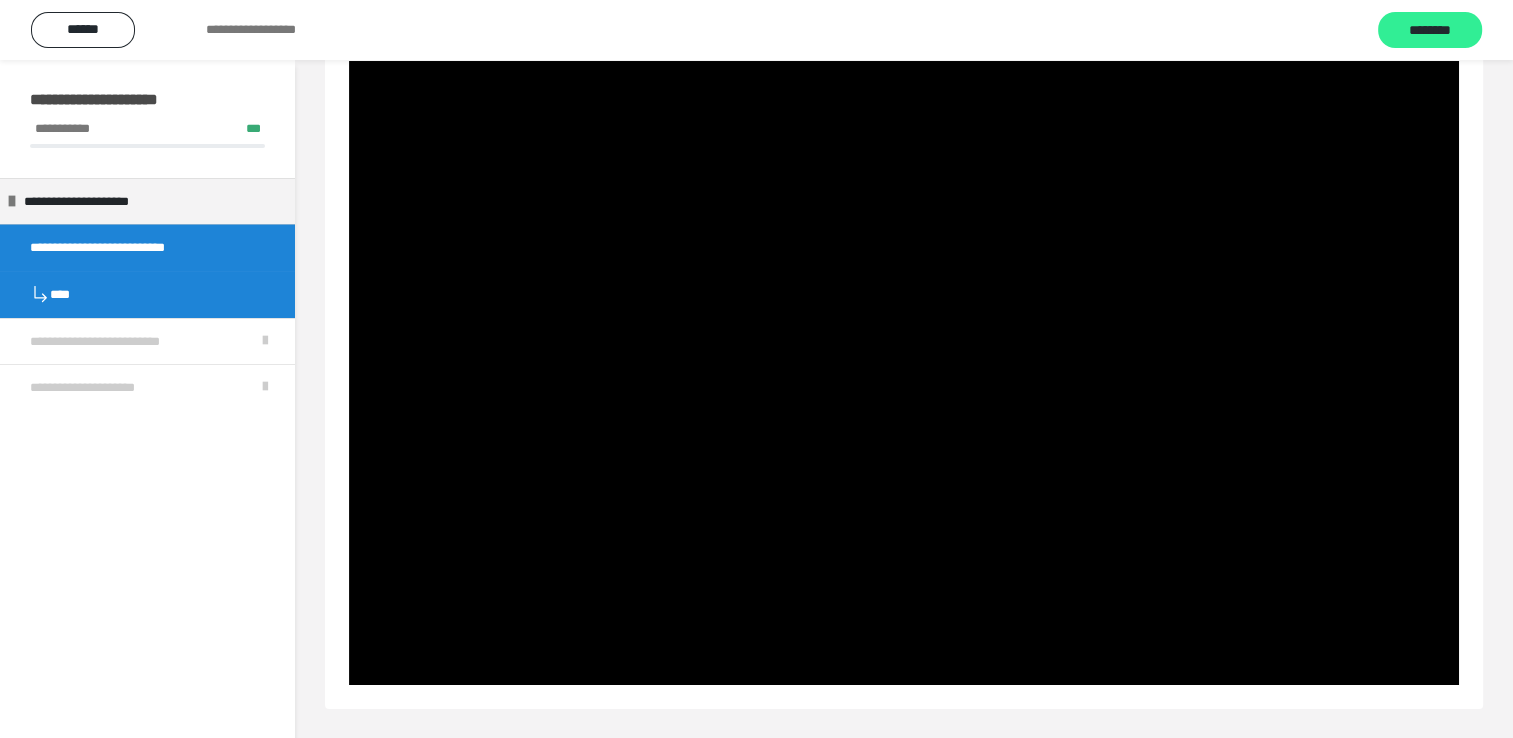 click on "********" at bounding box center [1430, 31] 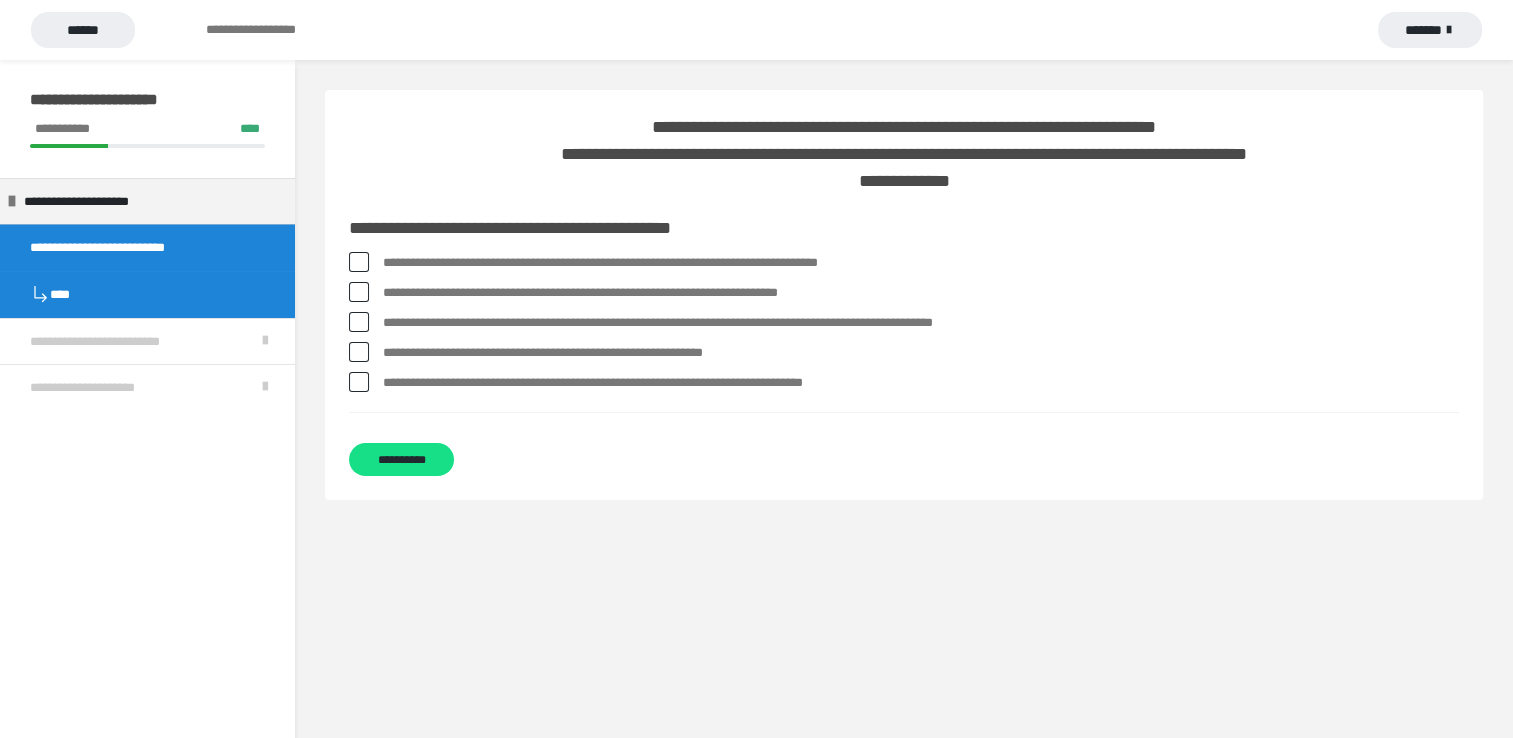 click at bounding box center (359, 322) 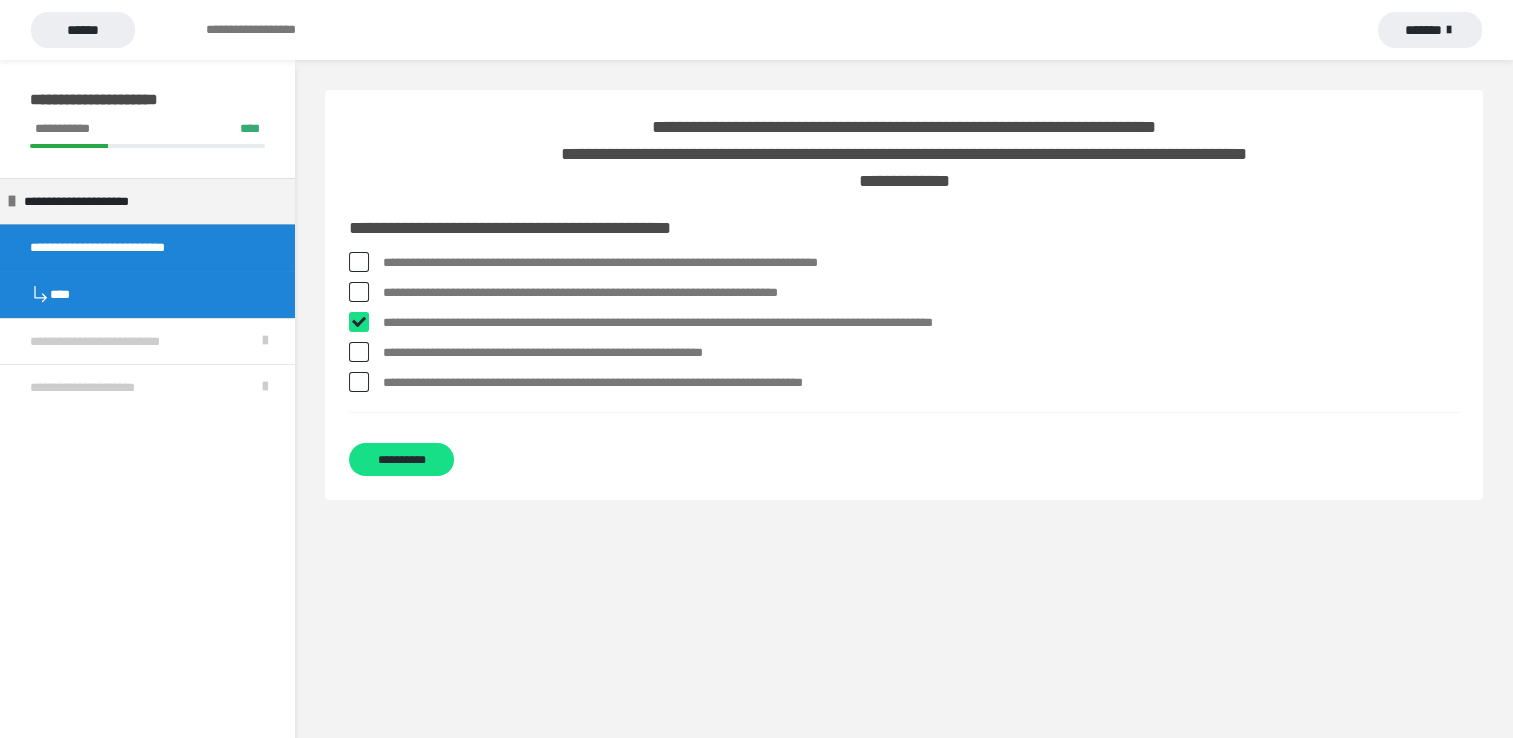 checkbox on "****" 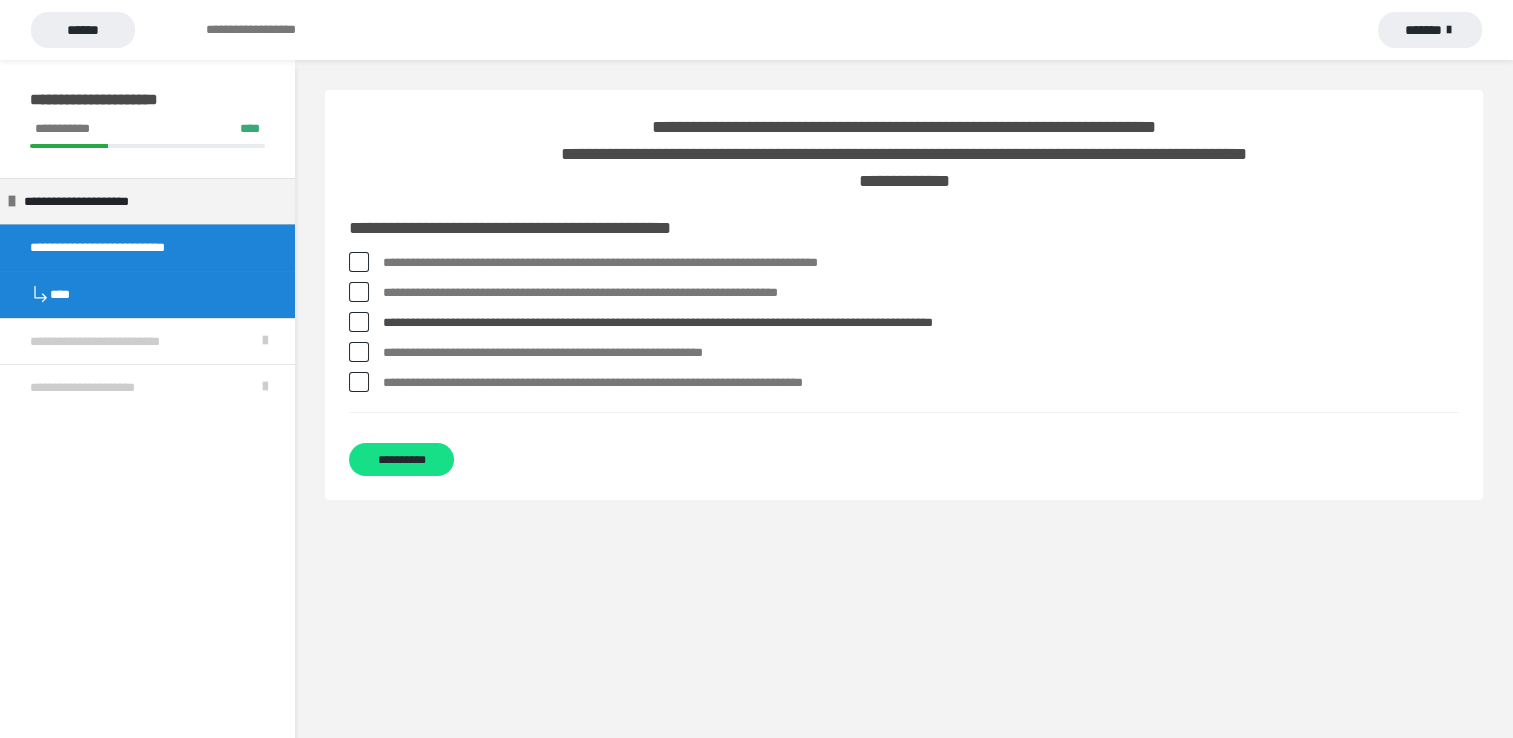 click at bounding box center [359, 352] 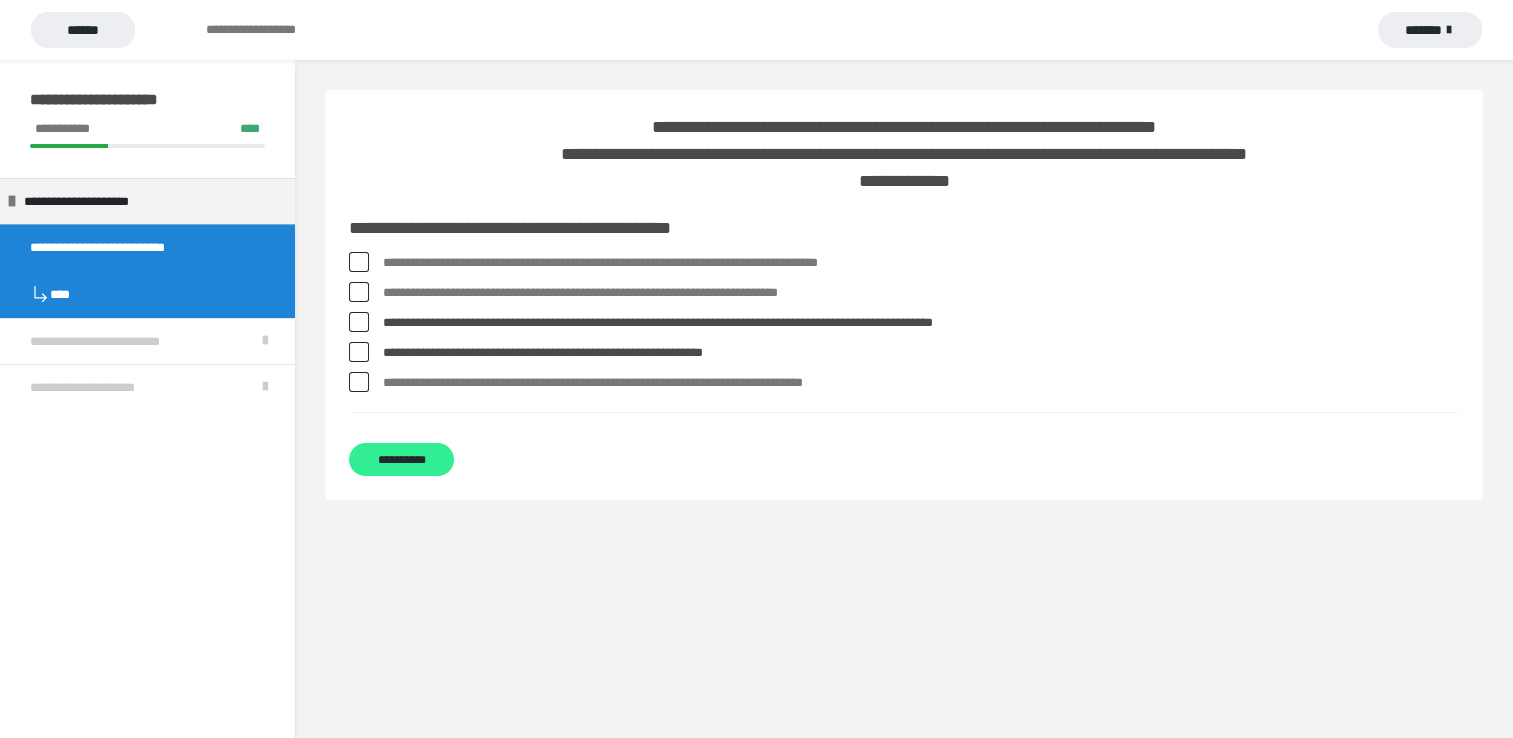 click on "**********" at bounding box center [401, 459] 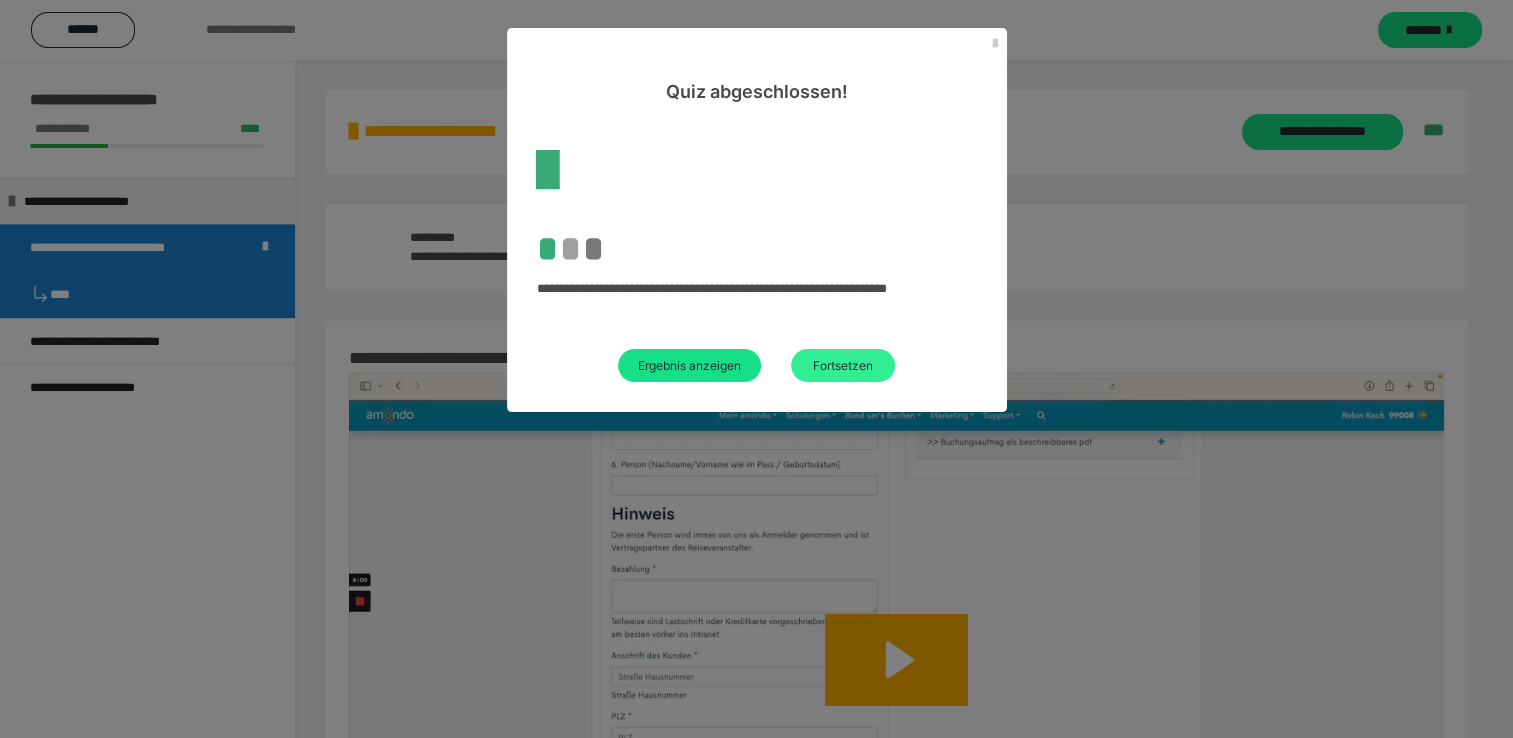 drag, startPoint x: 901, startPoint y: 366, endPoint x: 877, endPoint y: 369, distance: 24.186773 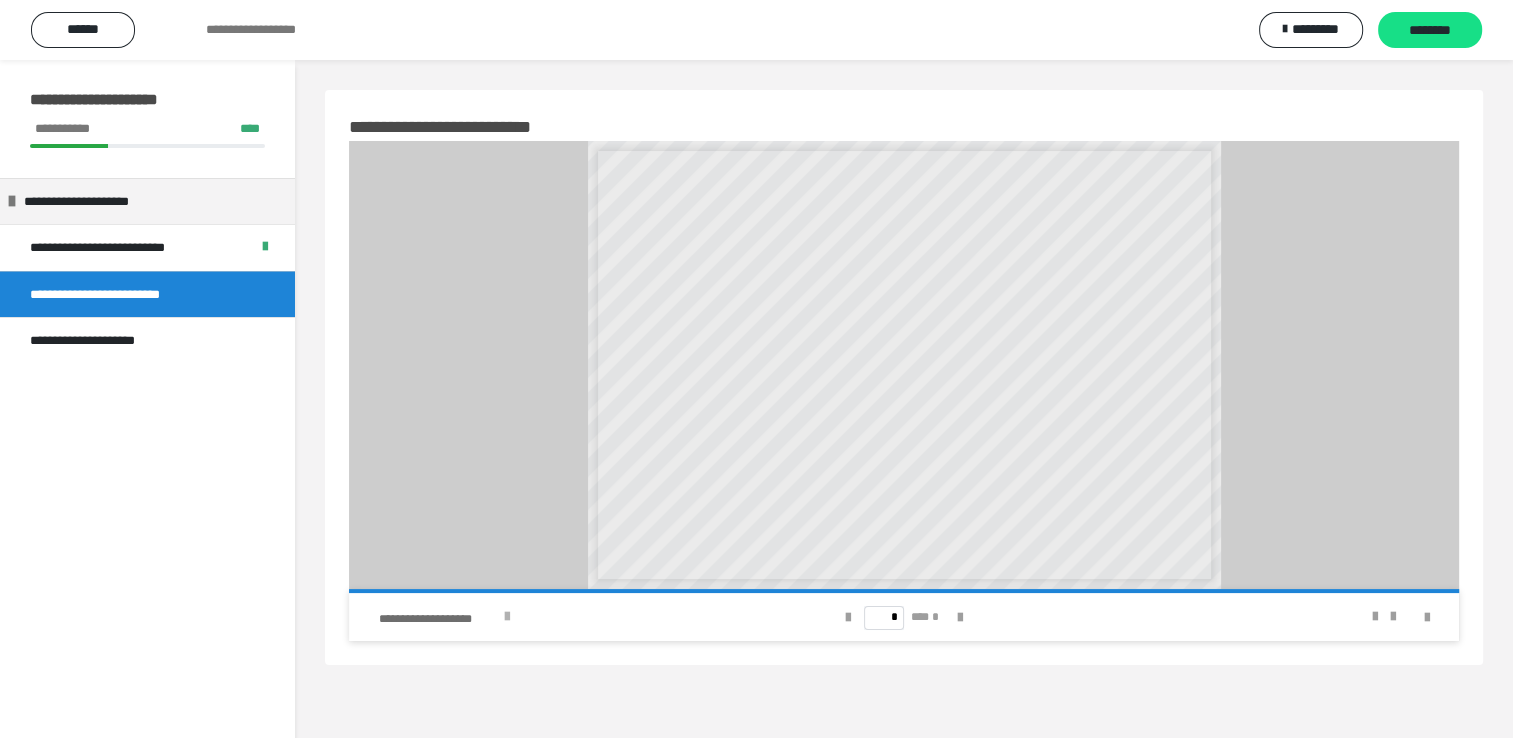 click at bounding box center [507, 617] 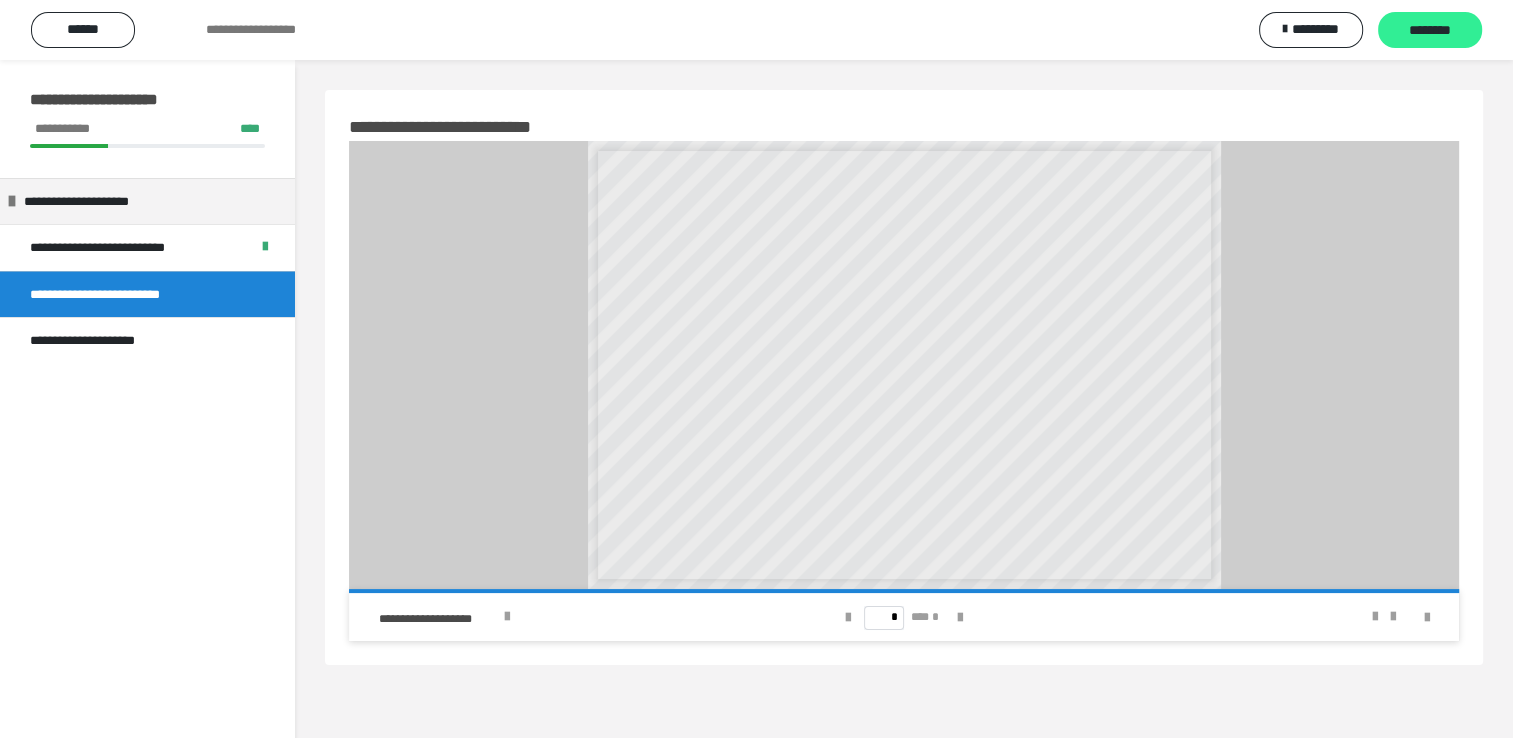 click on "********" at bounding box center [1430, 31] 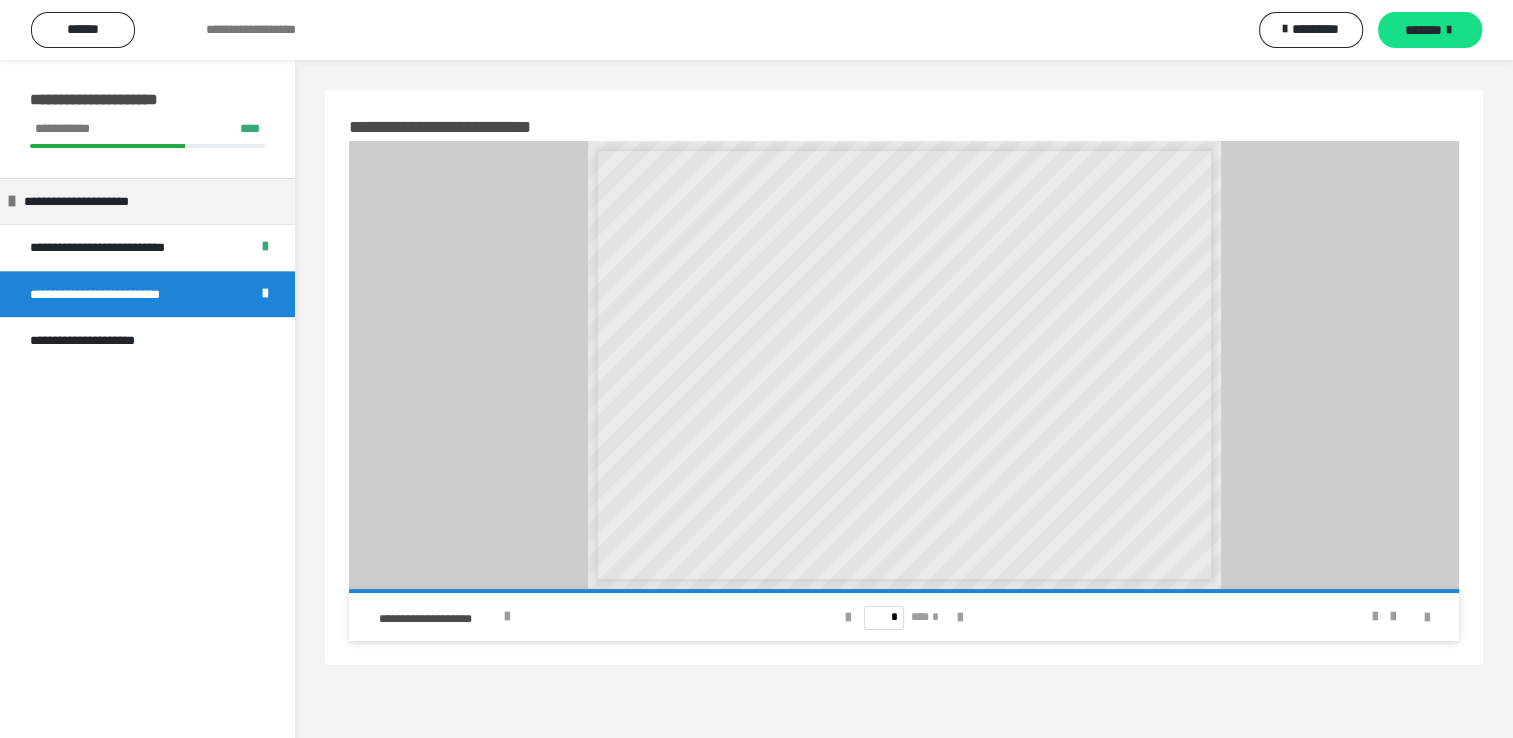 click on "*******" at bounding box center [1423, 30] 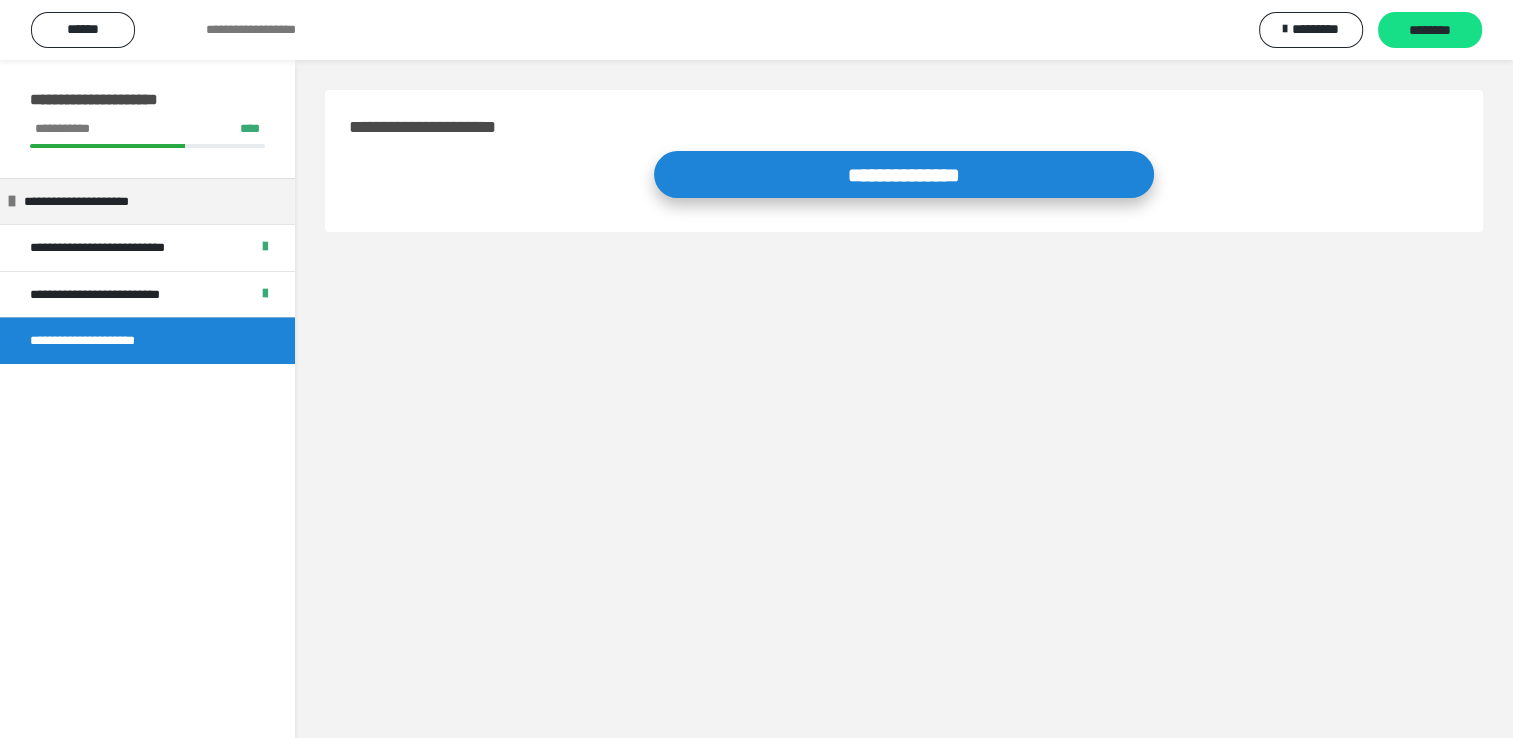 click on "**********" at bounding box center [904, 174] 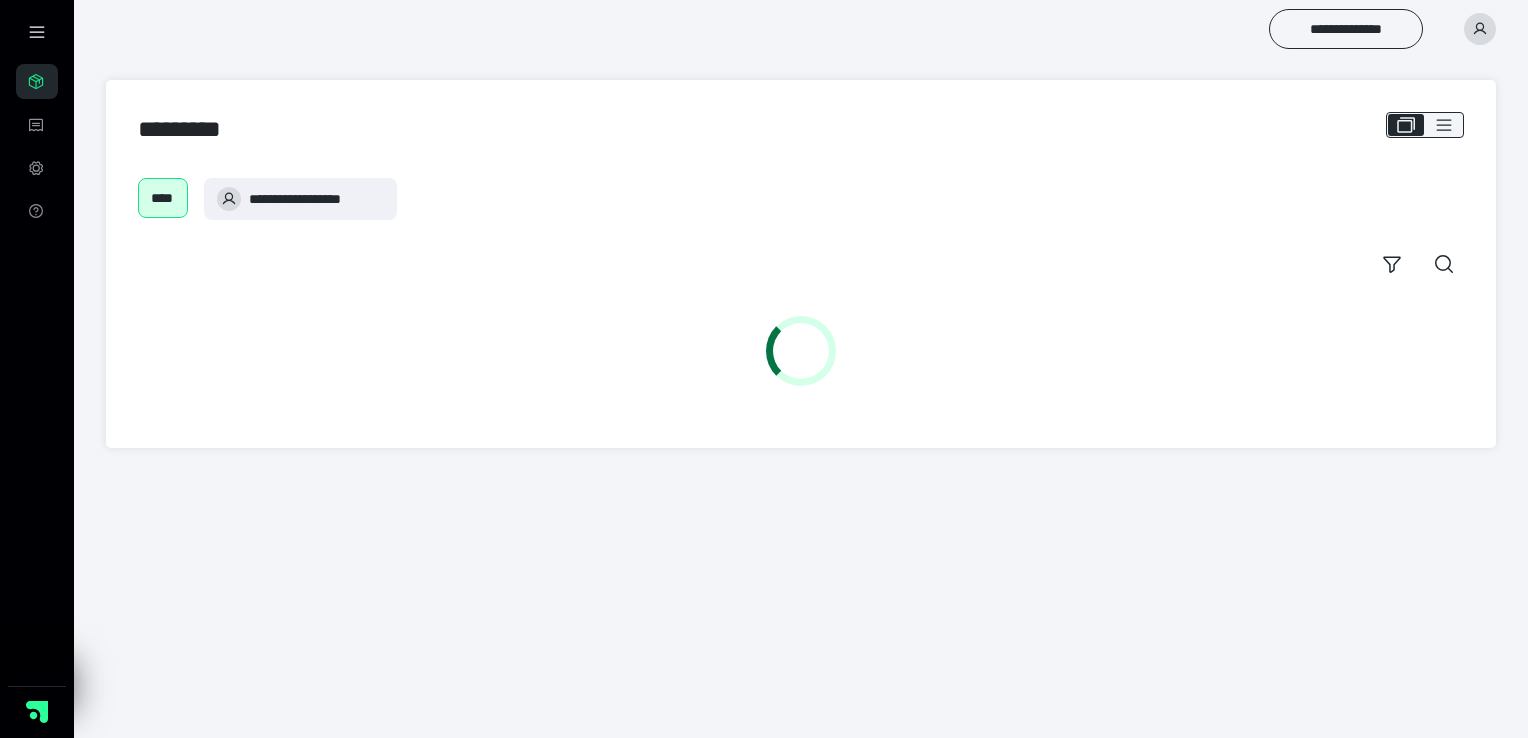 scroll, scrollTop: 0, scrollLeft: 0, axis: both 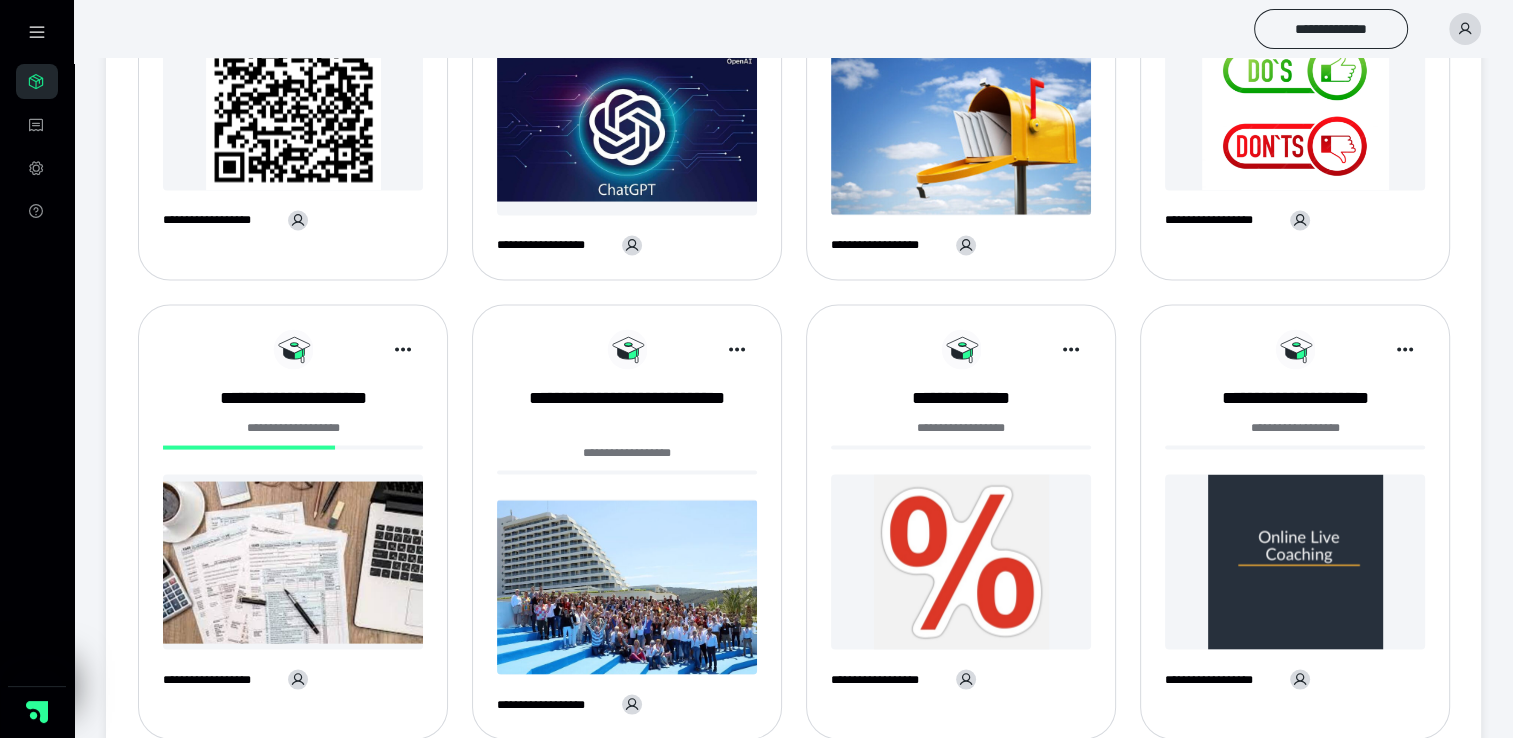 click on "**********" at bounding box center (627, 464) 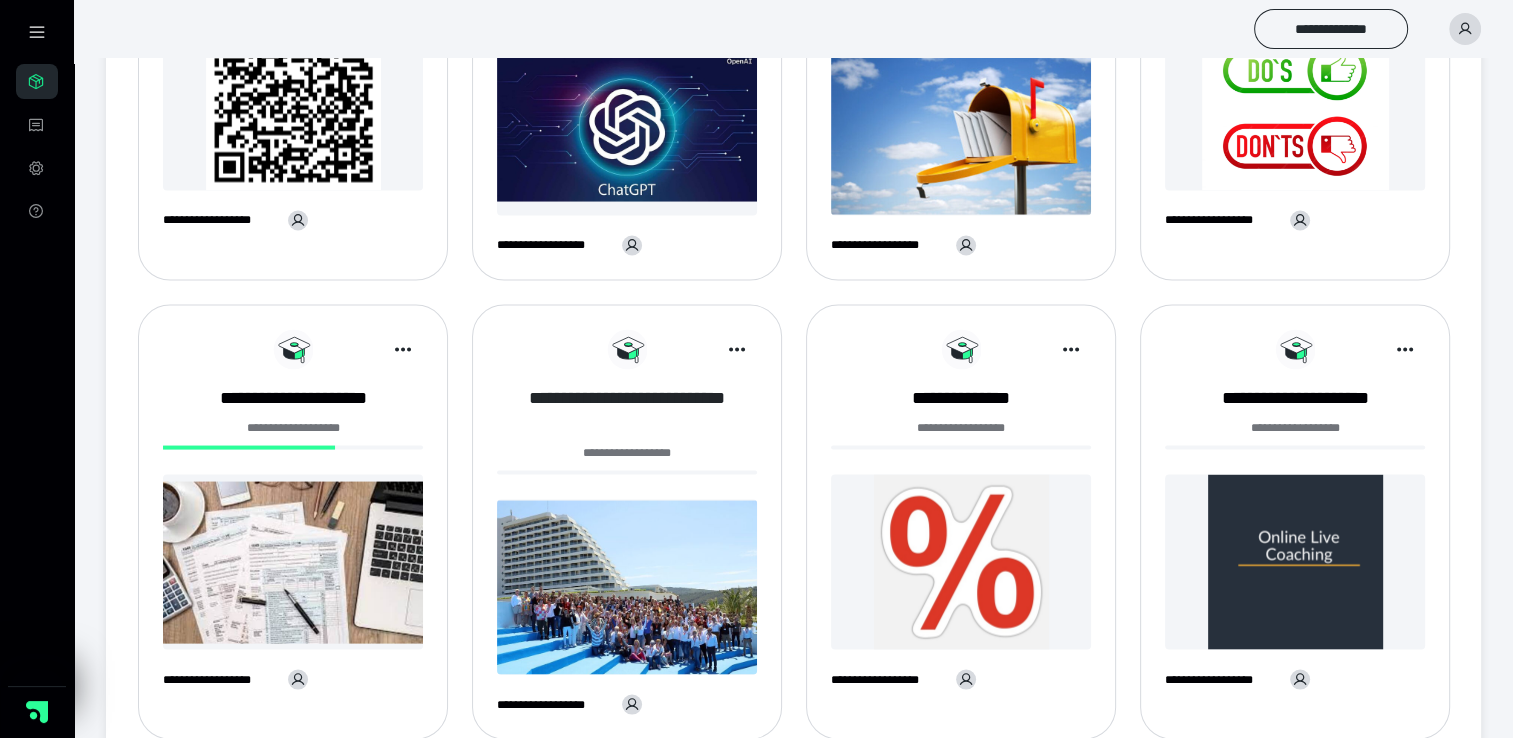 click on "**********" at bounding box center (627, 411) 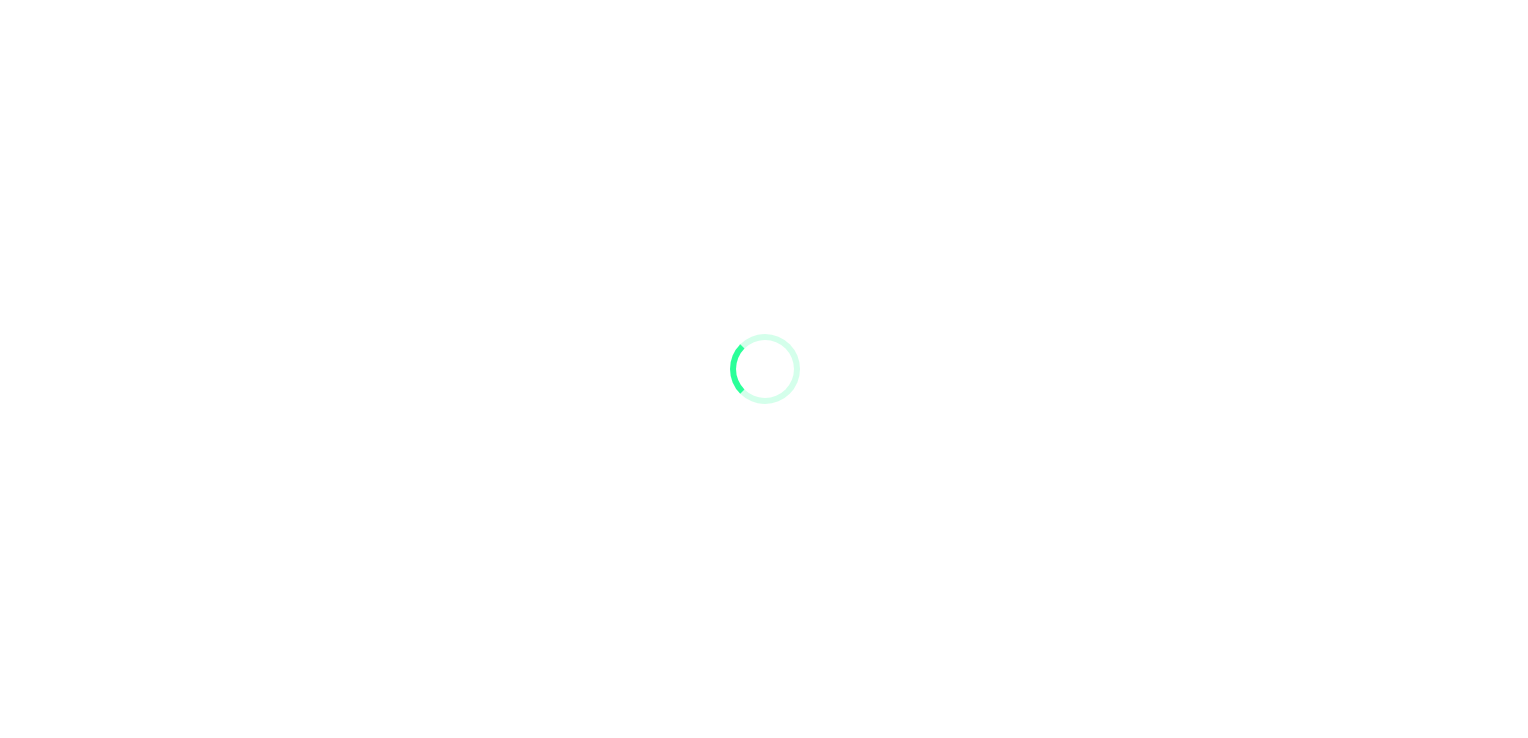 scroll, scrollTop: 0, scrollLeft: 0, axis: both 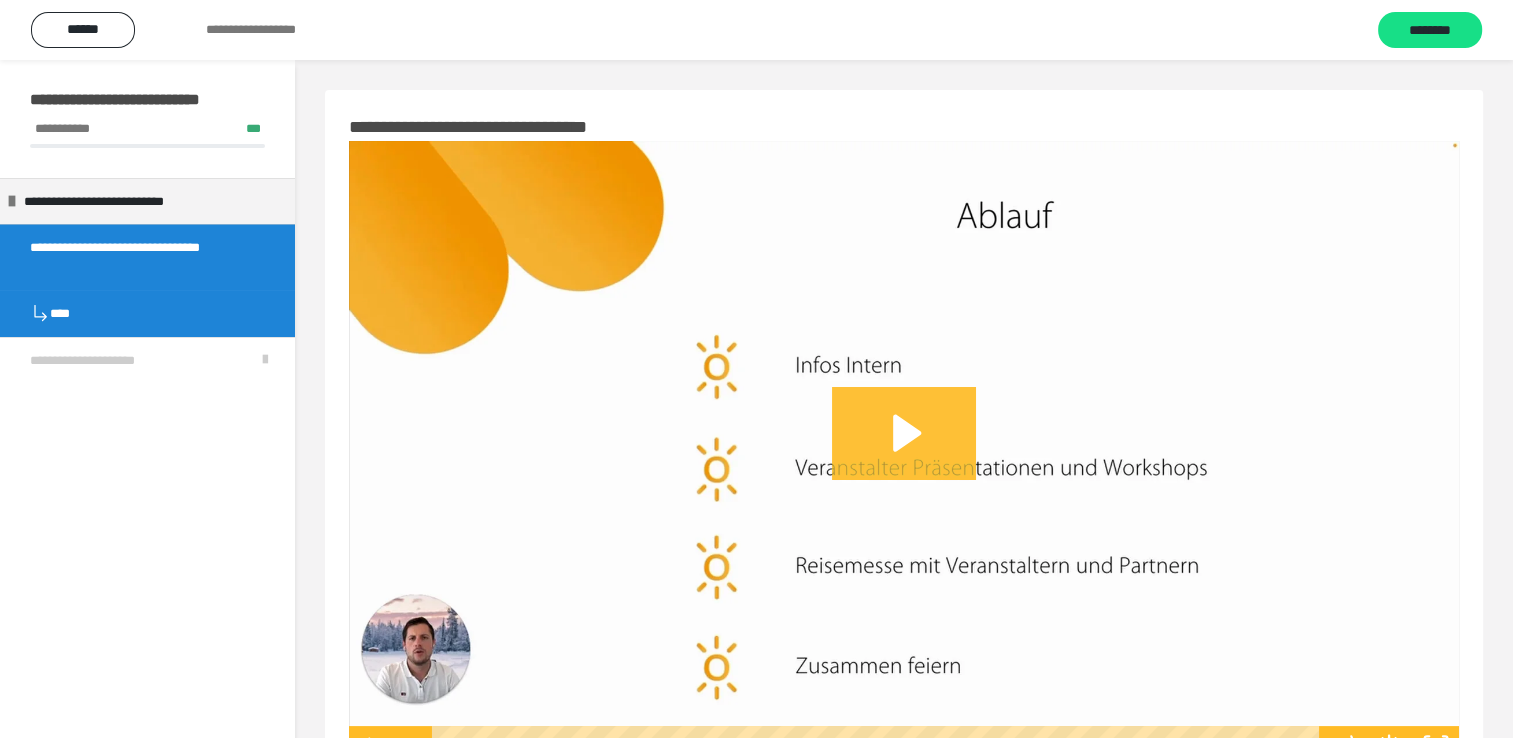 click 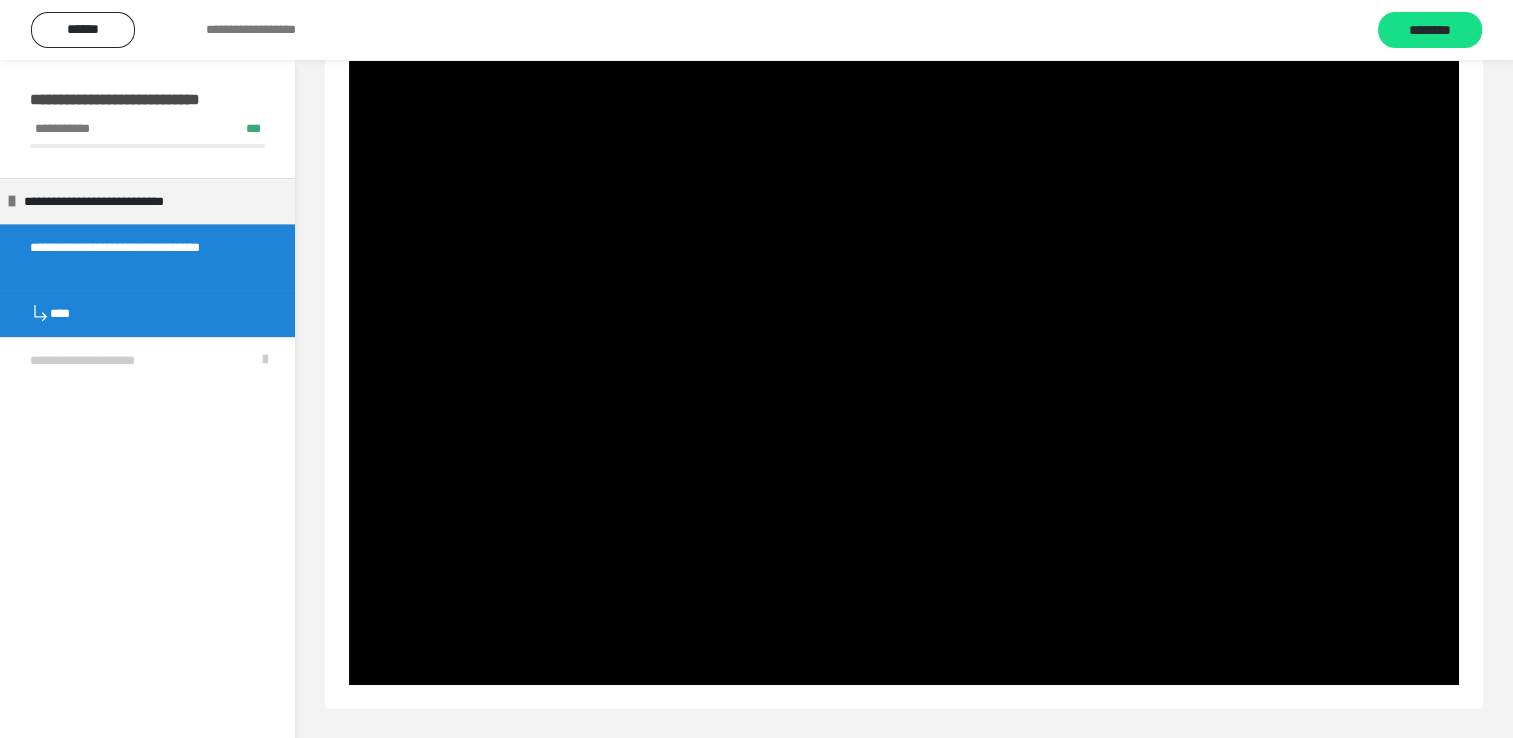 scroll, scrollTop: 80, scrollLeft: 0, axis: vertical 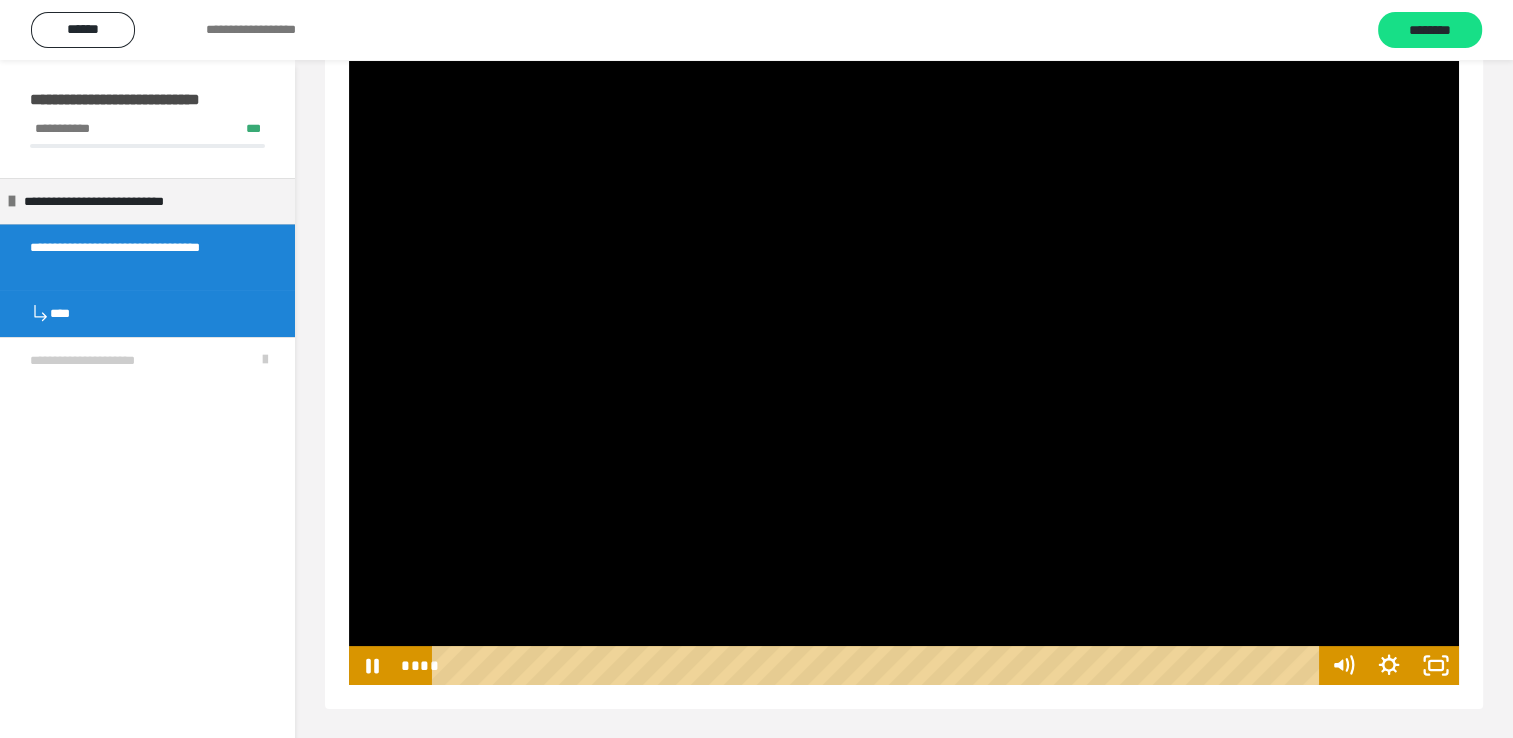 click at bounding box center [904, 373] 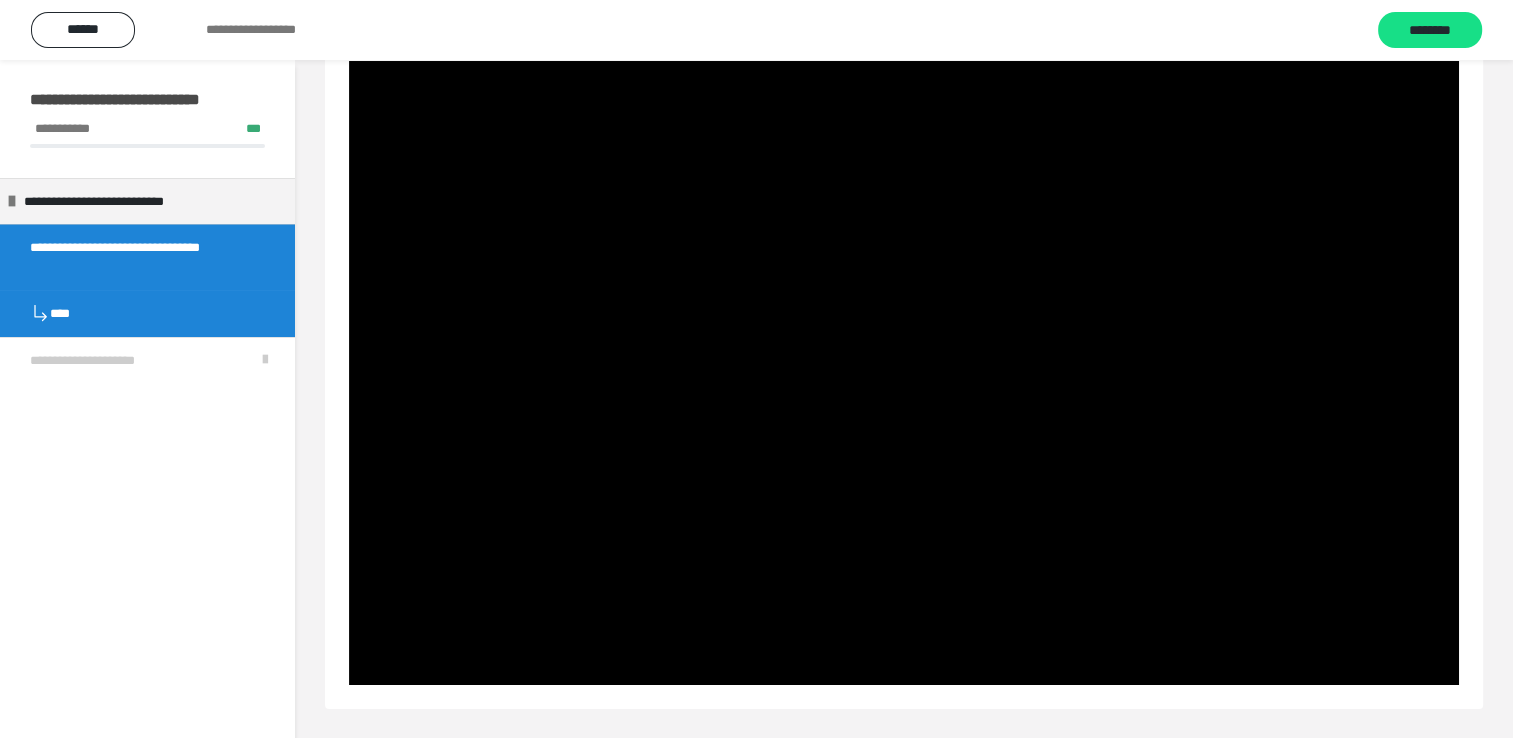 click at bounding box center (904, 373) 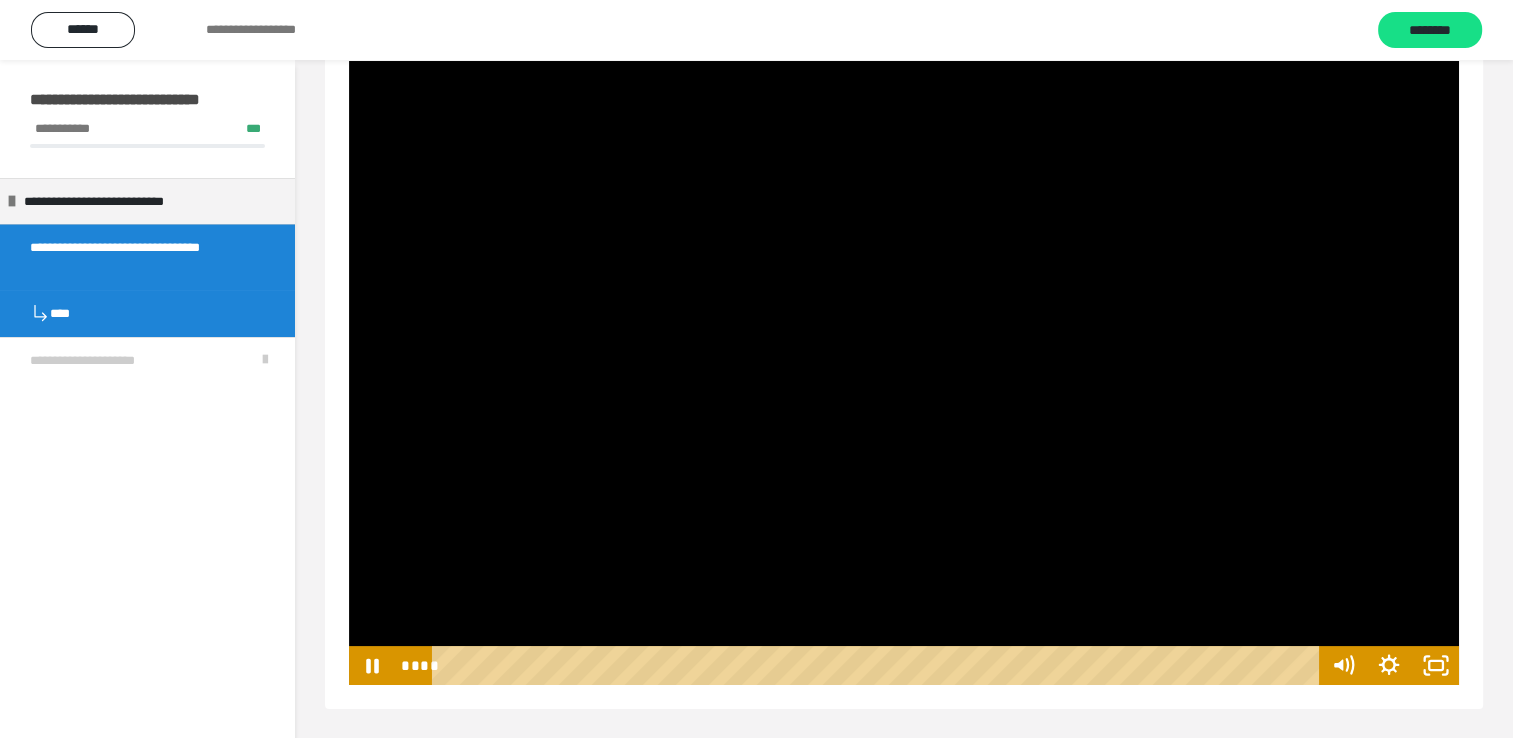 click at bounding box center (904, 373) 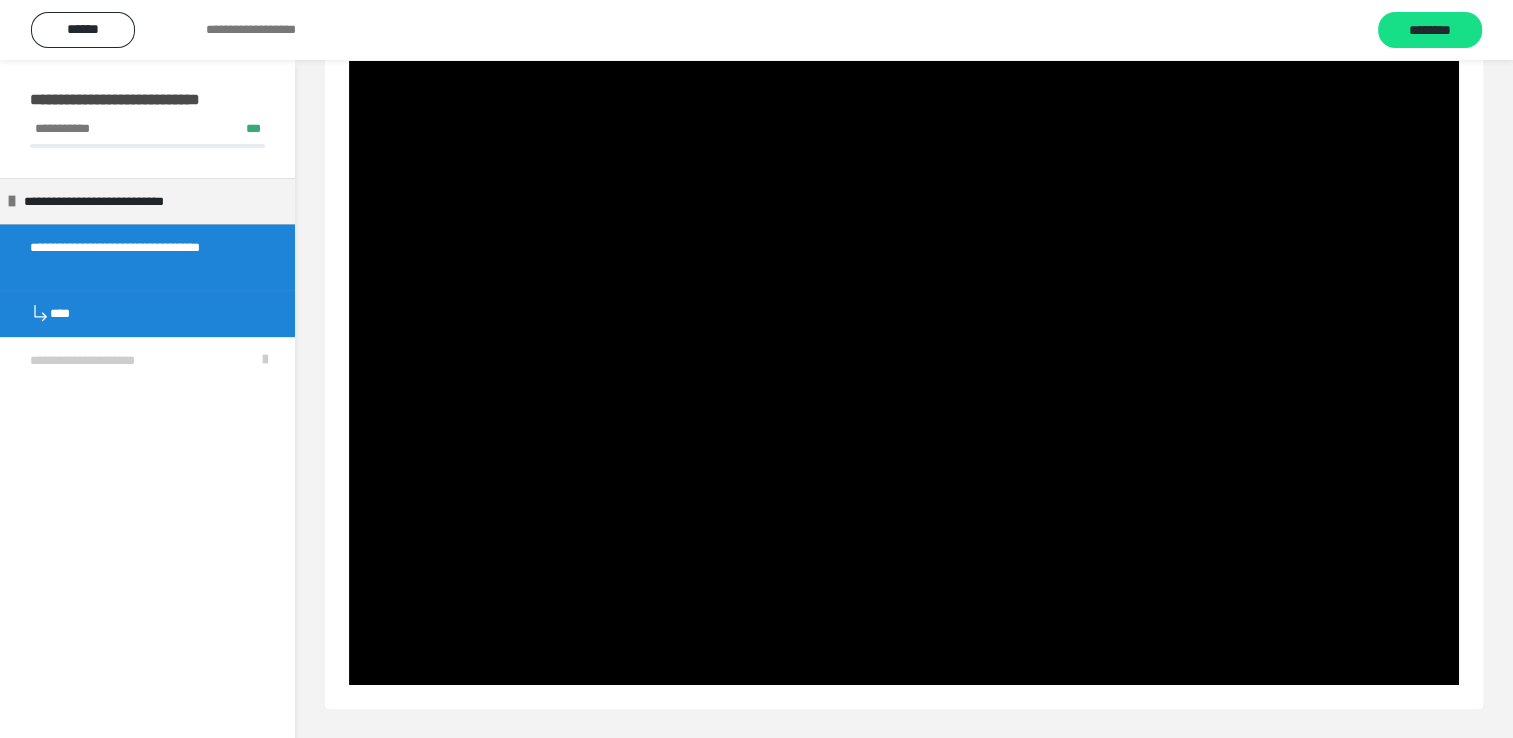click at bounding box center (904, 373) 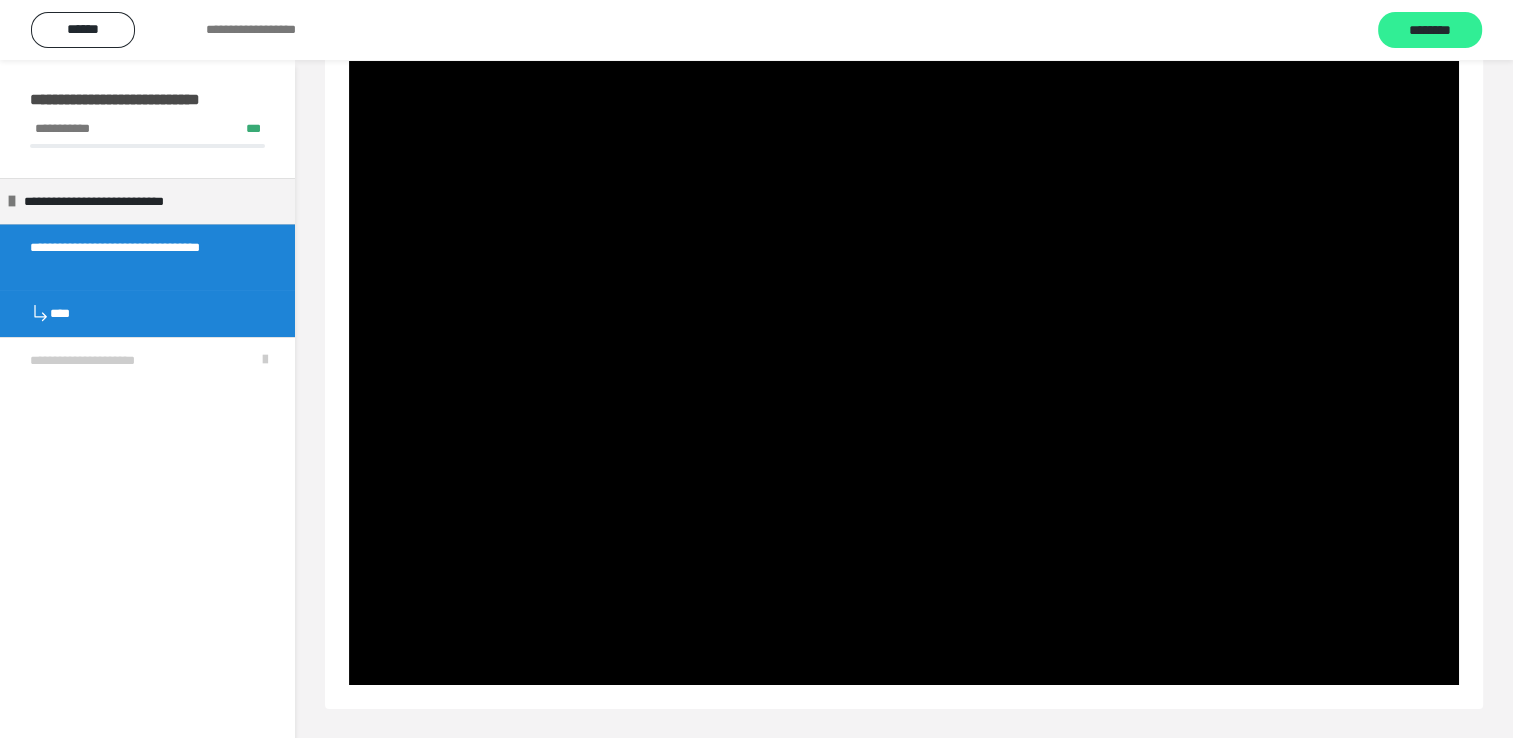 click on "********" at bounding box center [1430, 31] 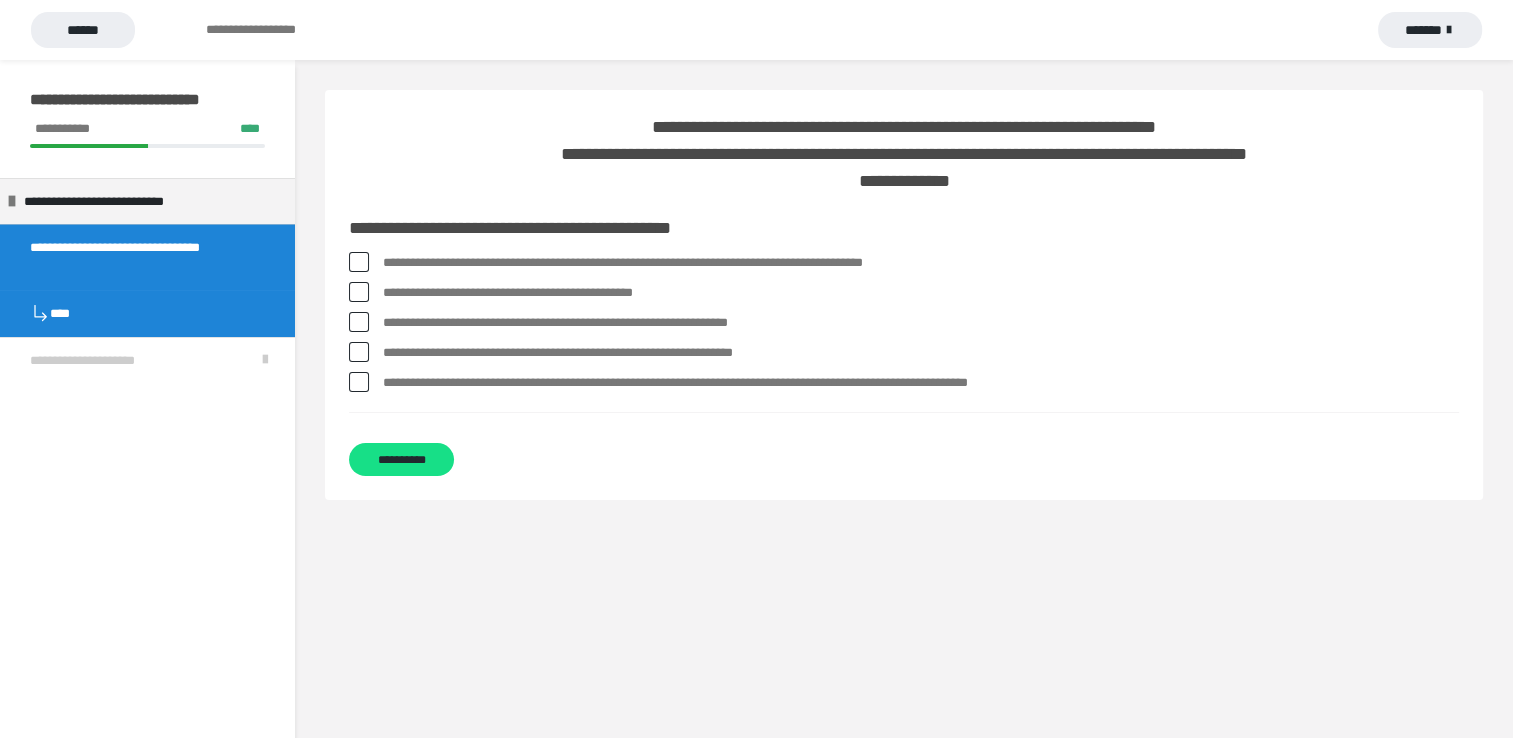click at bounding box center (359, 262) 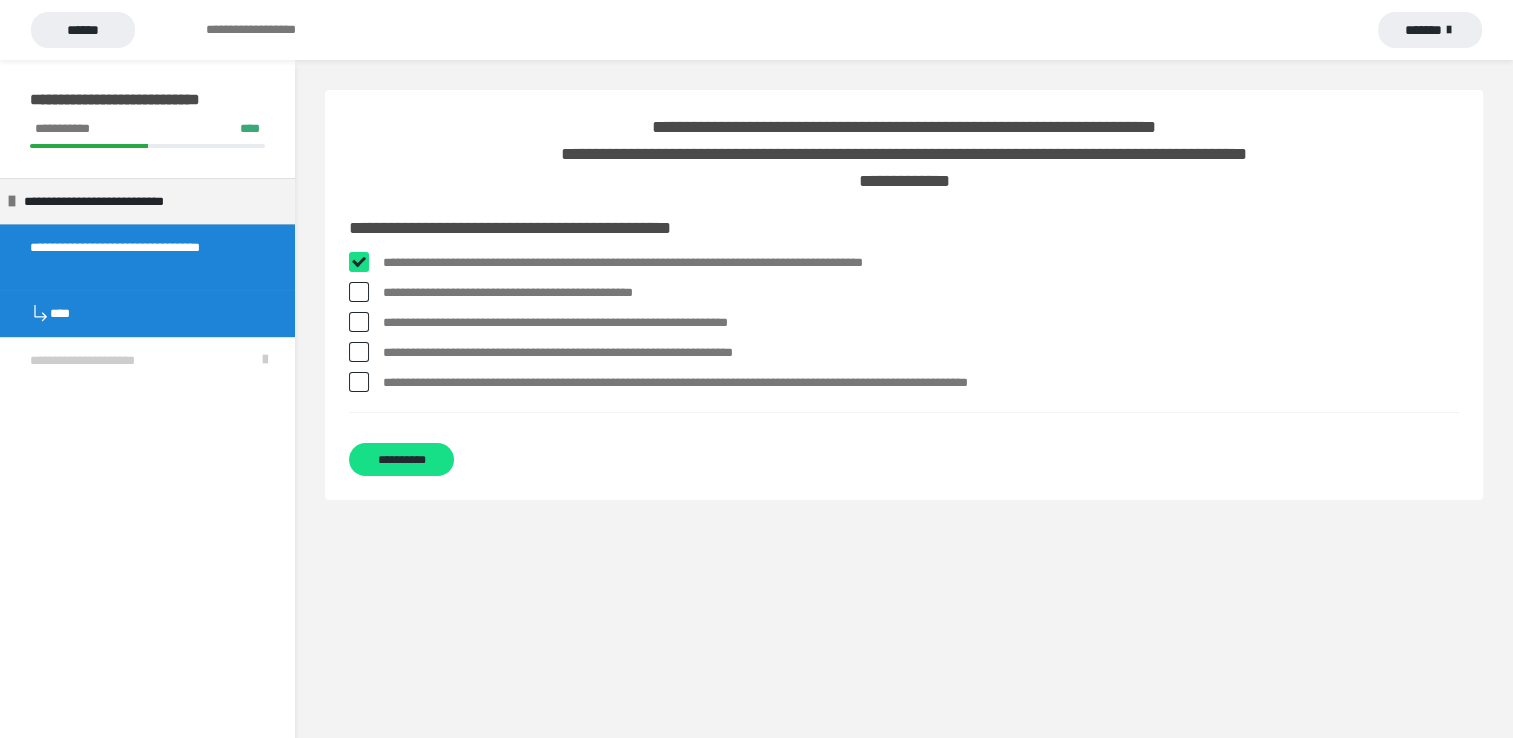 checkbox on "****" 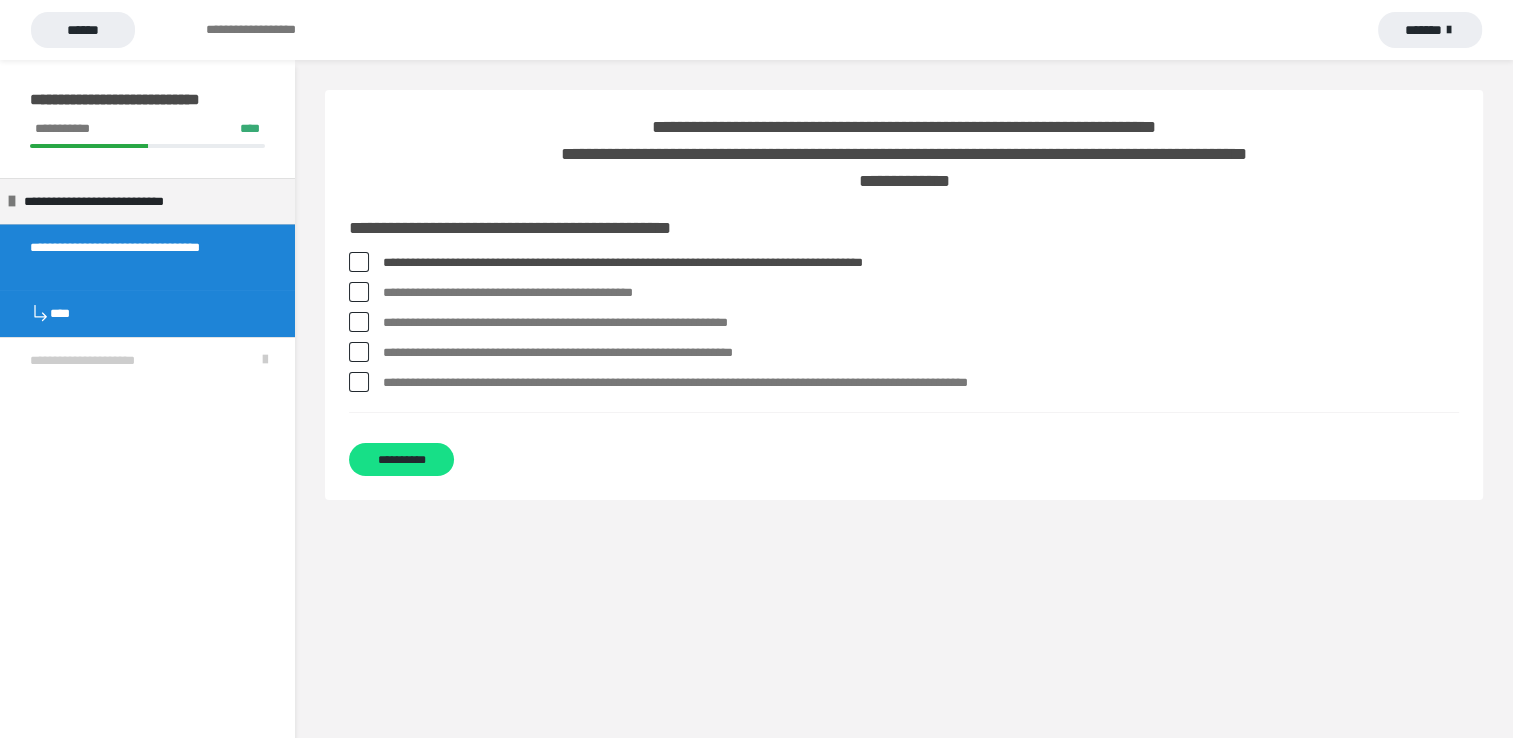 click at bounding box center (359, 322) 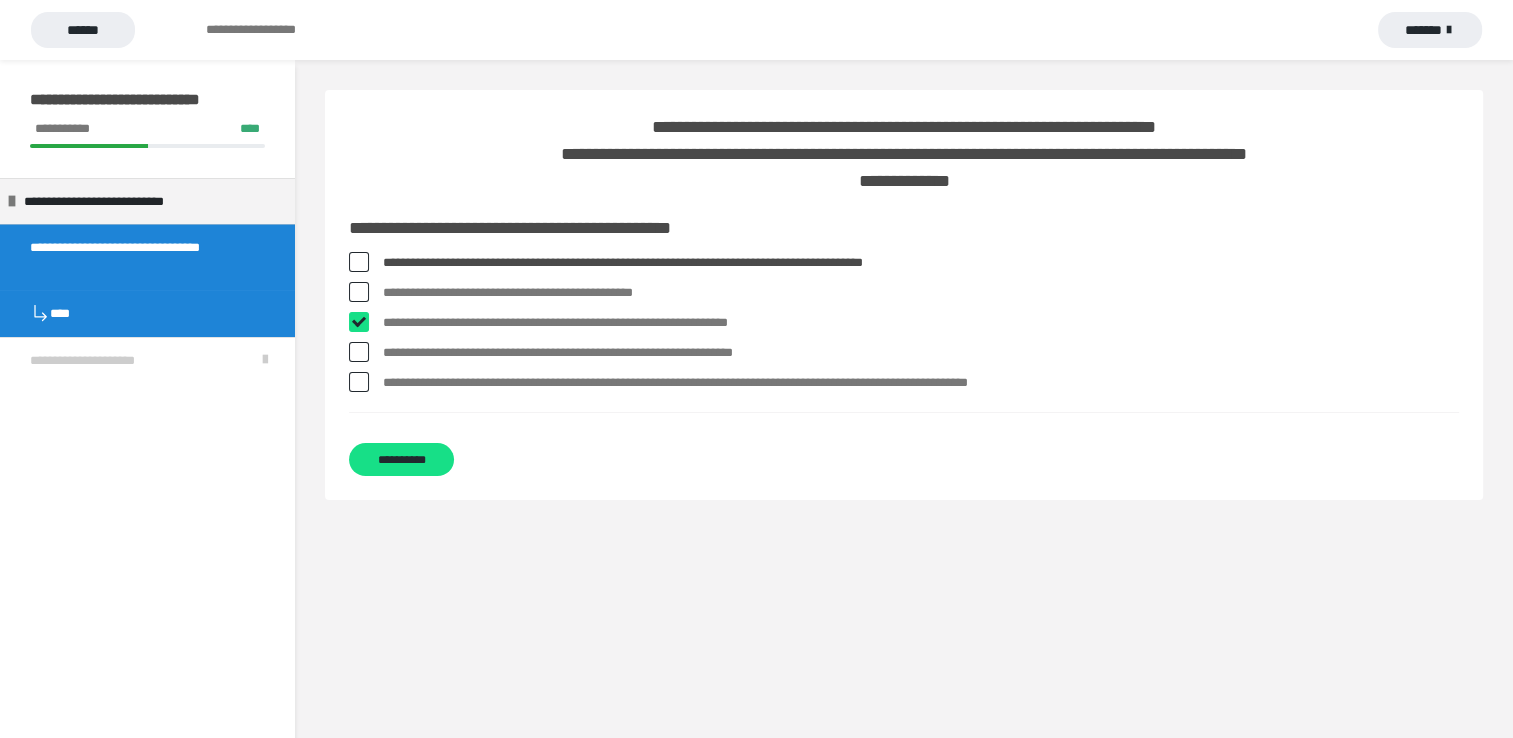 checkbox on "****" 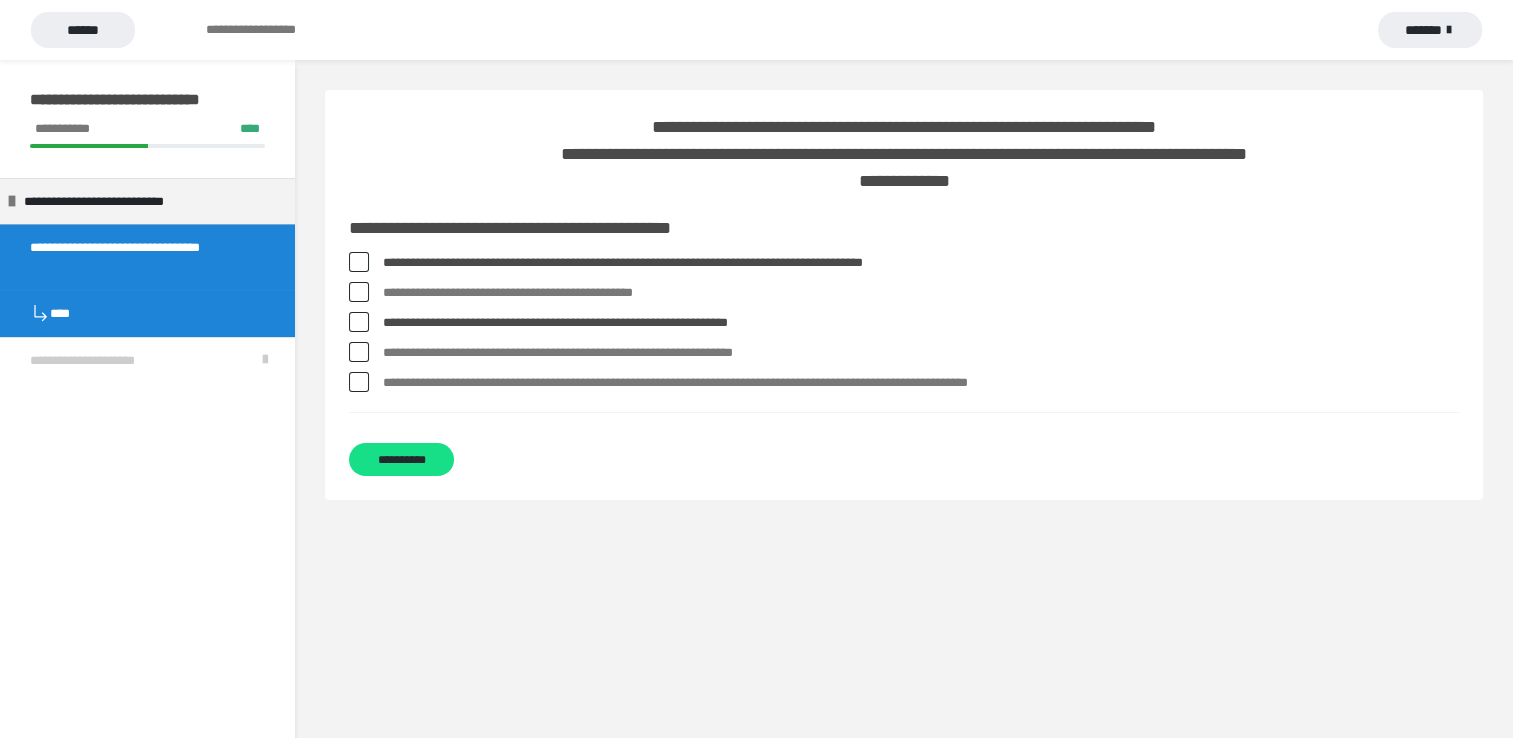 click at bounding box center [359, 382] 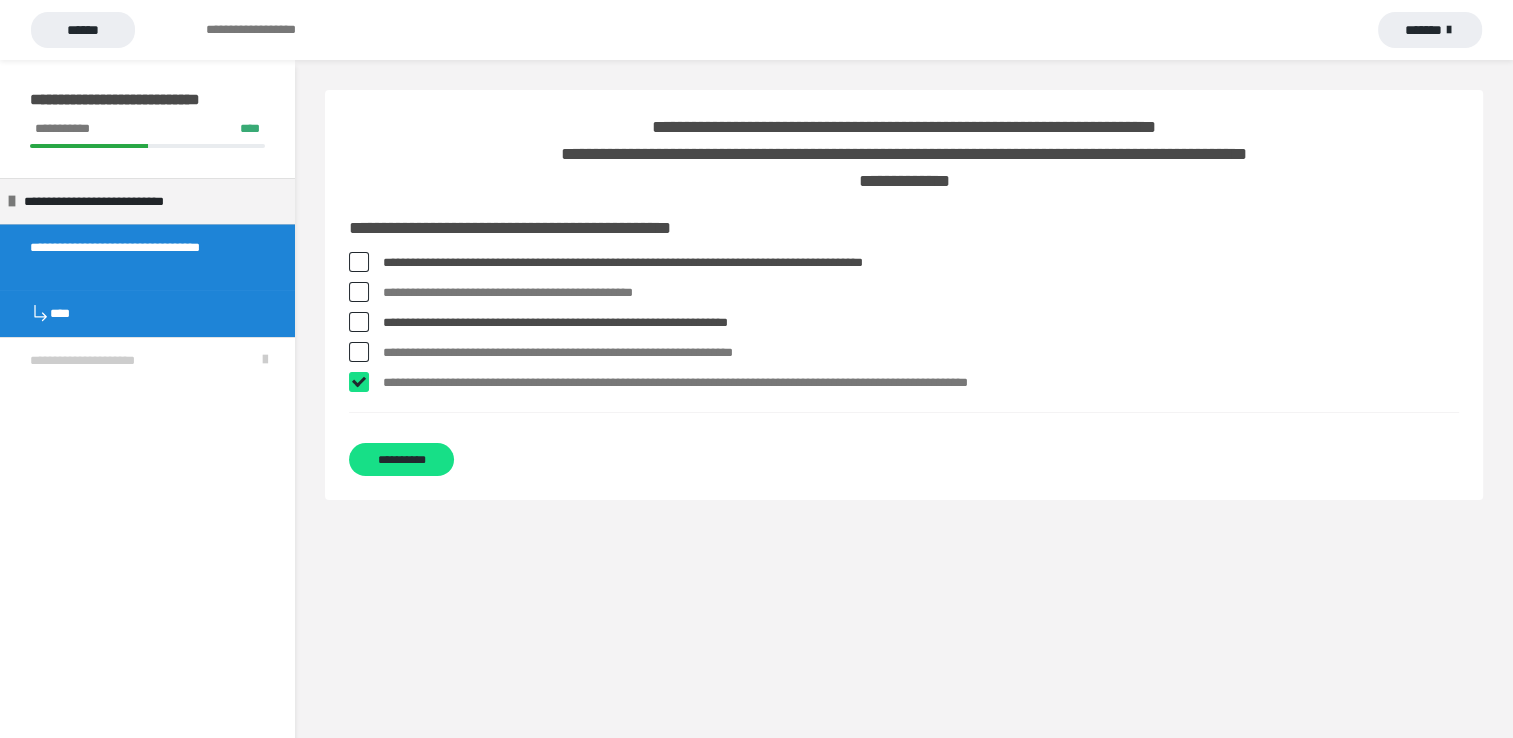 checkbox on "****" 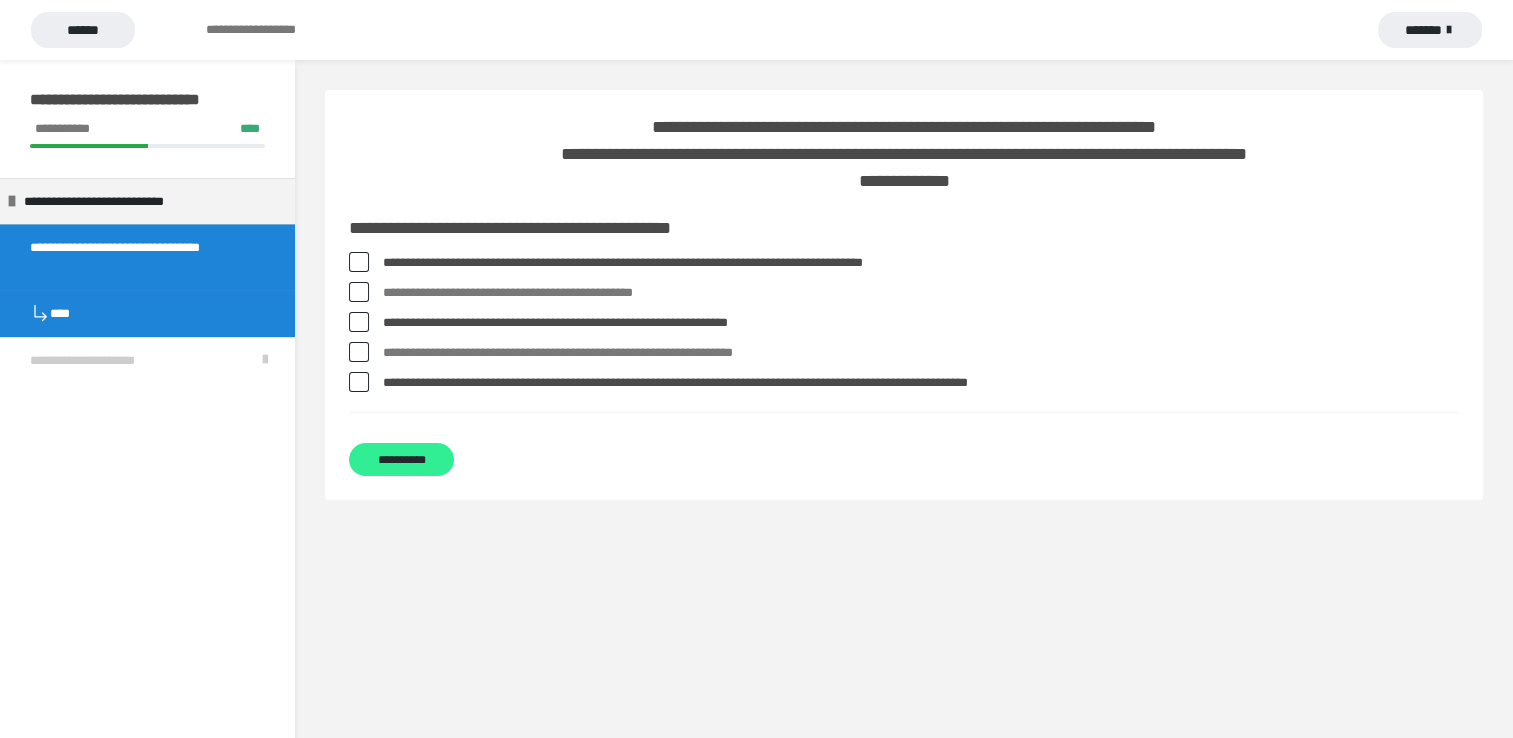 click on "**********" at bounding box center [401, 459] 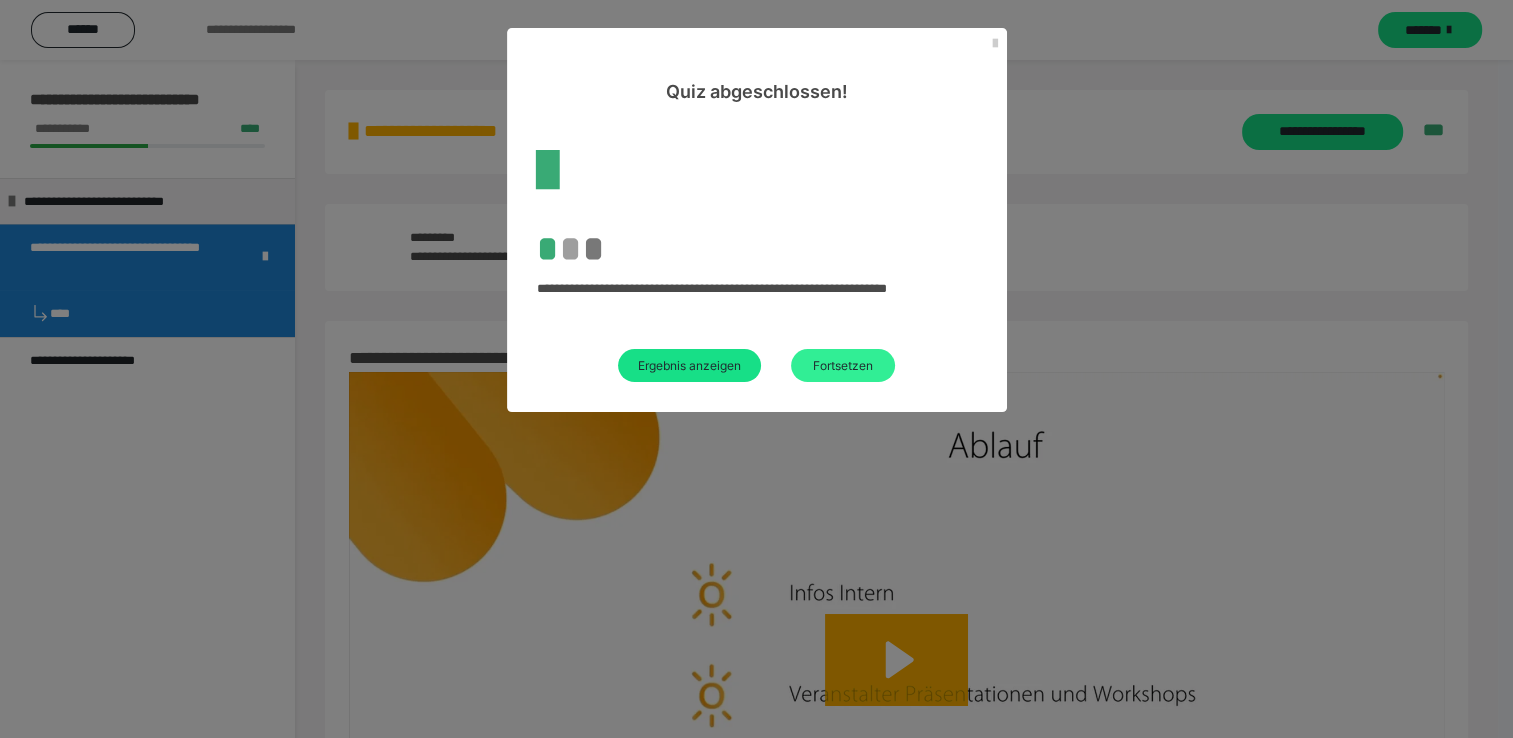 click on "Fortsetzen" at bounding box center [843, 365] 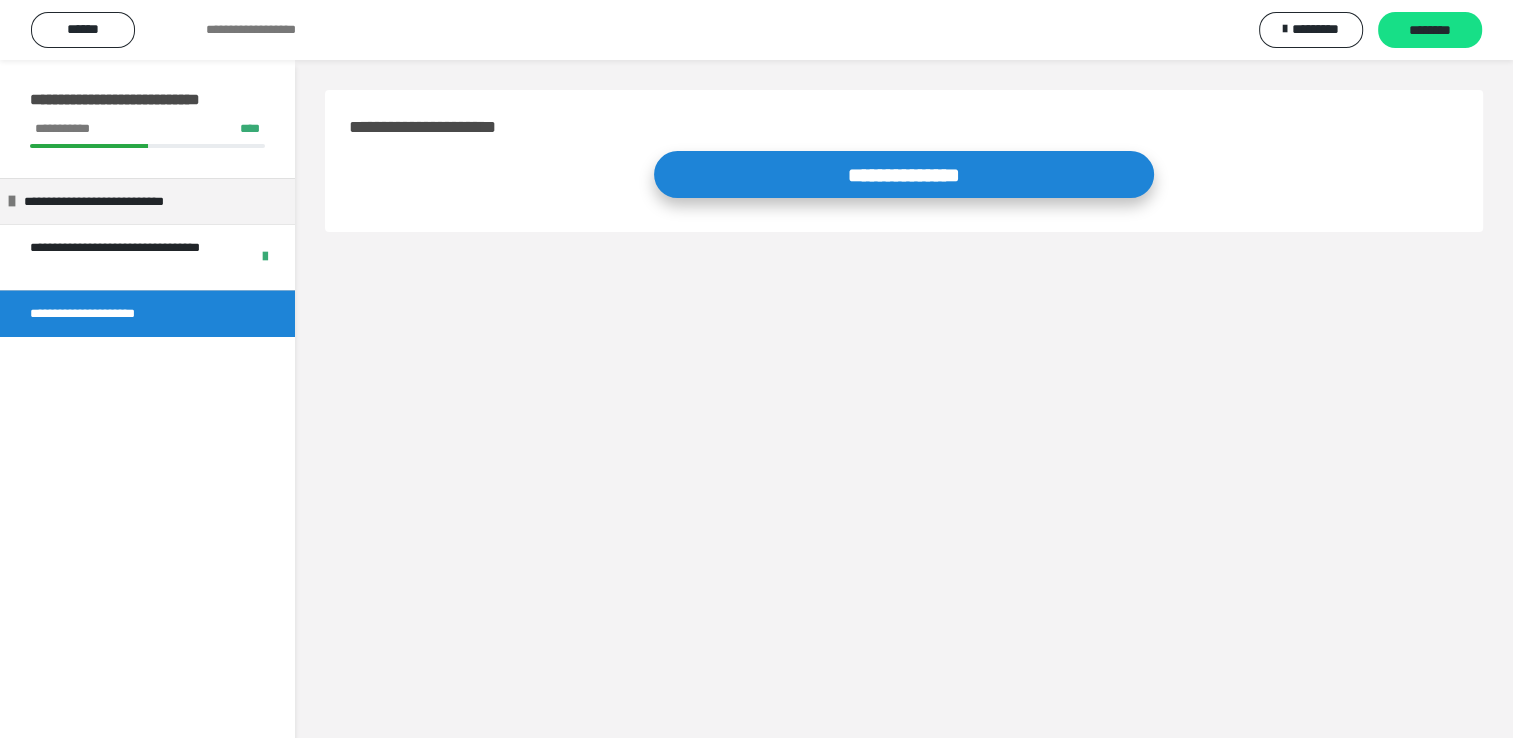 click on "**********" at bounding box center [904, 174] 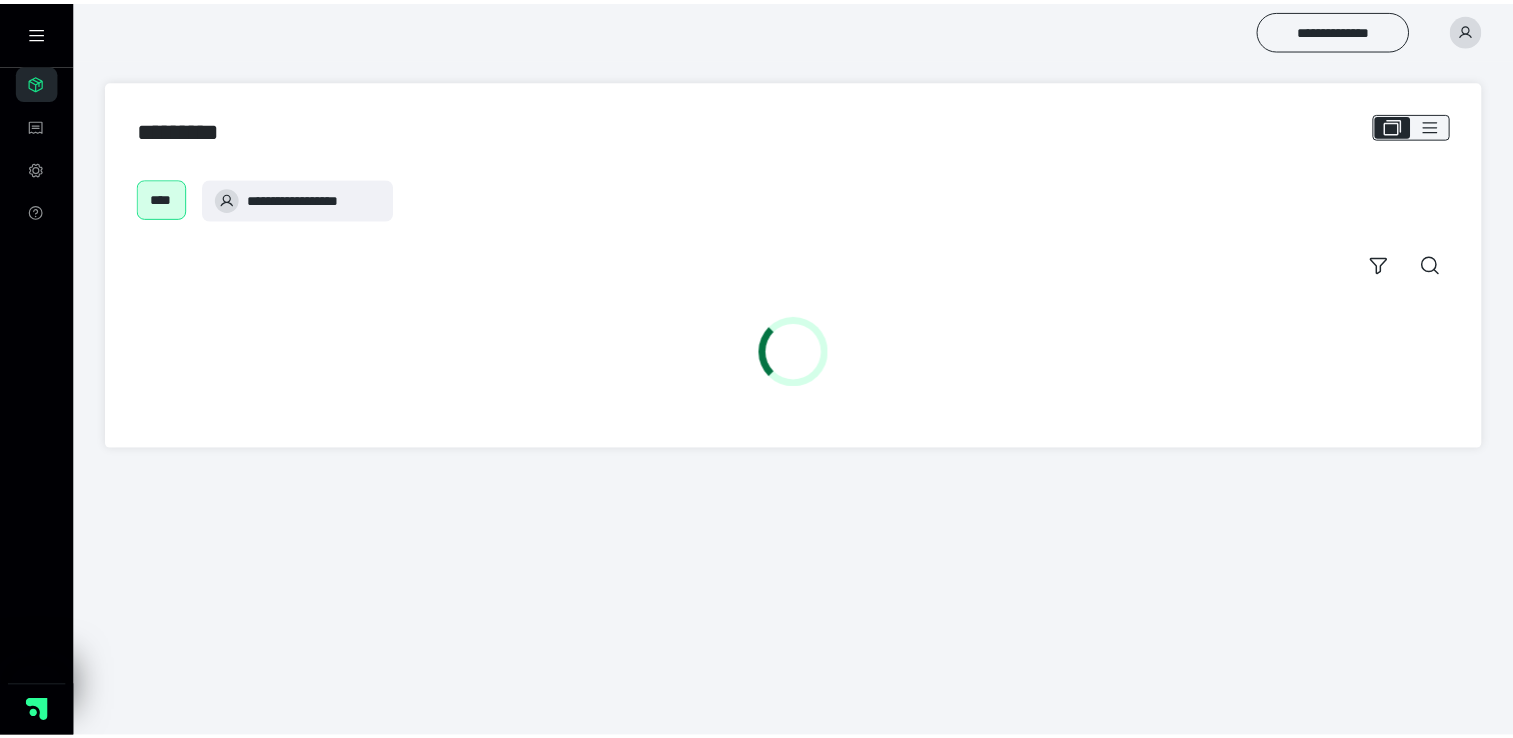 scroll, scrollTop: 0, scrollLeft: 0, axis: both 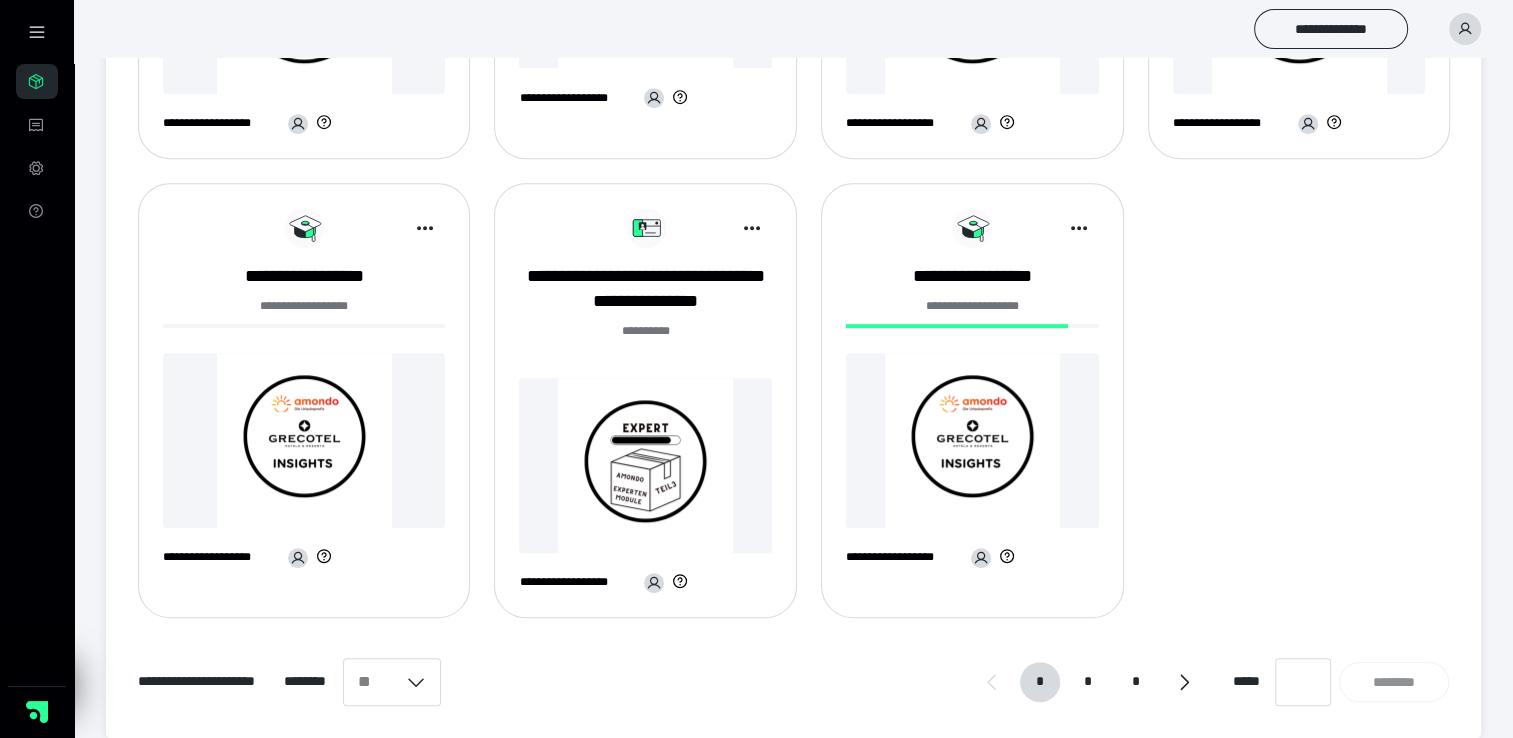 click on "*******   **" at bounding box center [645, 342] 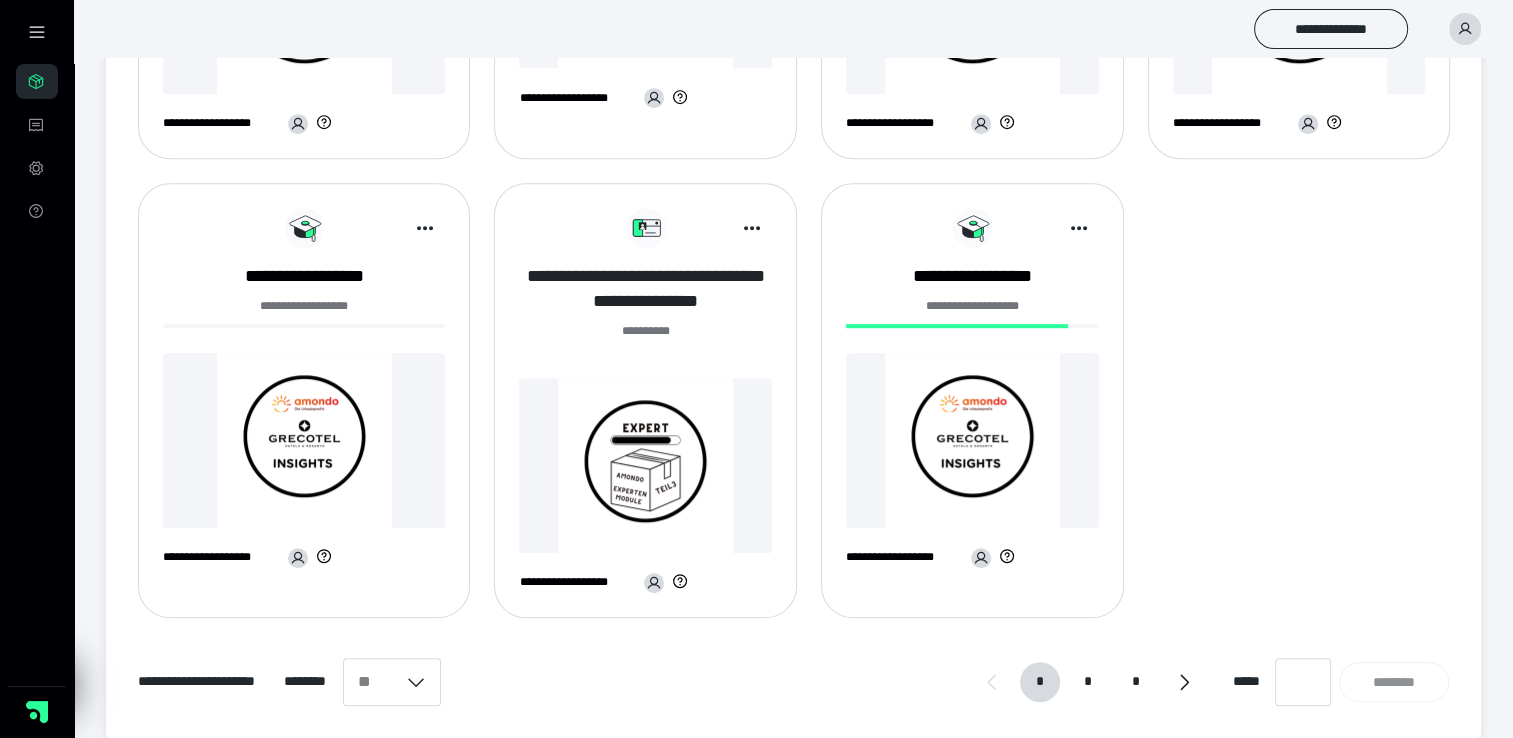 click on "**********" at bounding box center (645, 289) 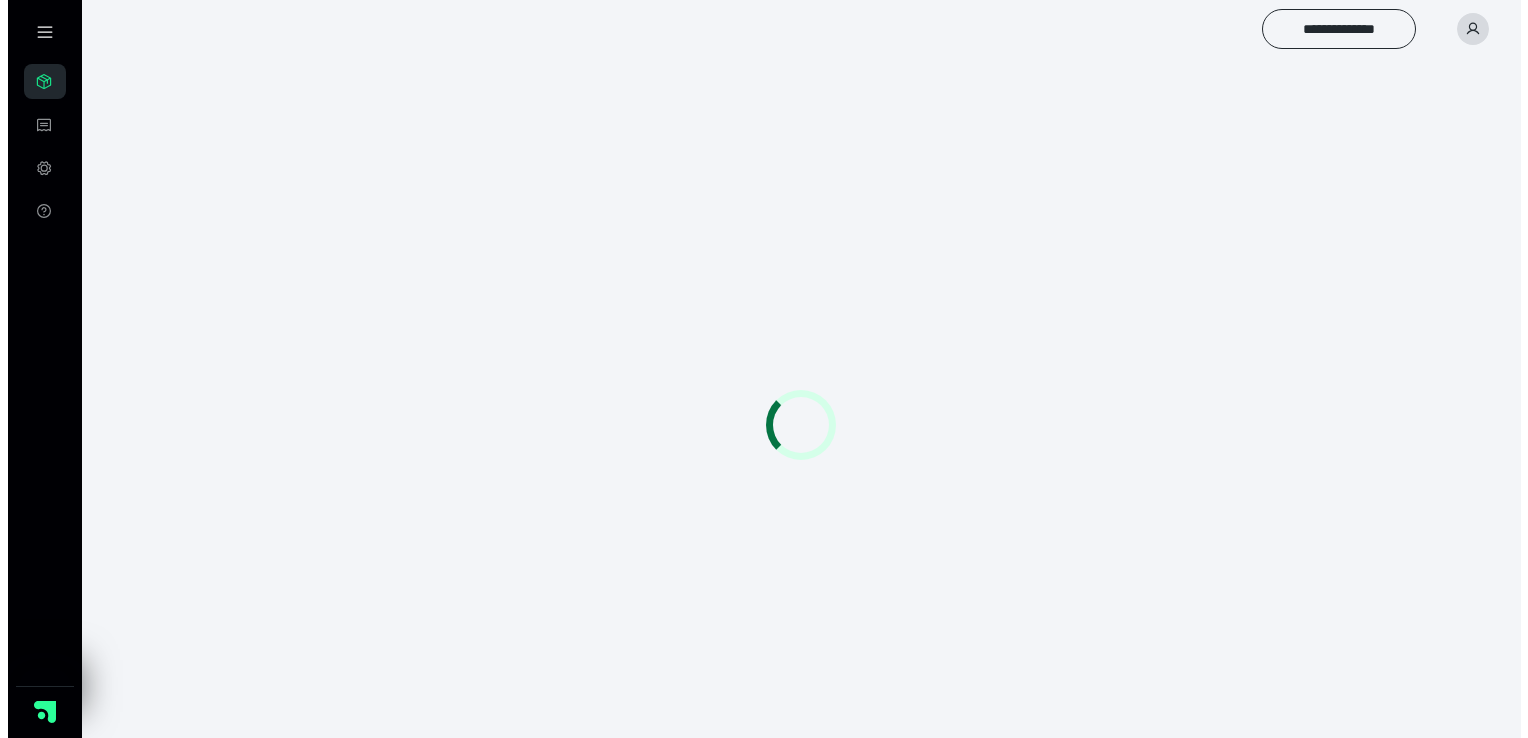scroll, scrollTop: 0, scrollLeft: 0, axis: both 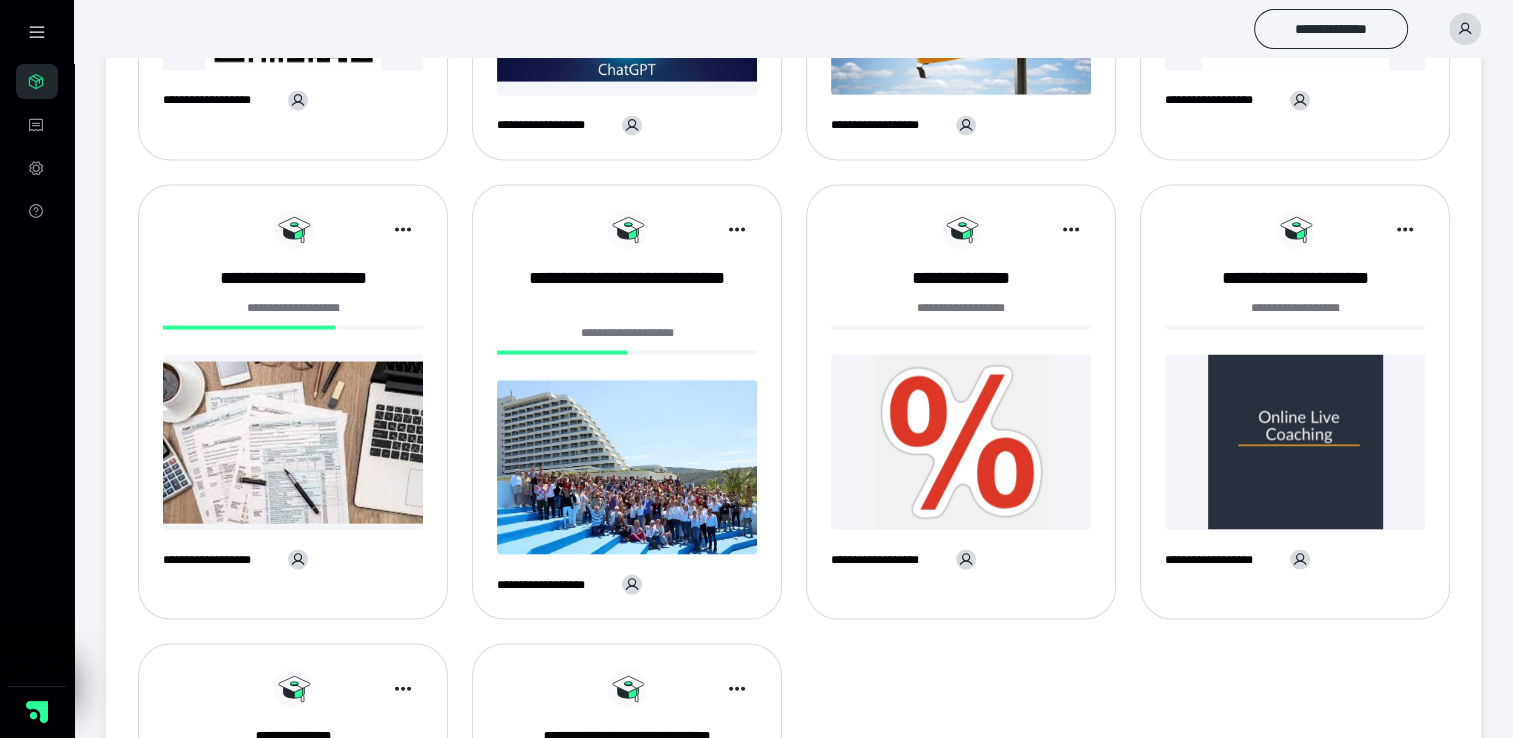 click at bounding box center (961, 442) 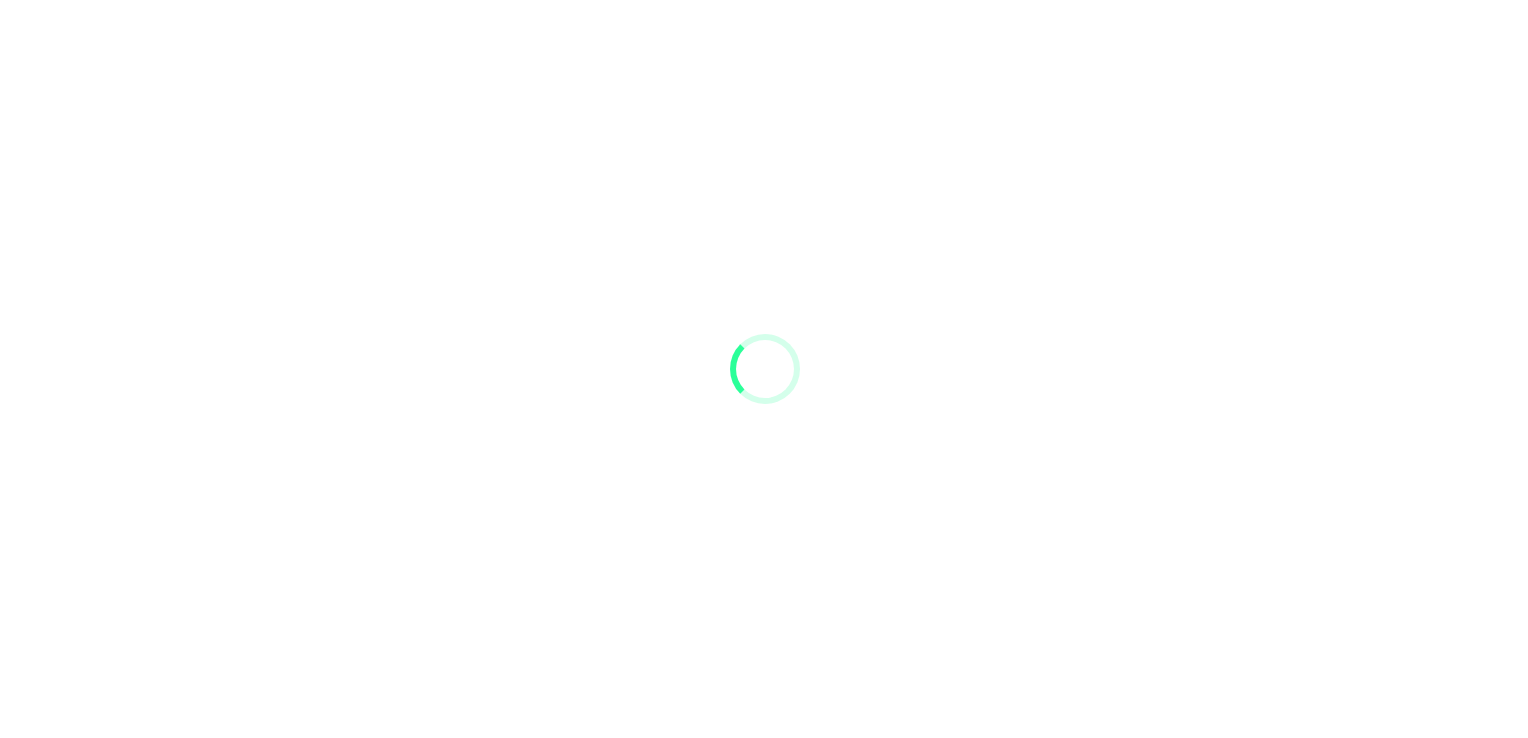 scroll, scrollTop: 0, scrollLeft: 0, axis: both 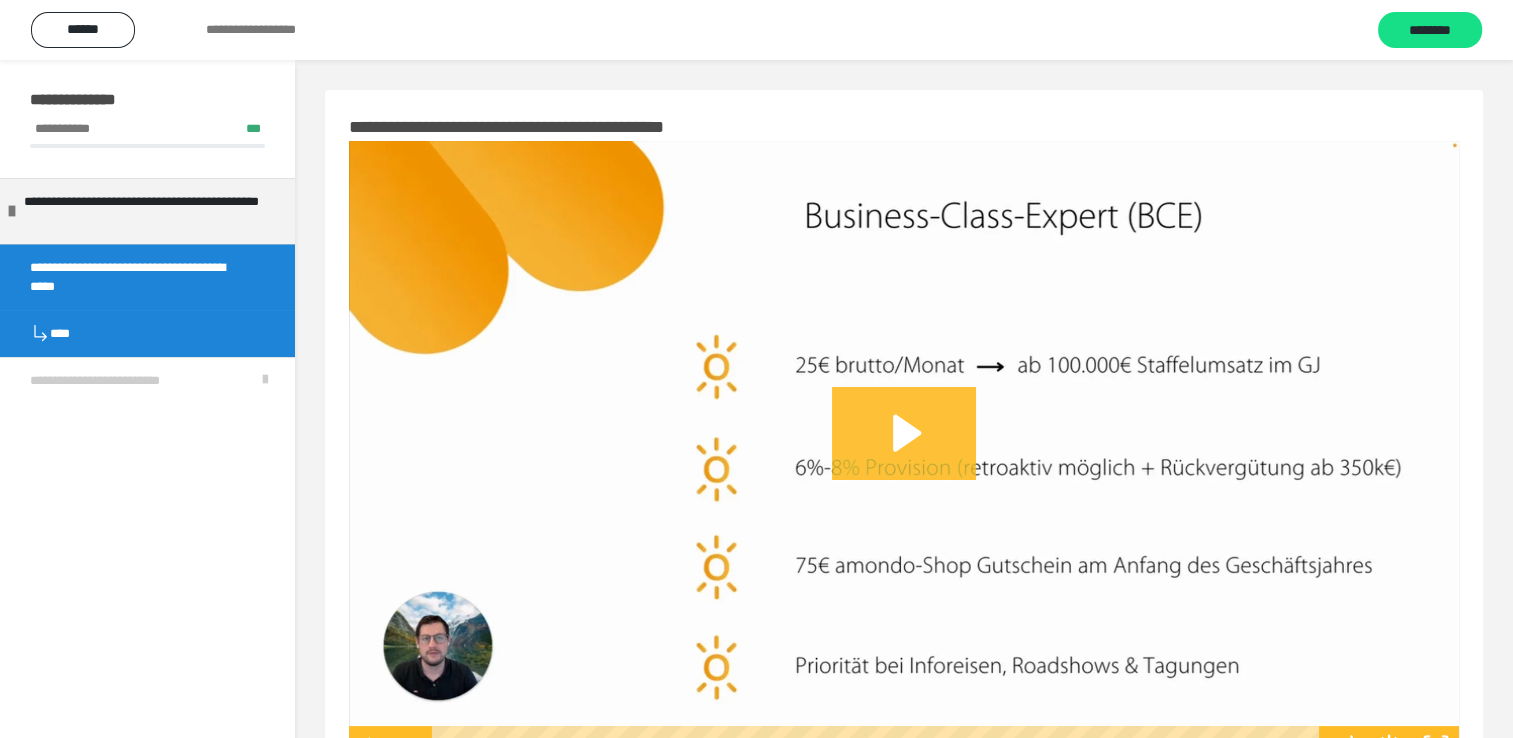 click 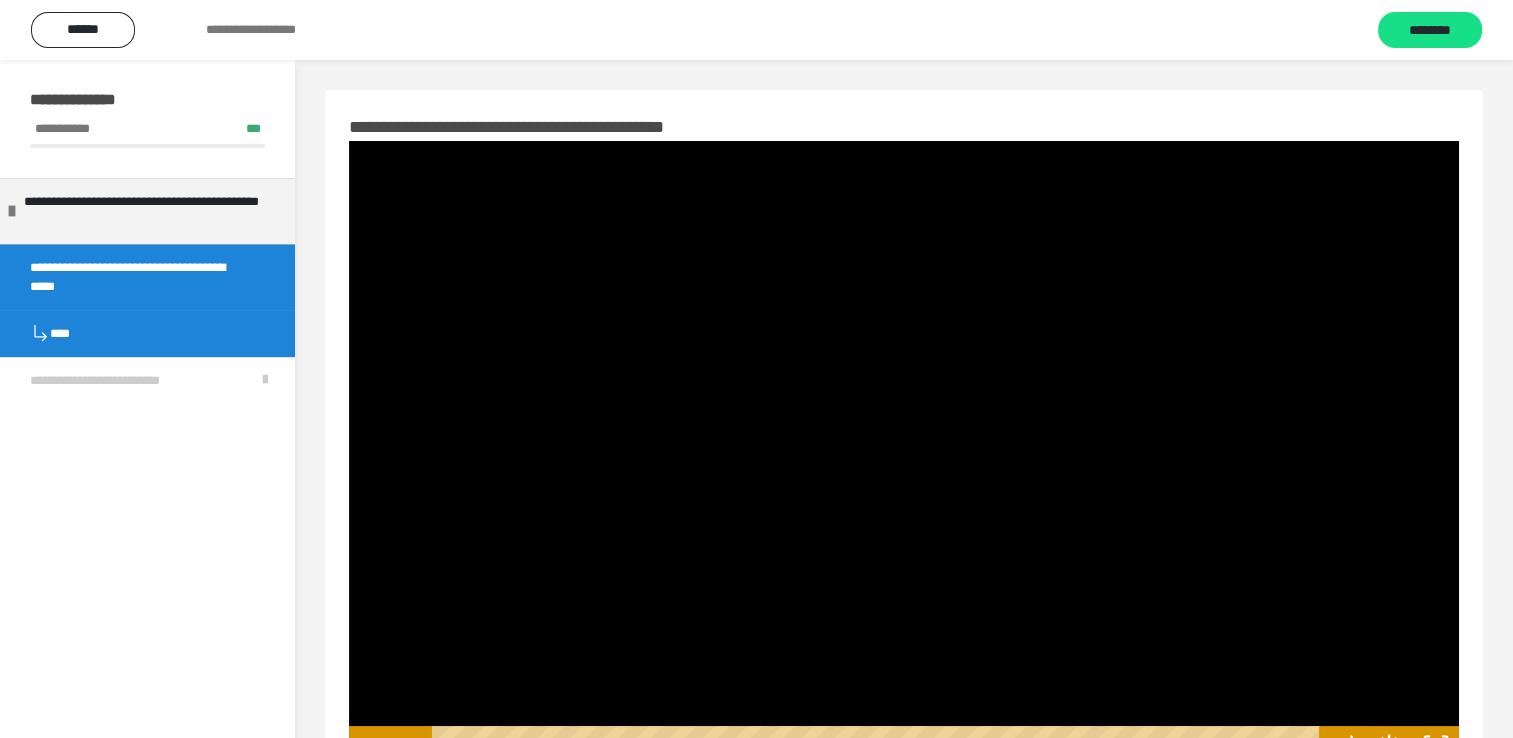 drag, startPoint x: 904, startPoint y: 426, endPoint x: 817, endPoint y: 709, distance: 296.07092 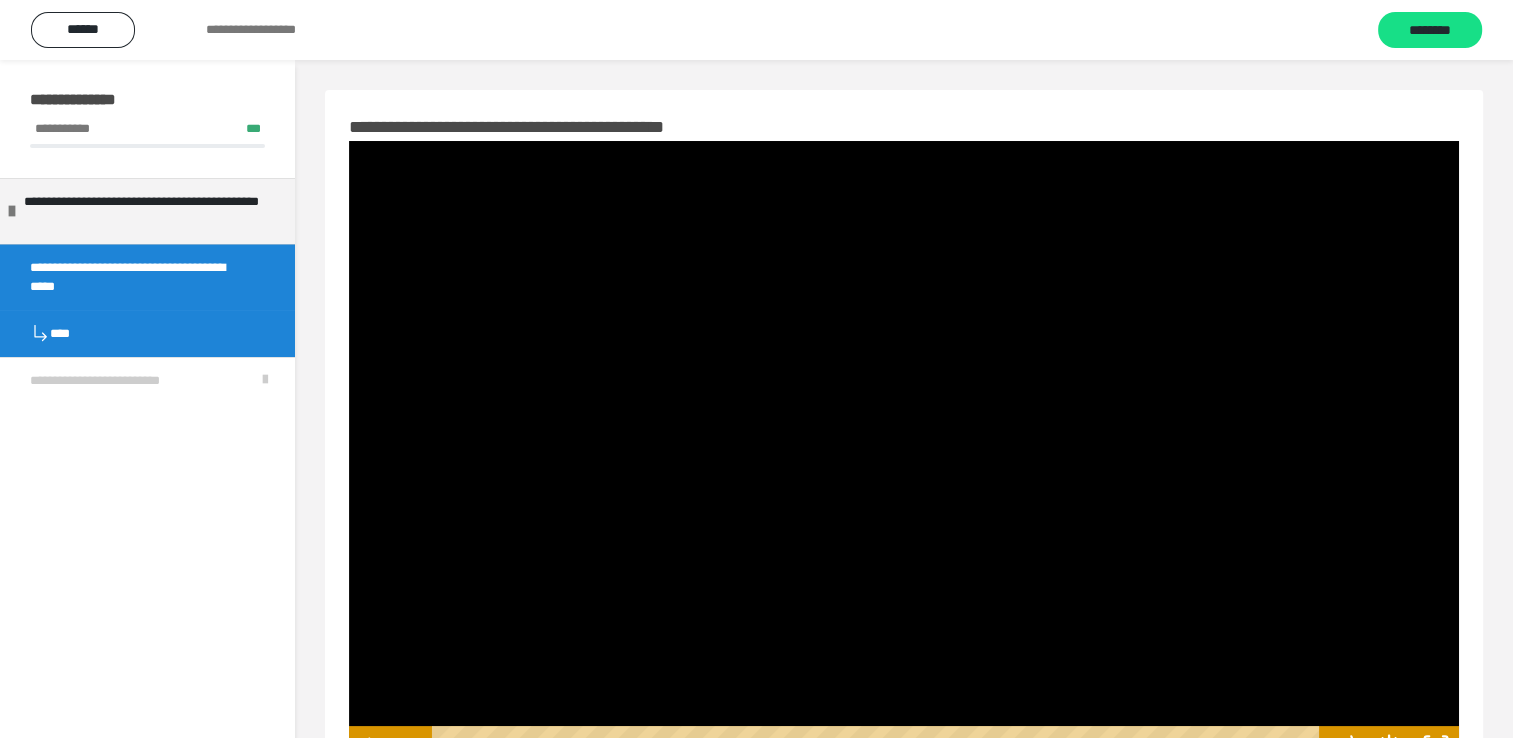 click at bounding box center (904, 453) 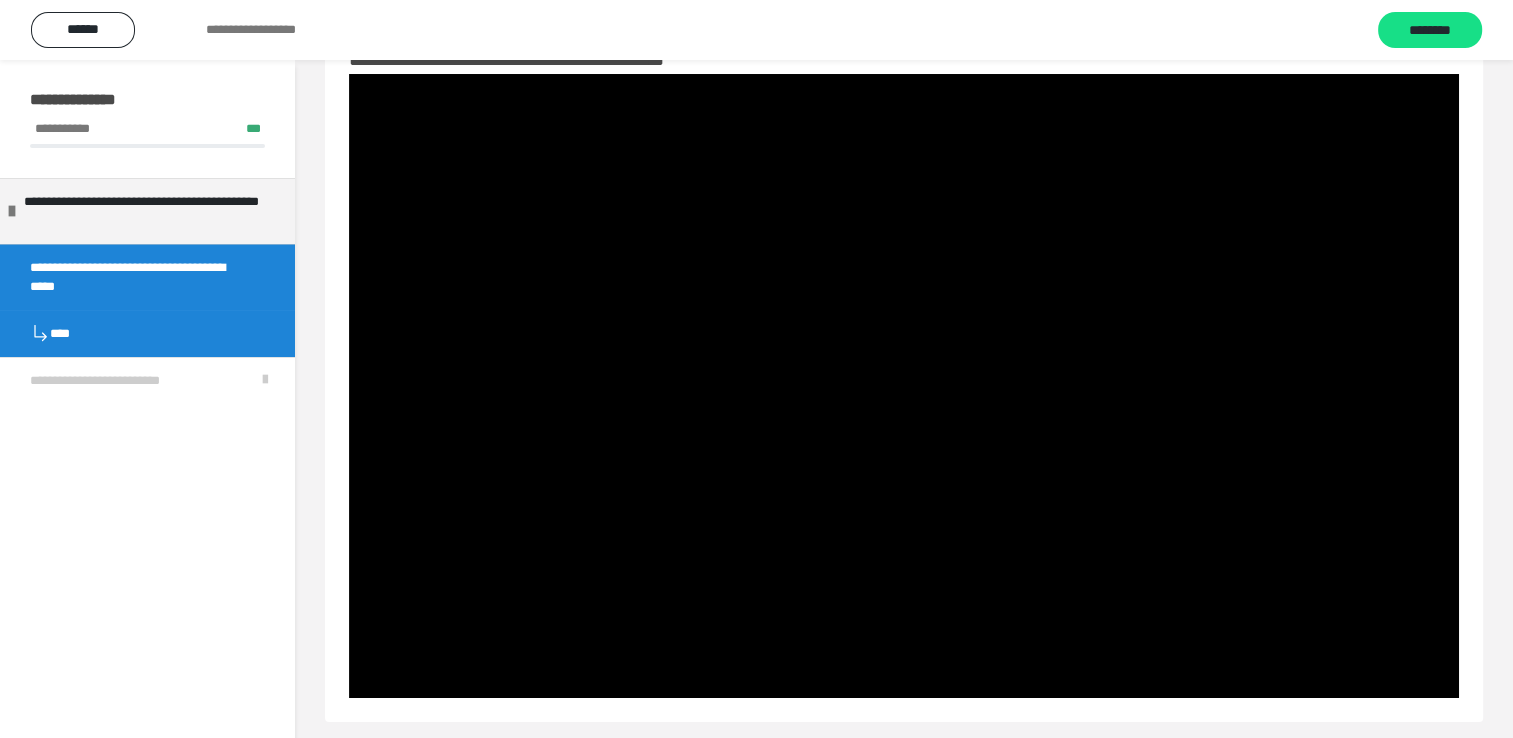 scroll, scrollTop: 80, scrollLeft: 0, axis: vertical 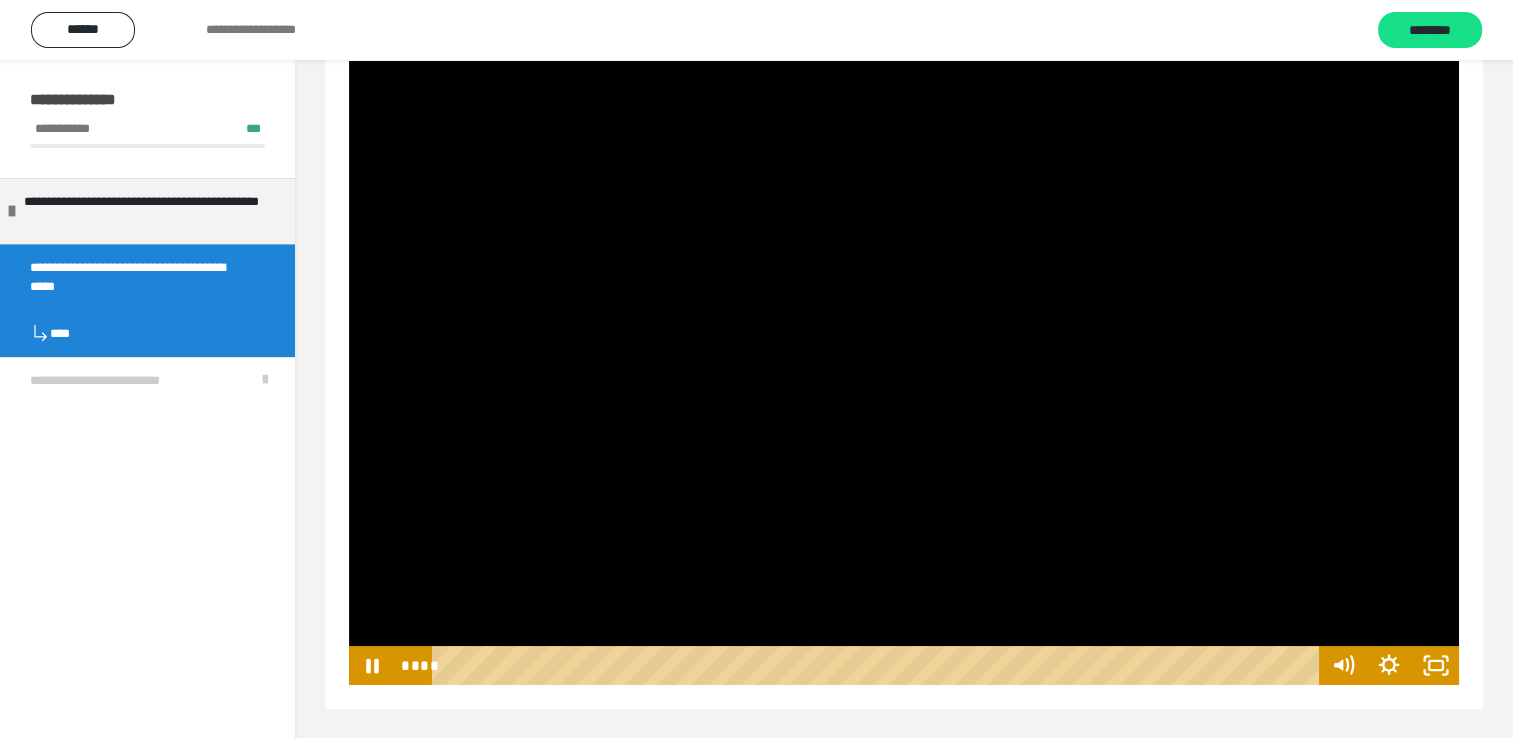 click at bounding box center (904, 373) 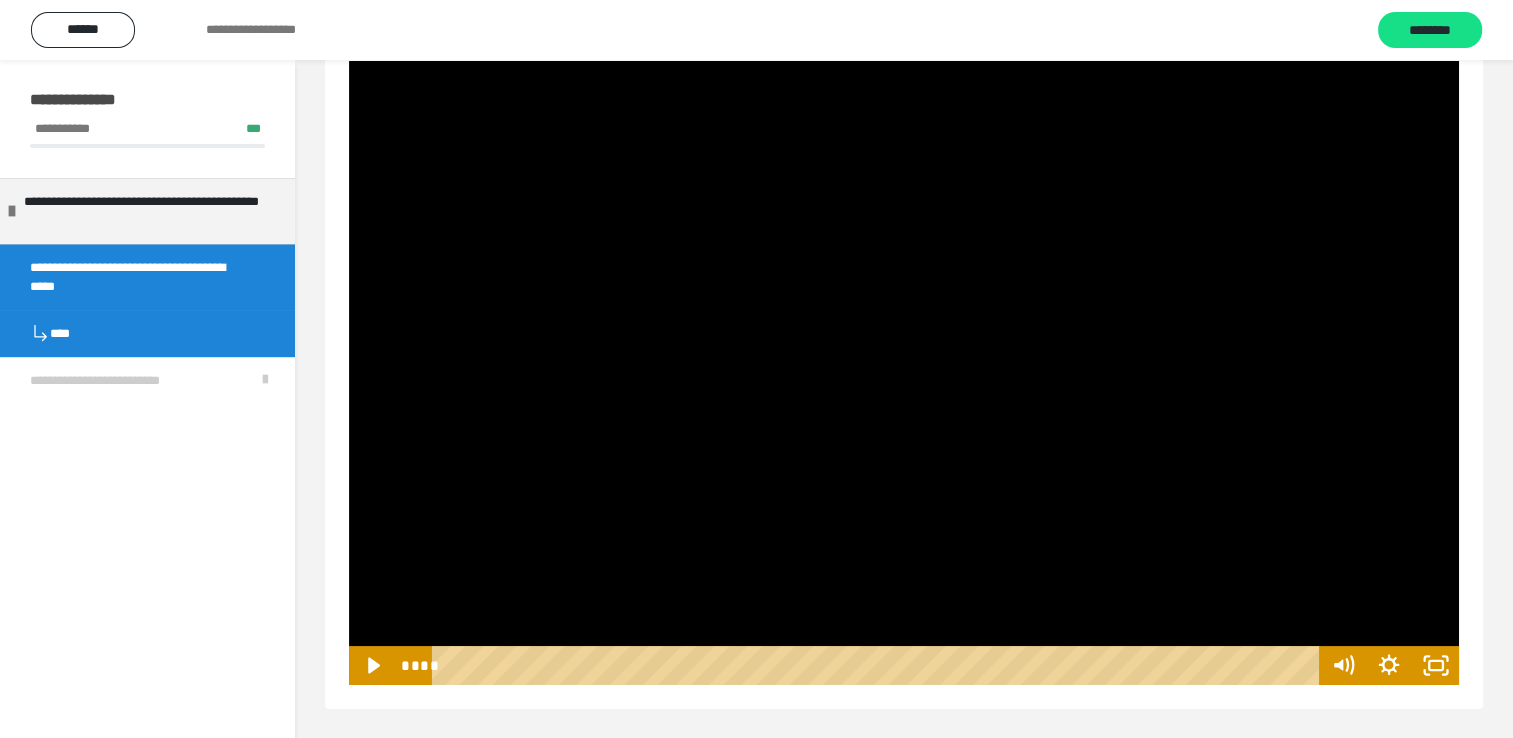 click at bounding box center (904, 373) 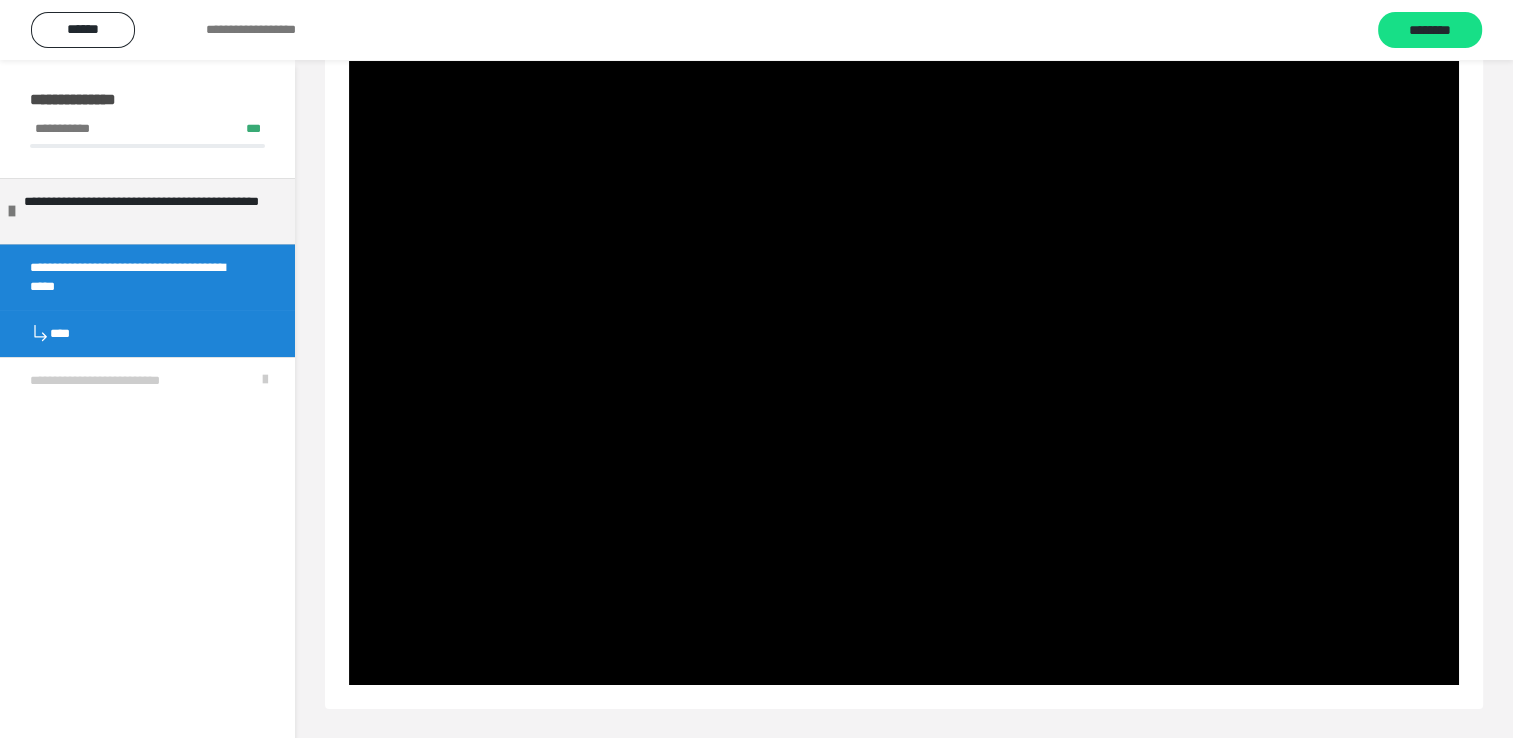 click at bounding box center [904, 373] 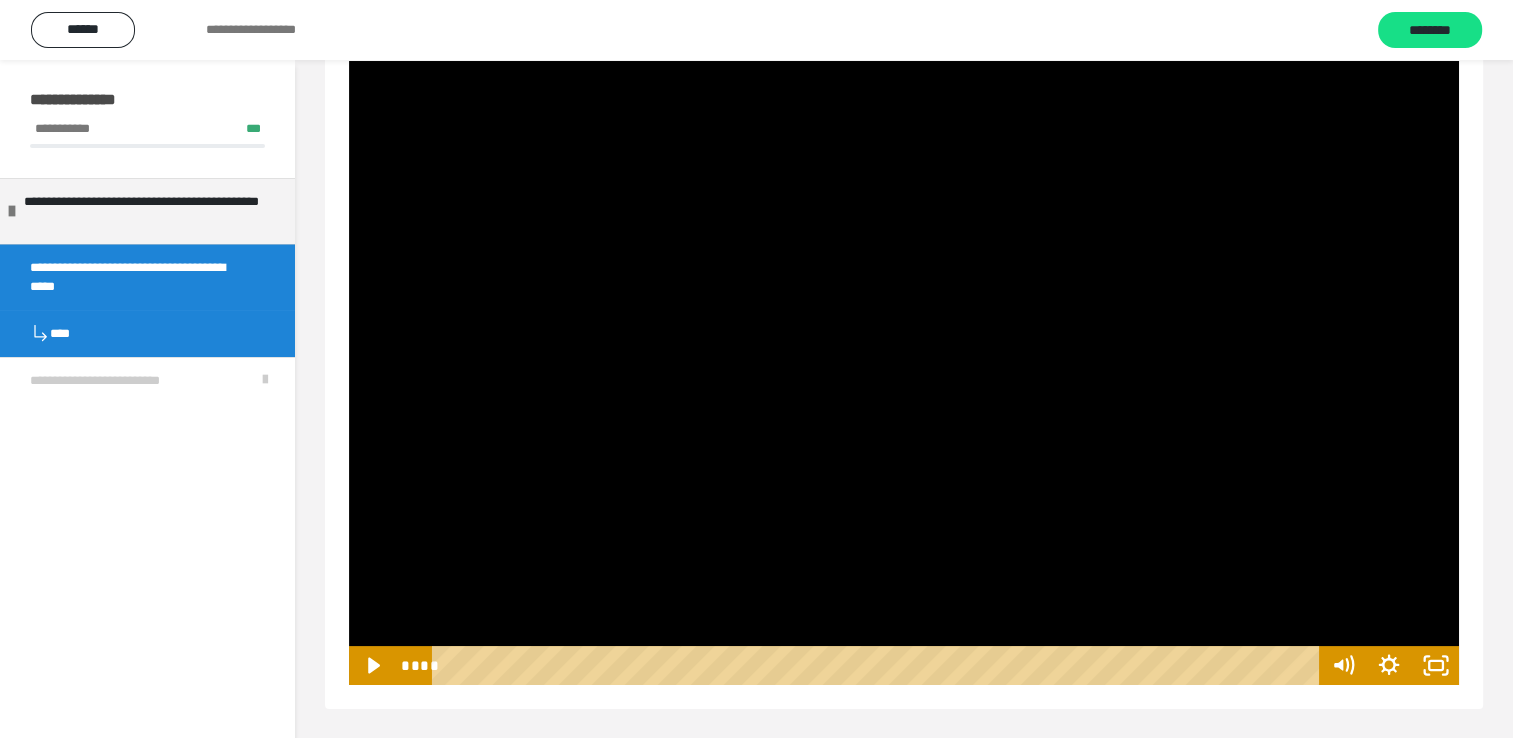 click at bounding box center [904, 373] 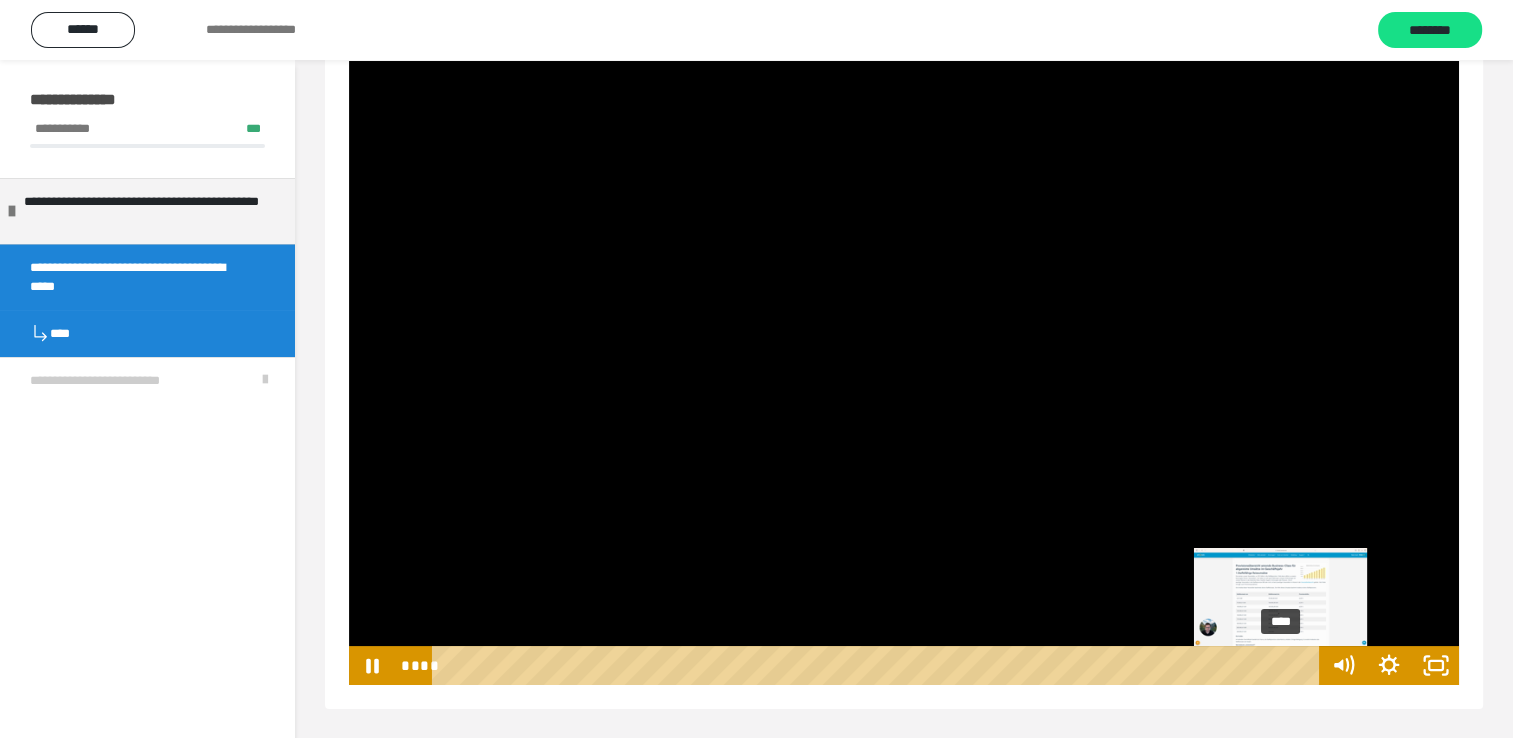 click on "****" at bounding box center [878, 665] 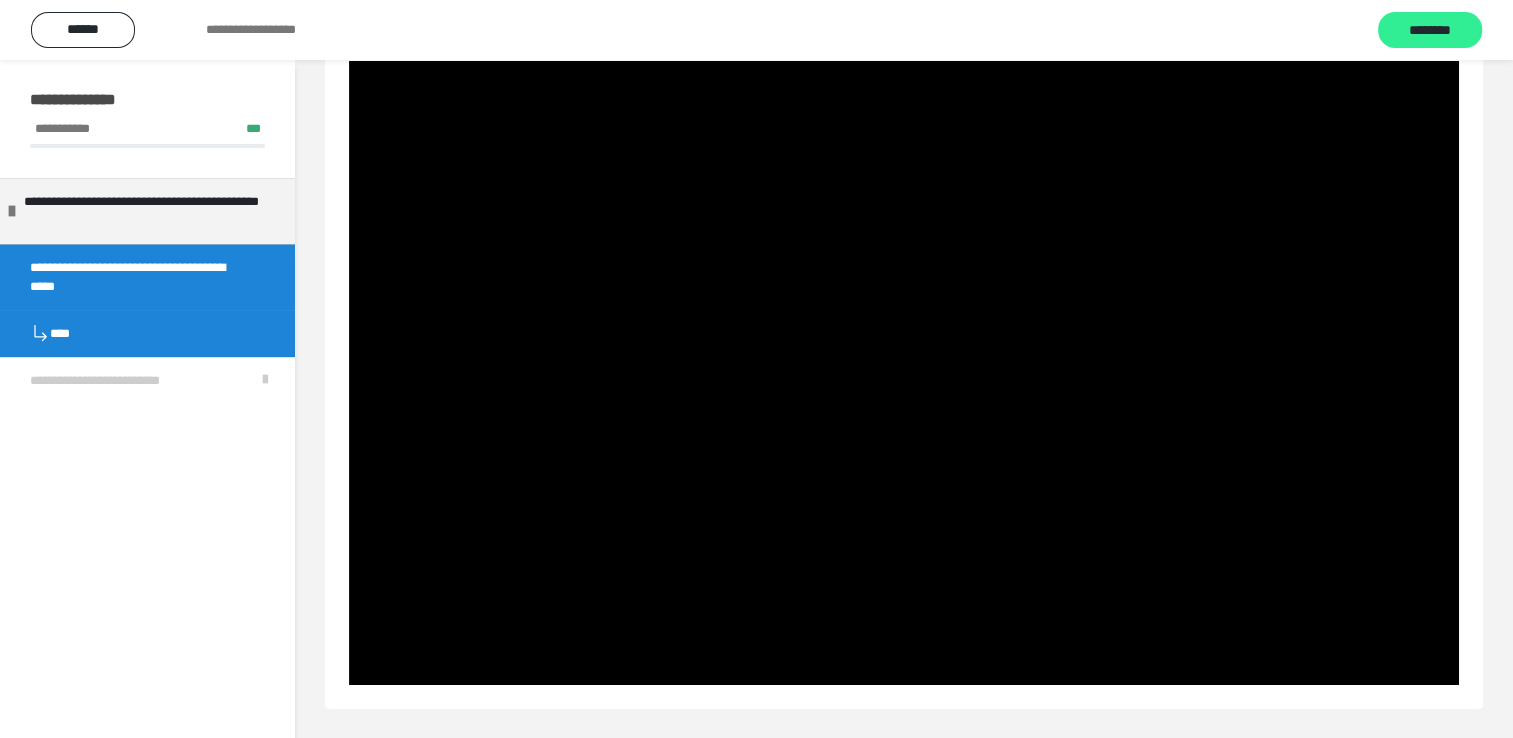 click on "********" at bounding box center [1430, 31] 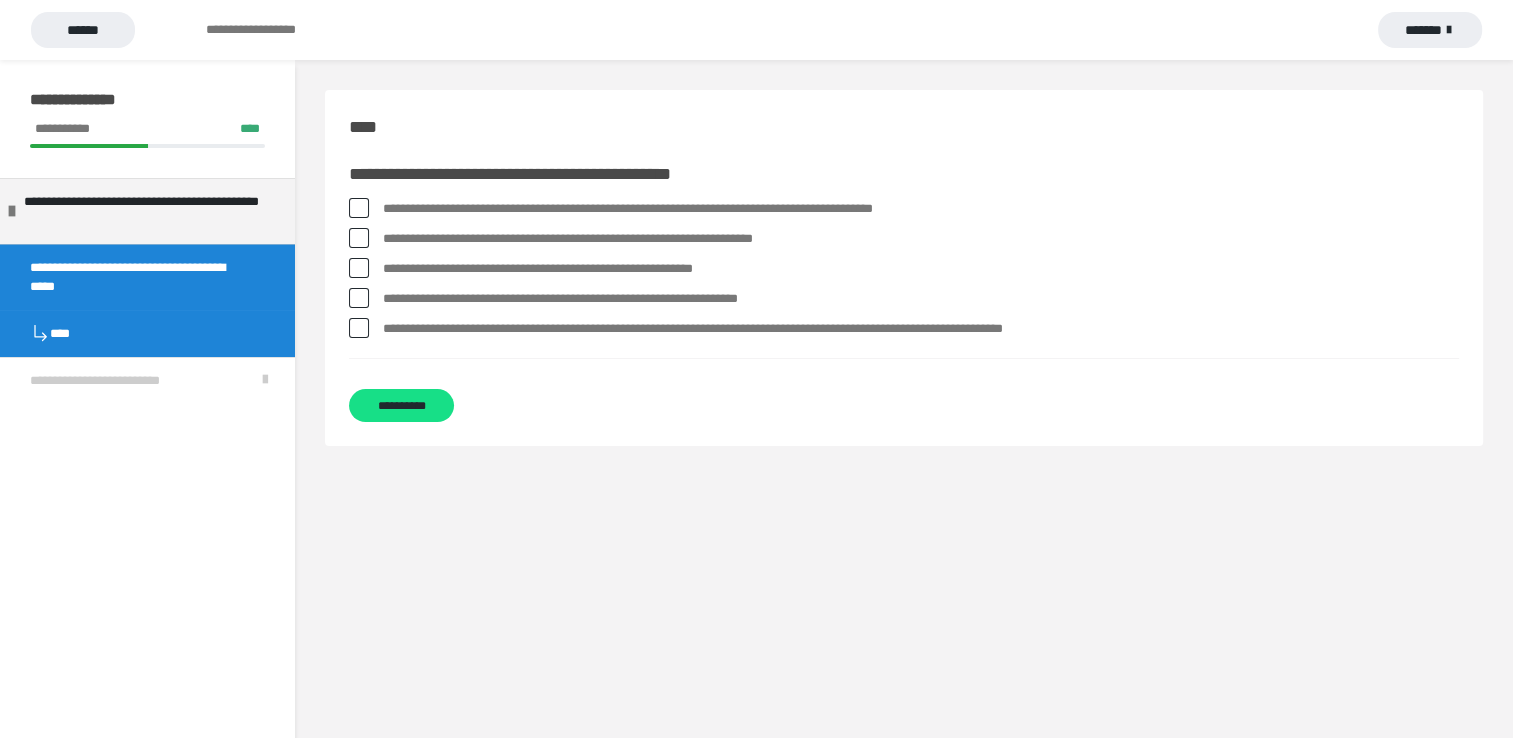 click at bounding box center (359, 208) 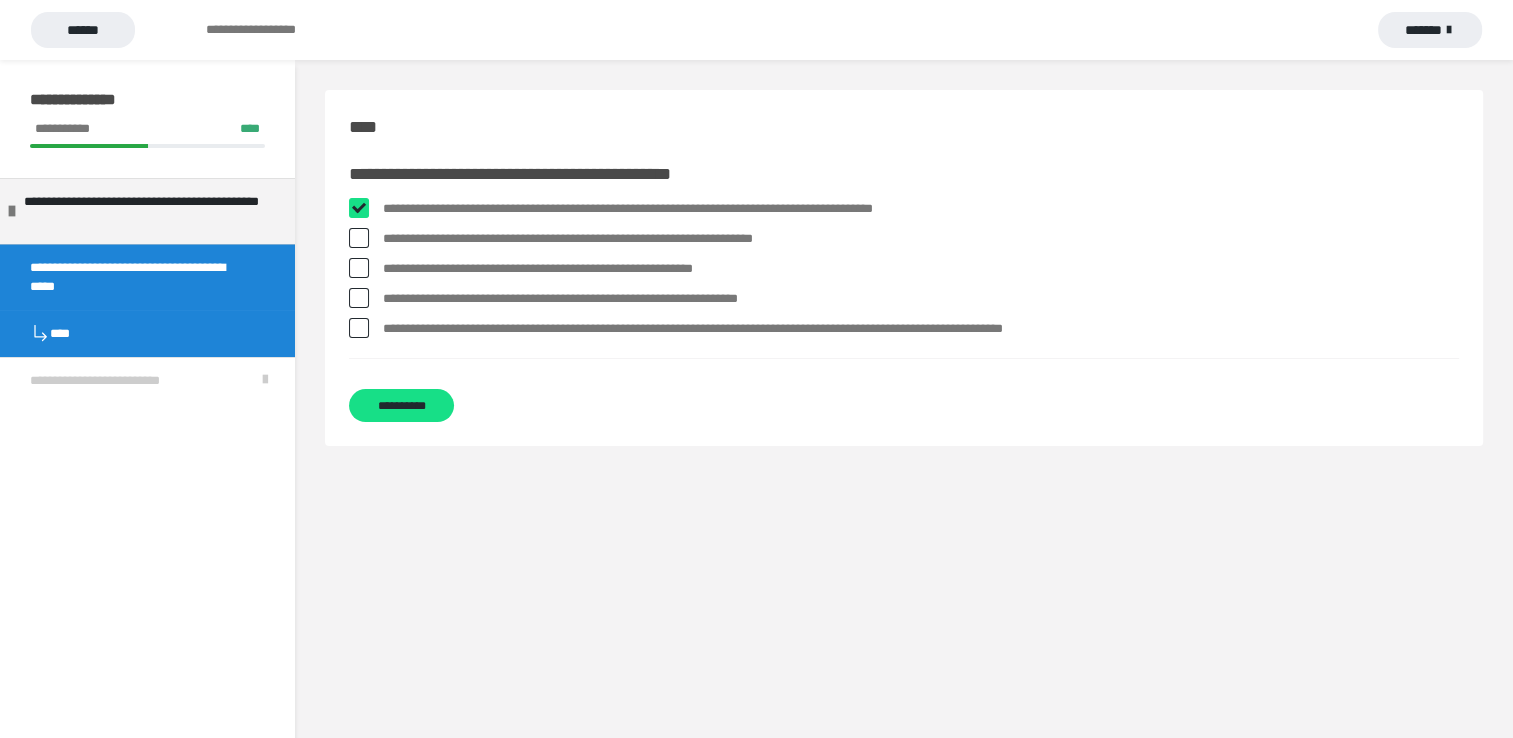 checkbox on "****" 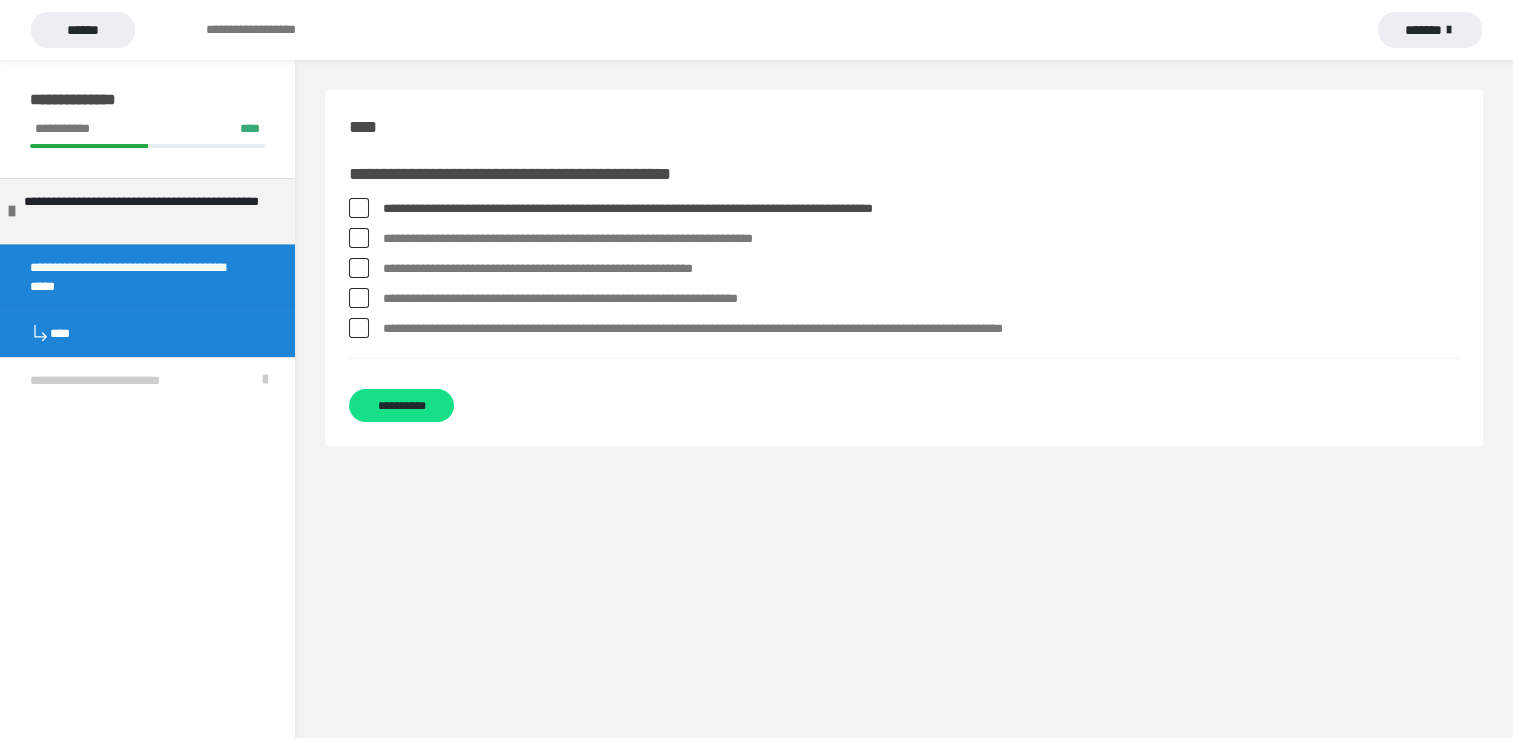 click at bounding box center [359, 328] 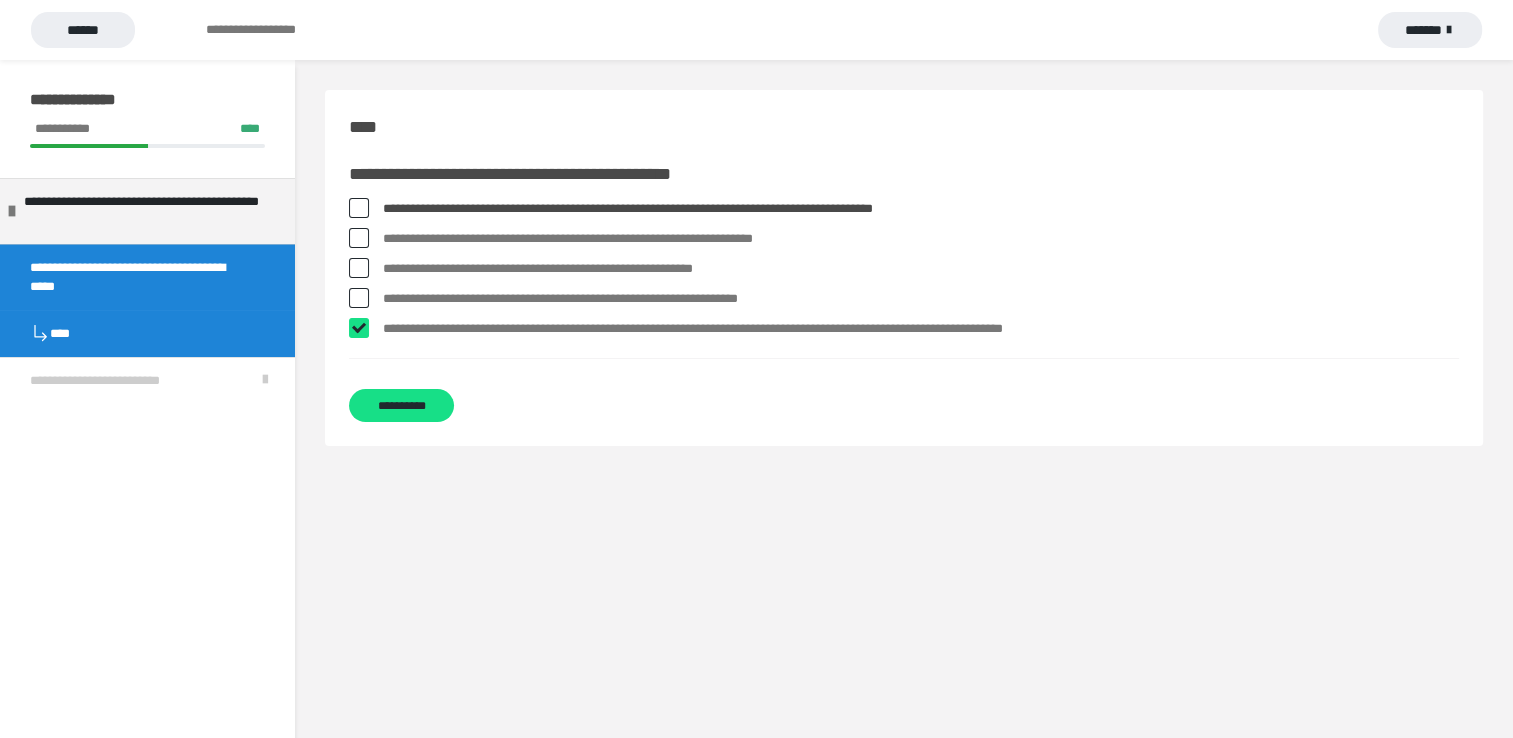 checkbox on "****" 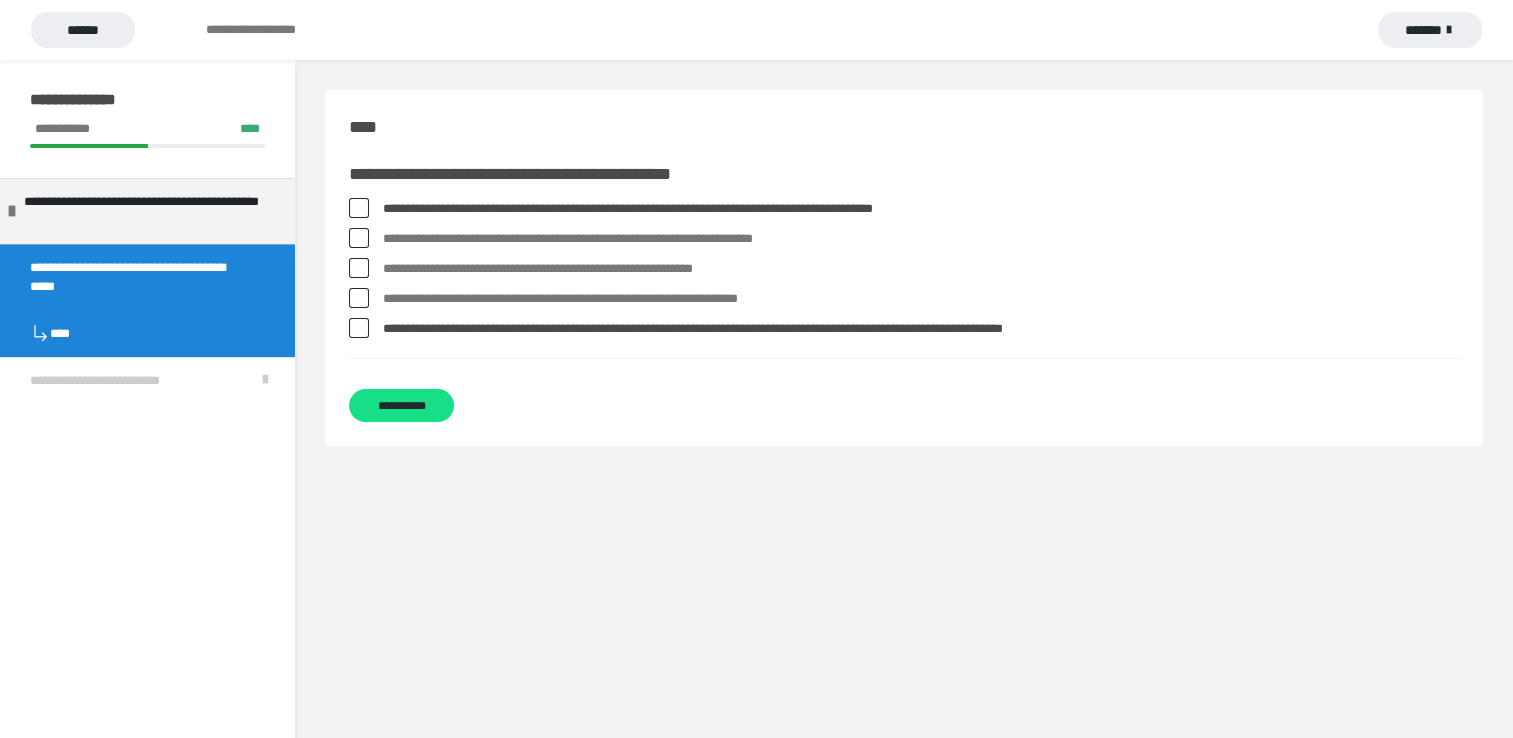 click at bounding box center [359, 268] 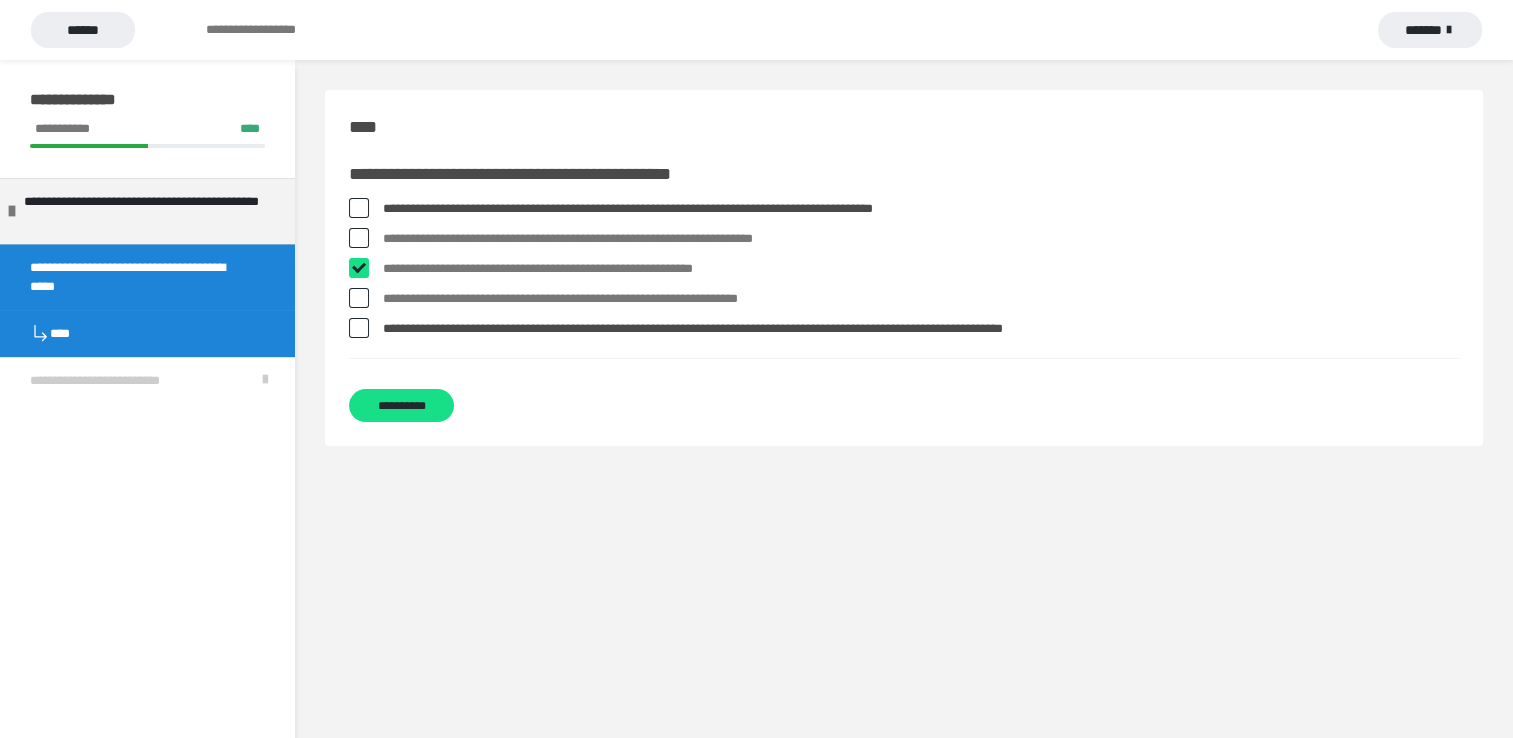 checkbox on "****" 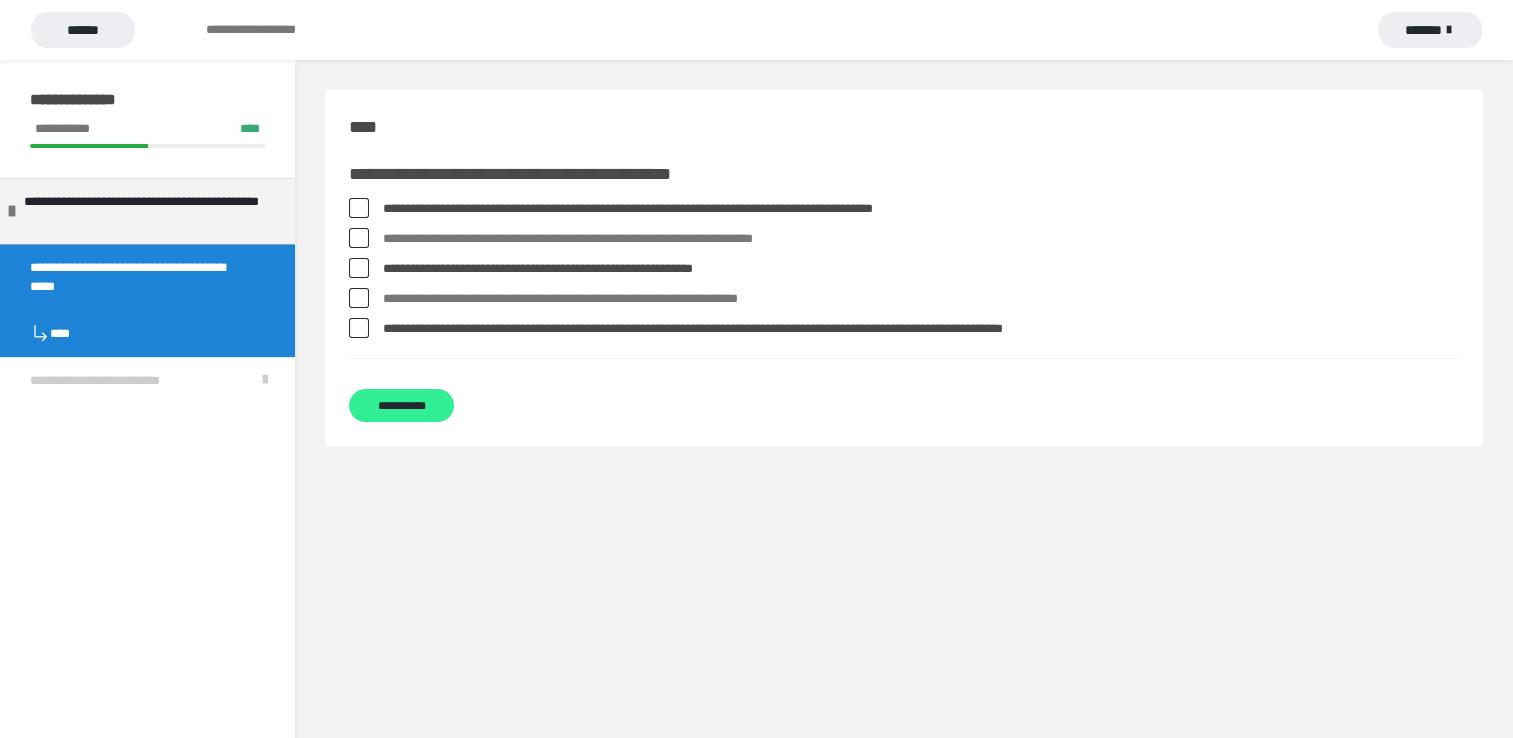 click on "**********" at bounding box center [401, 405] 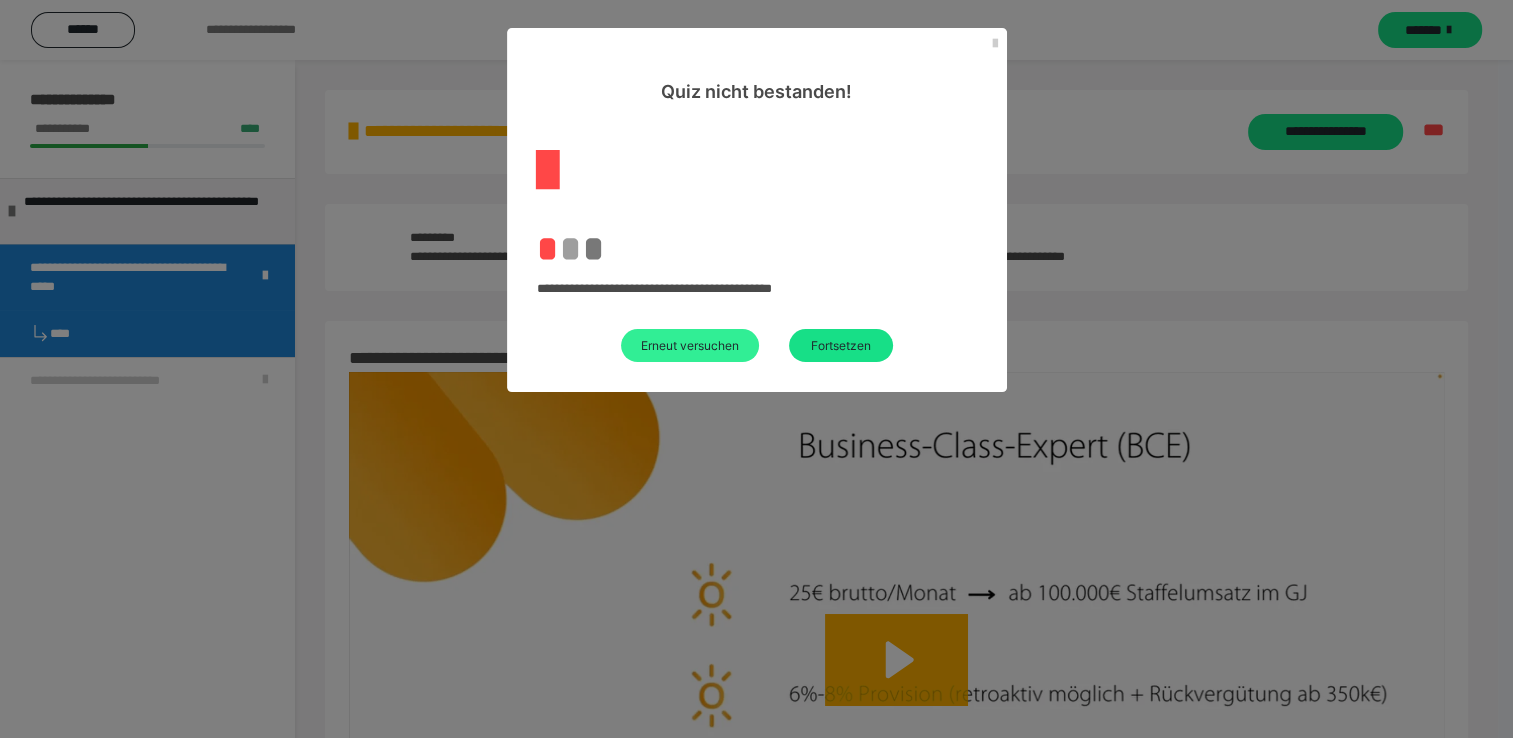 click on "Erneut versuchen" at bounding box center [690, 345] 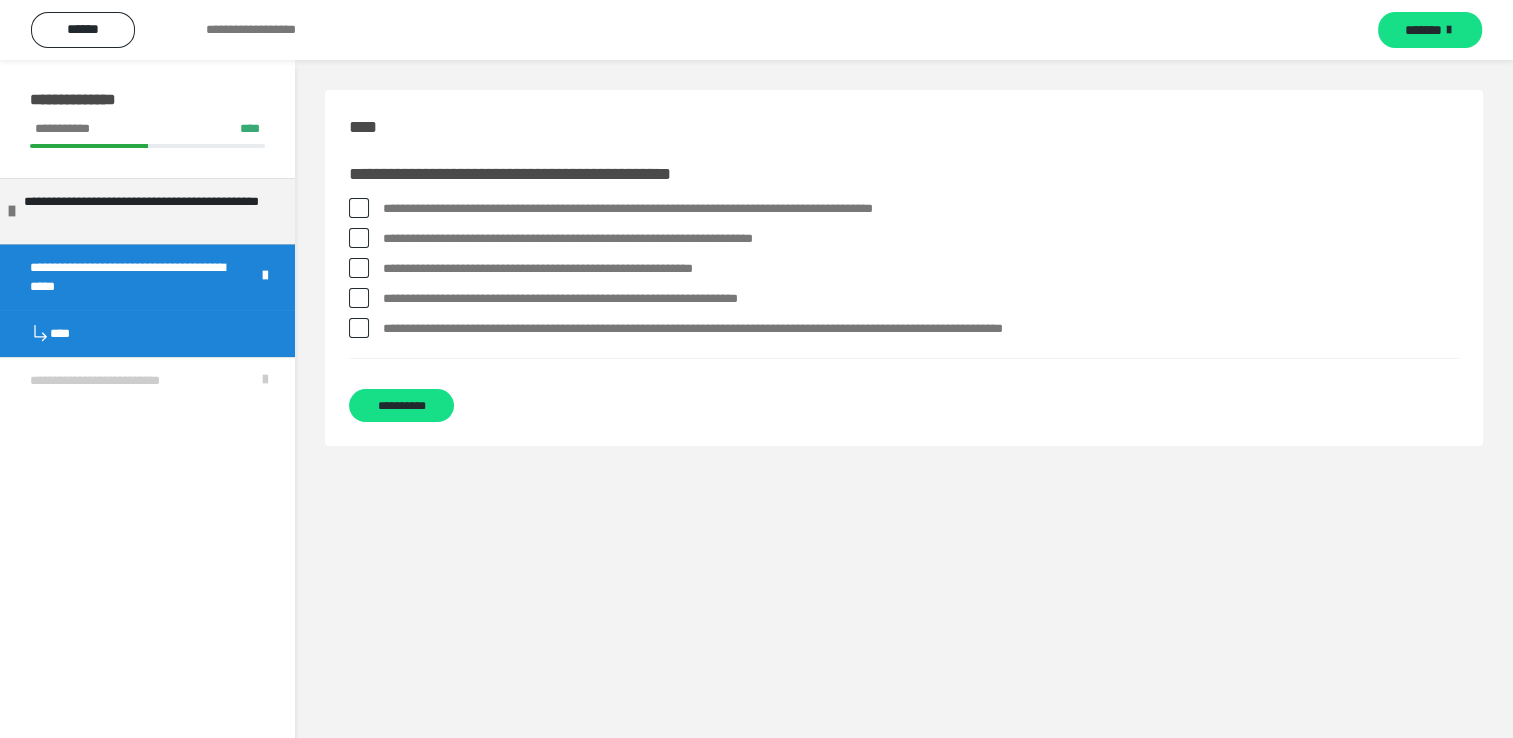 click at bounding box center [359, 208] 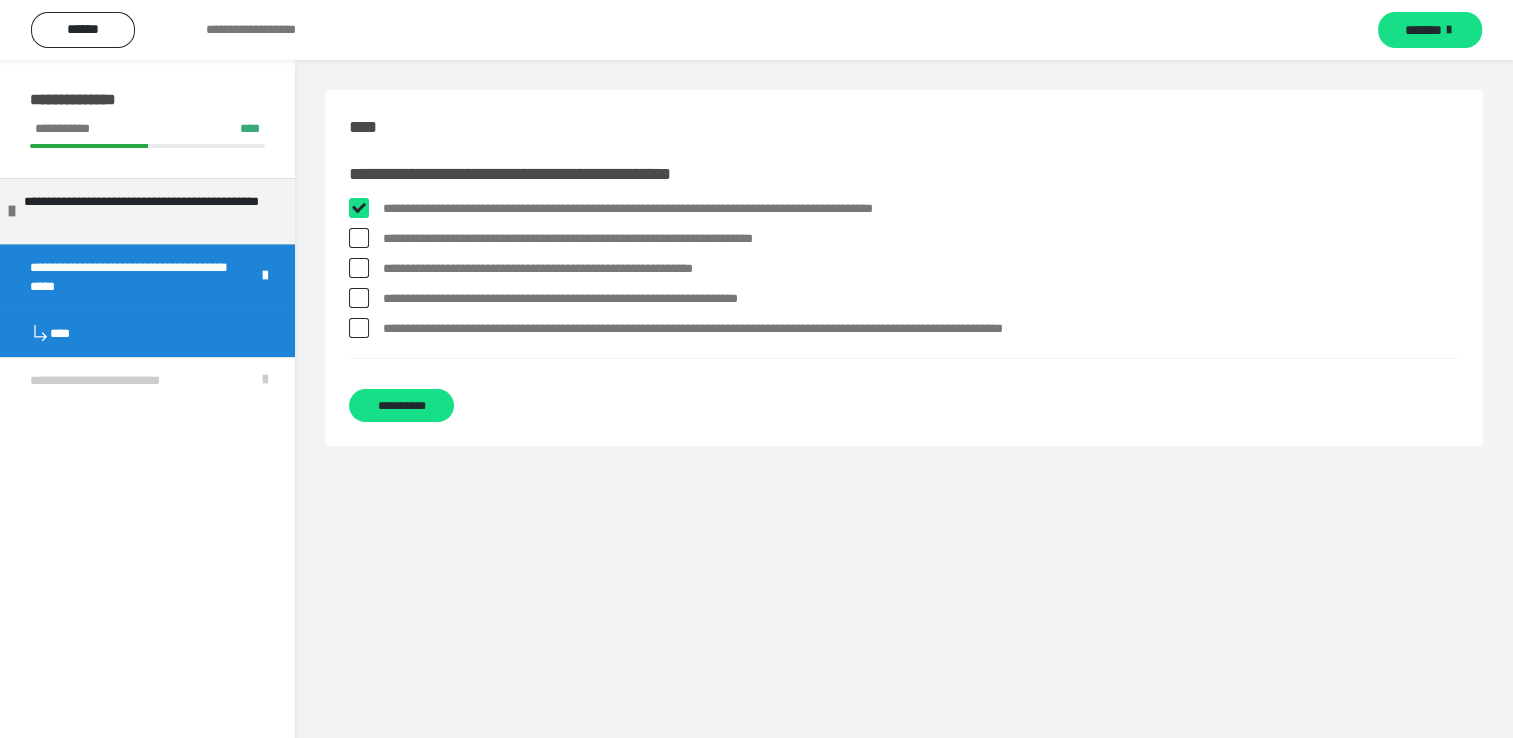 checkbox on "****" 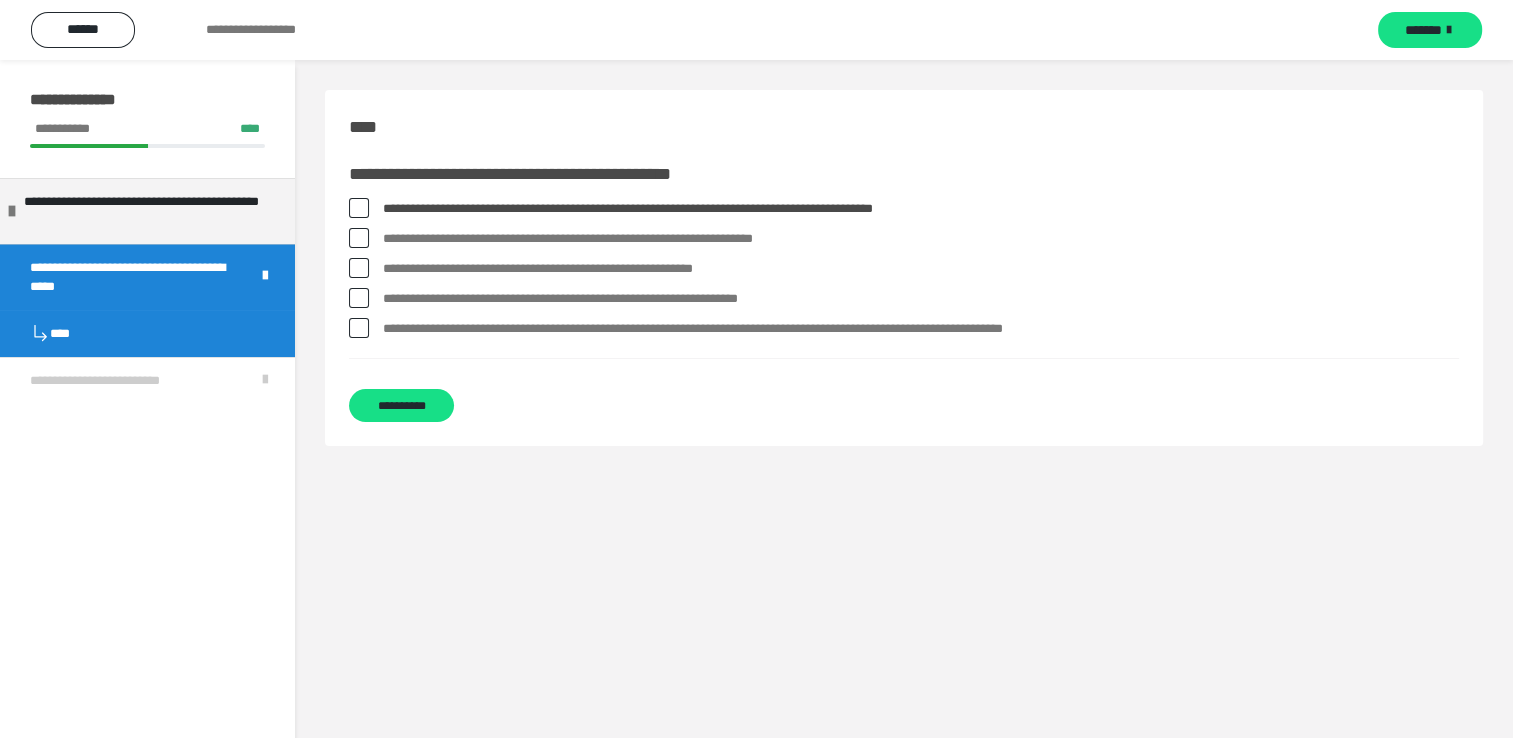 click at bounding box center [359, 238] 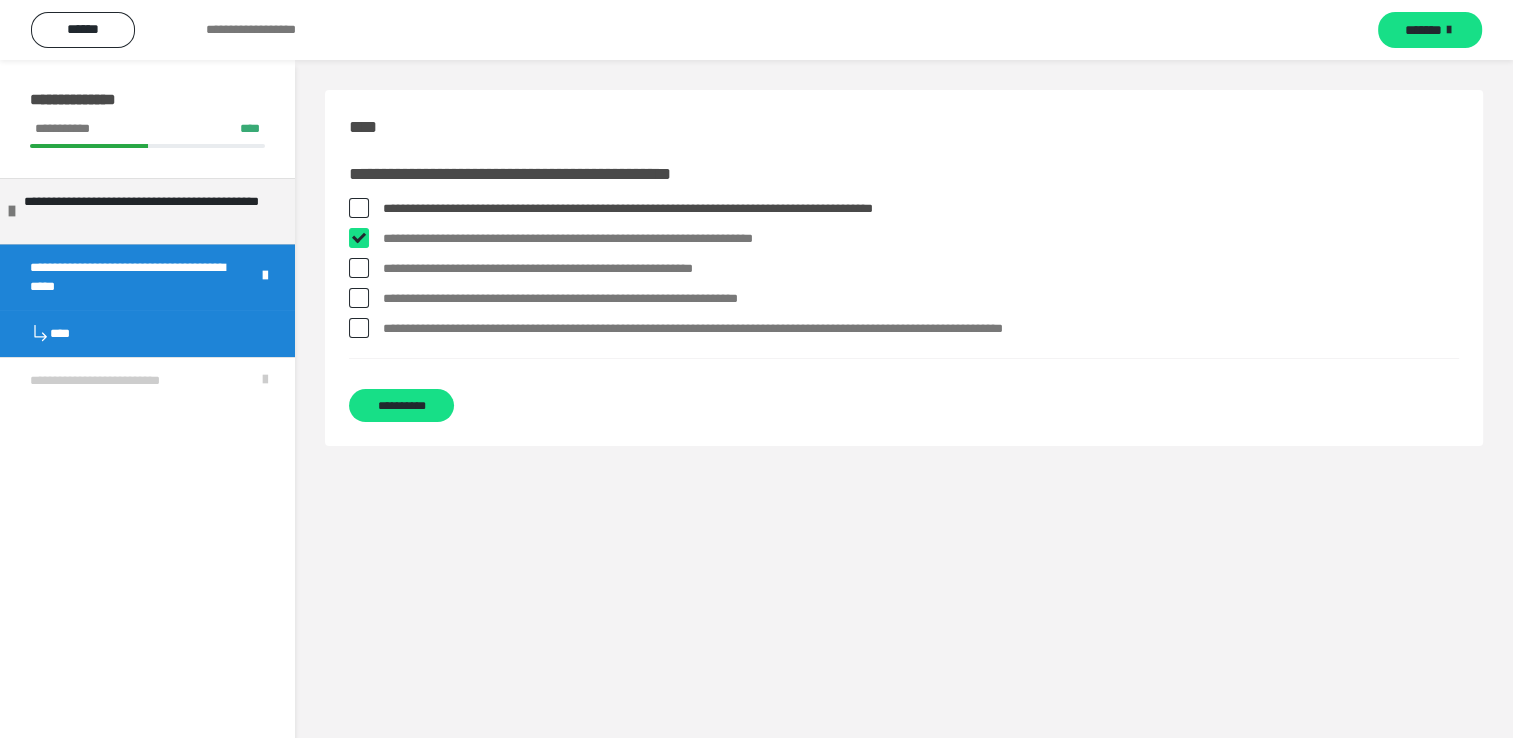 checkbox on "****" 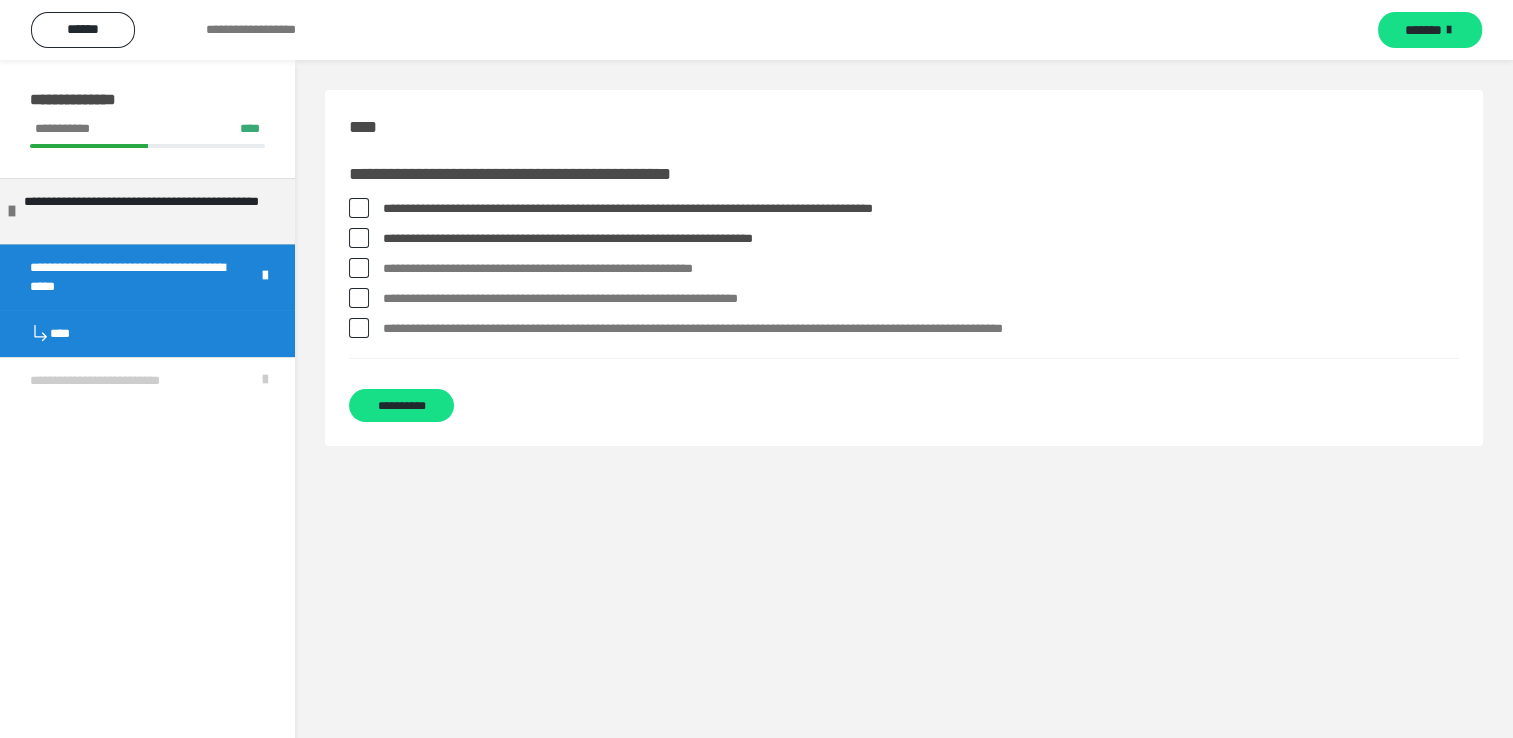 click at bounding box center [359, 268] 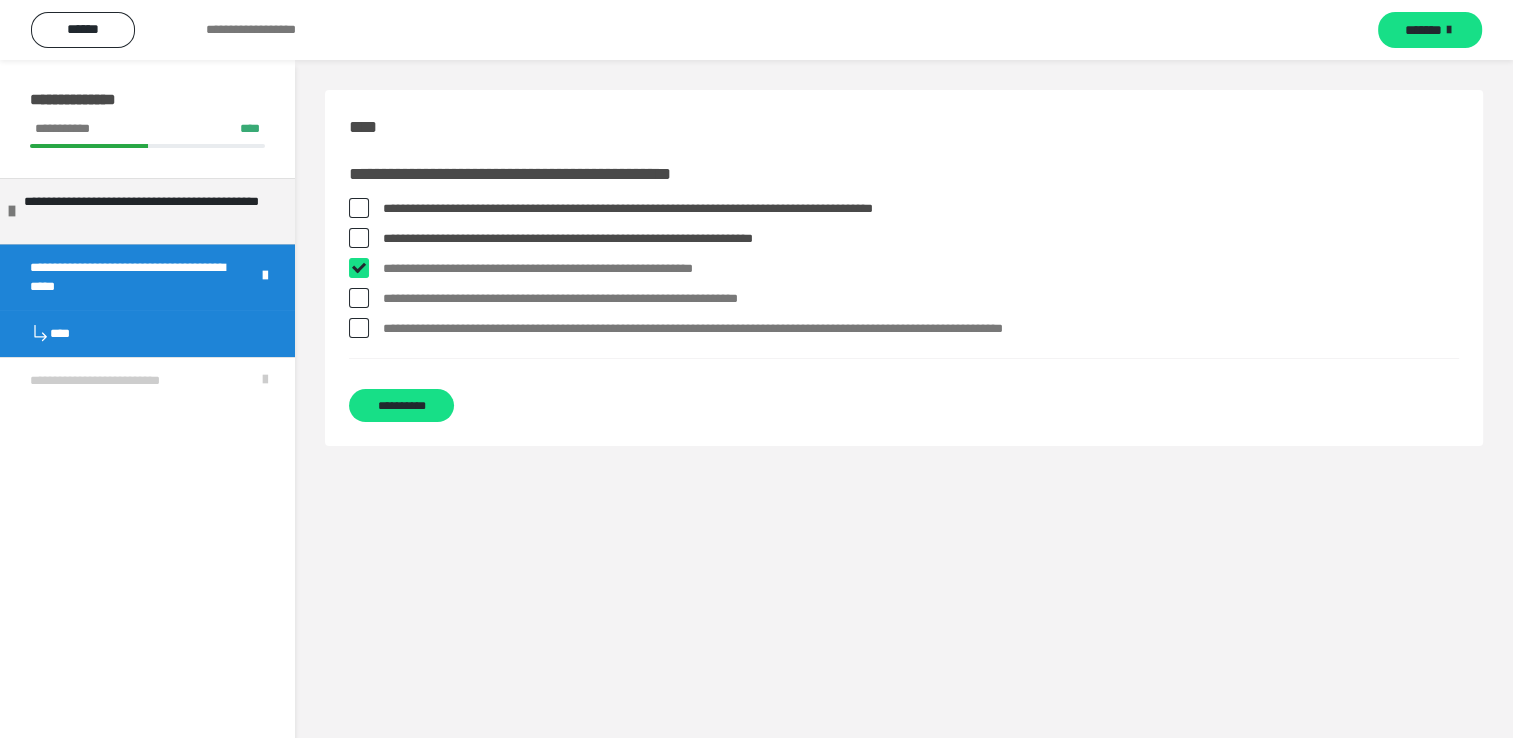 checkbox on "****" 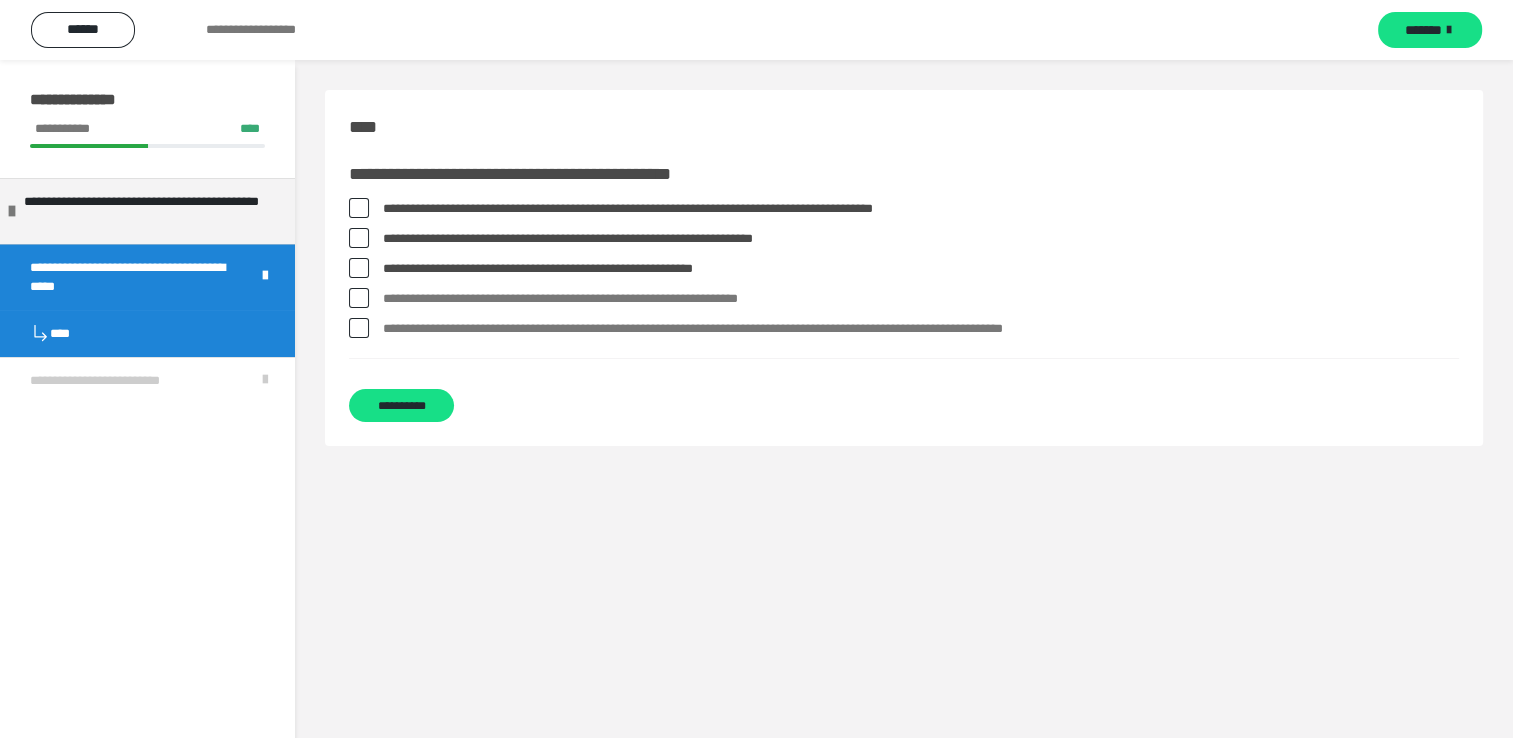 click at bounding box center (359, 328) 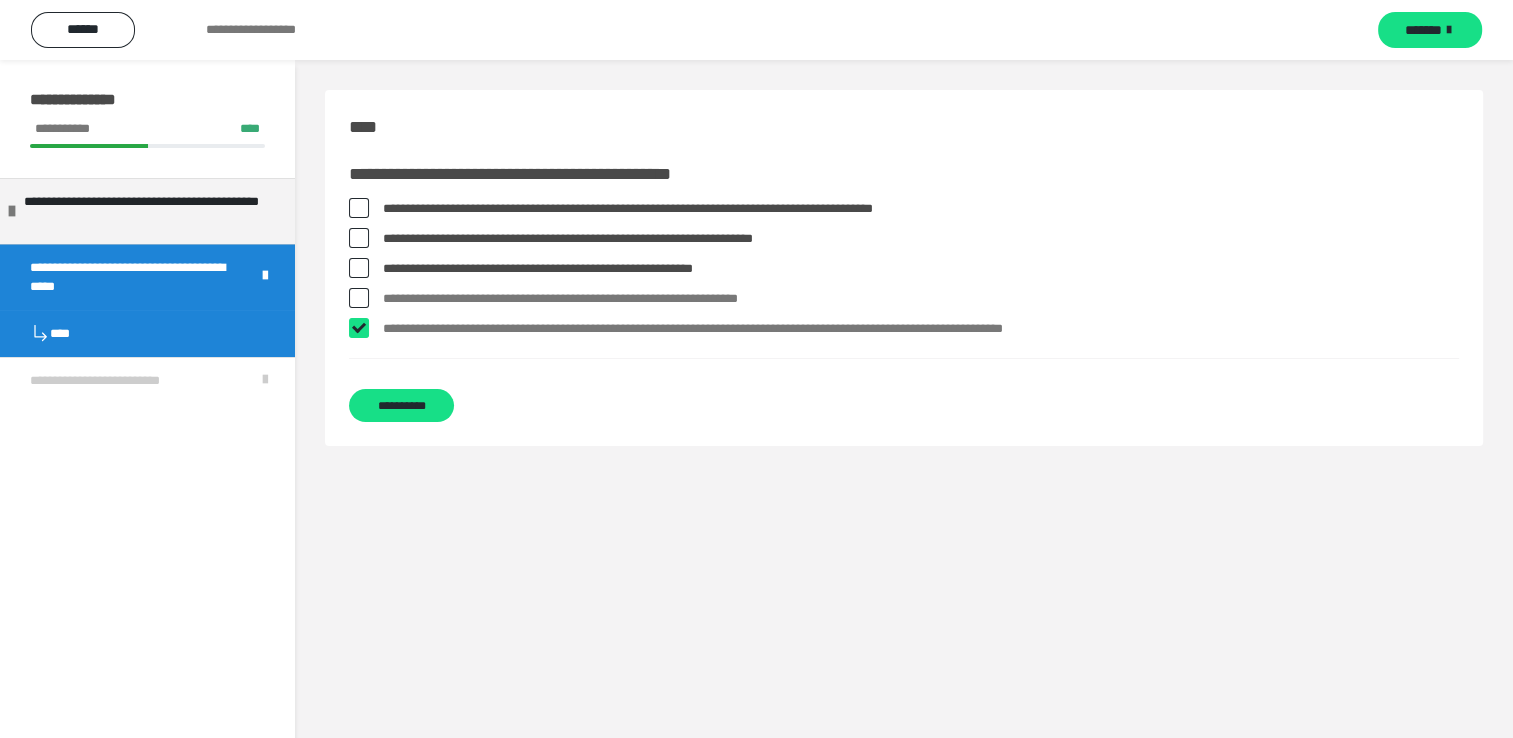 checkbox on "****" 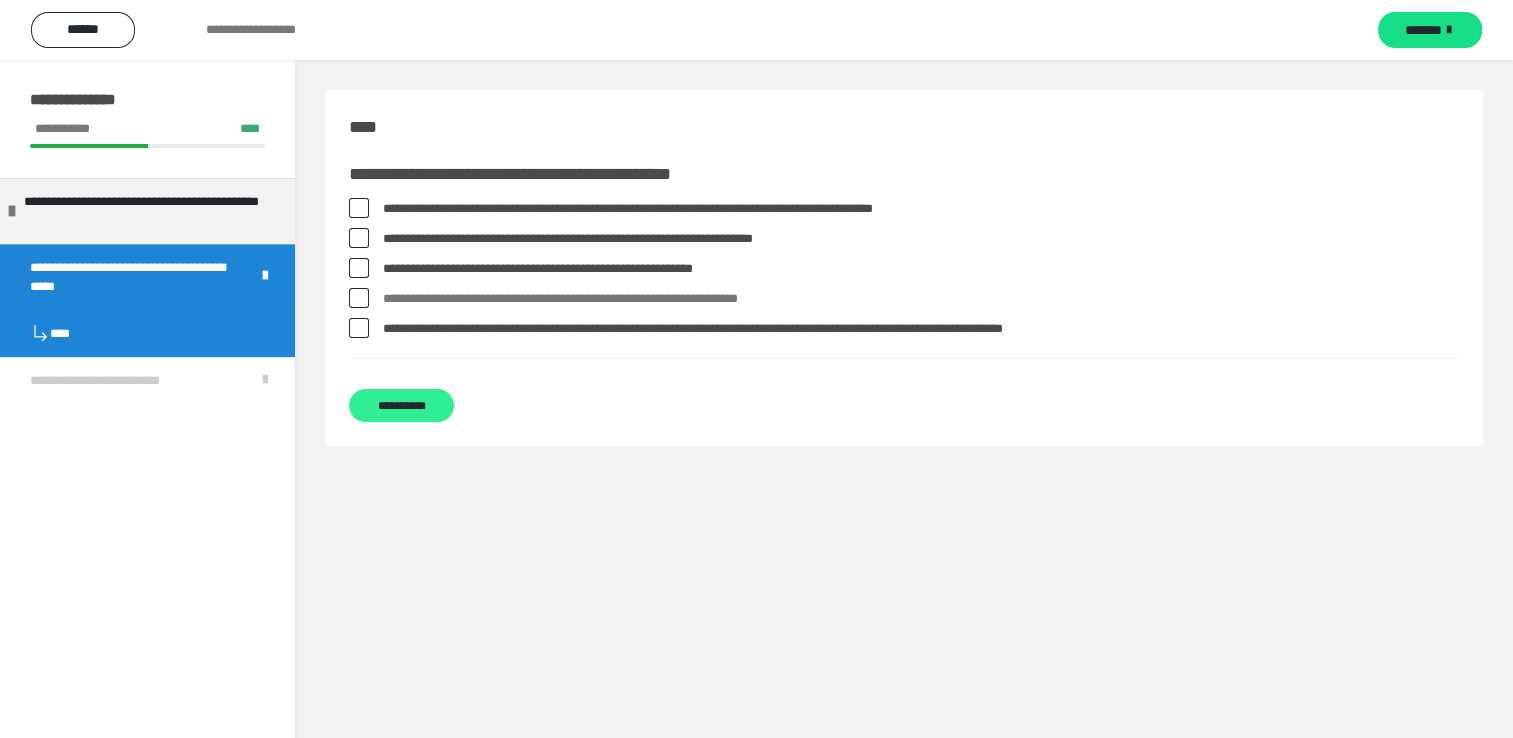 click on "**********" at bounding box center (401, 405) 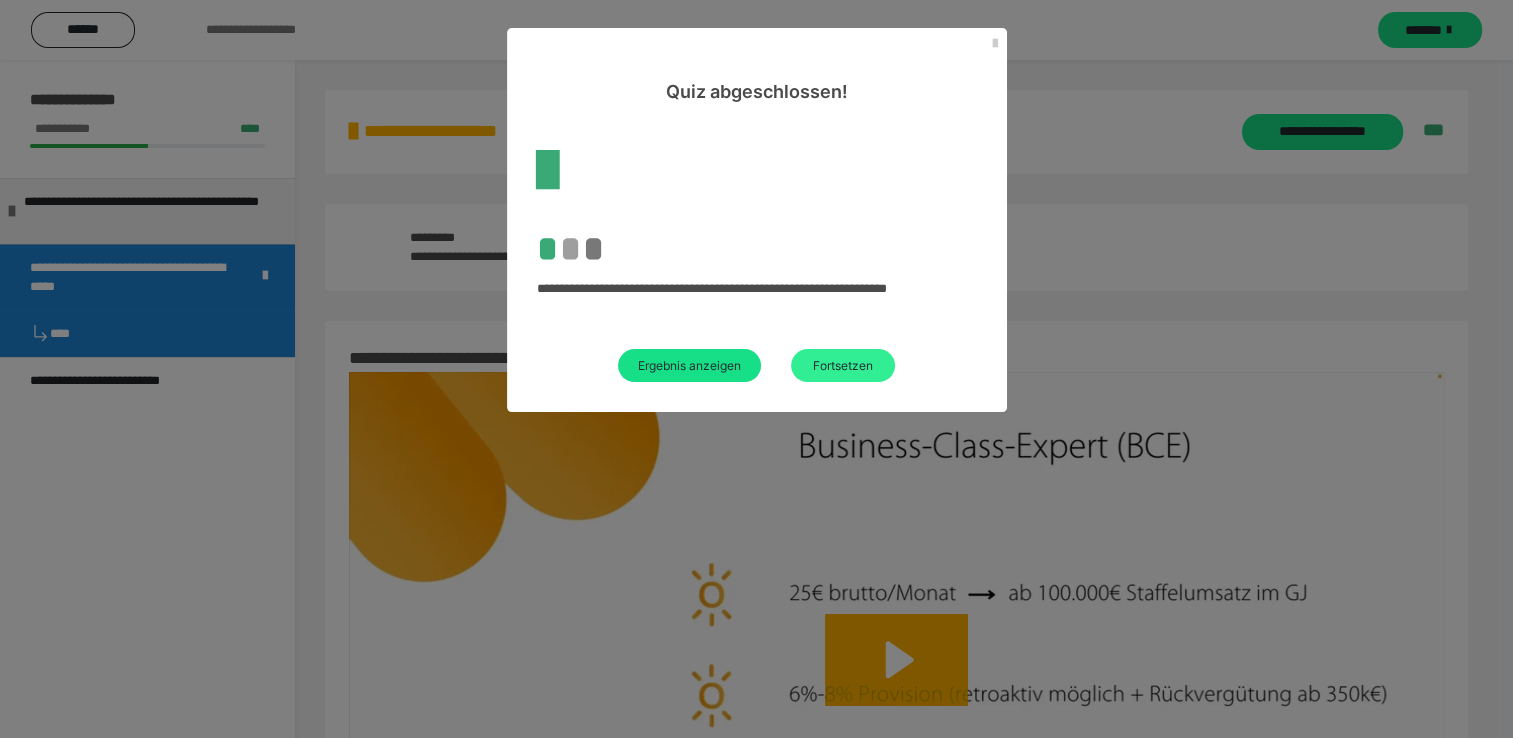 click on "Fortsetzen" at bounding box center [843, 365] 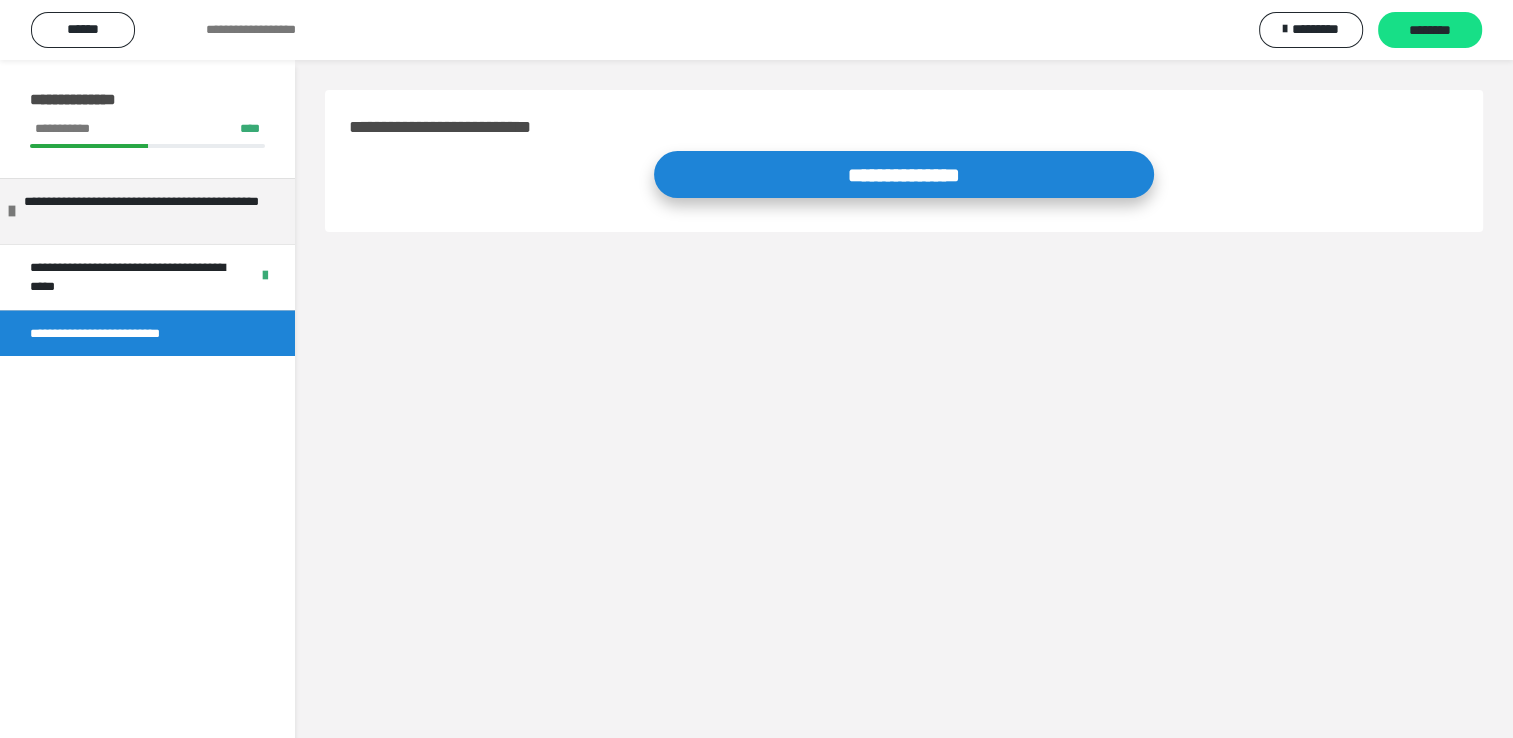 click on "**********" at bounding box center (904, 174) 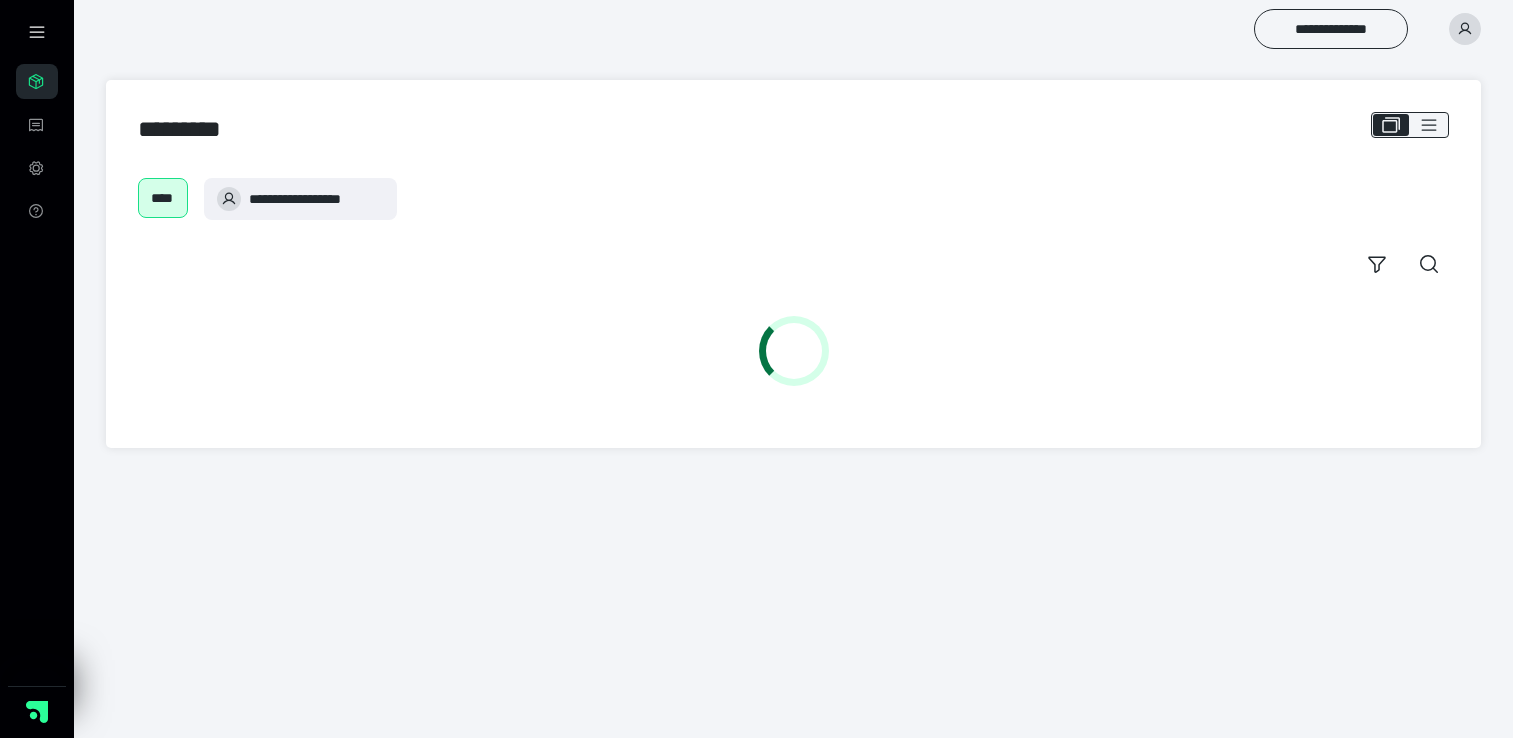 scroll, scrollTop: 0, scrollLeft: 0, axis: both 